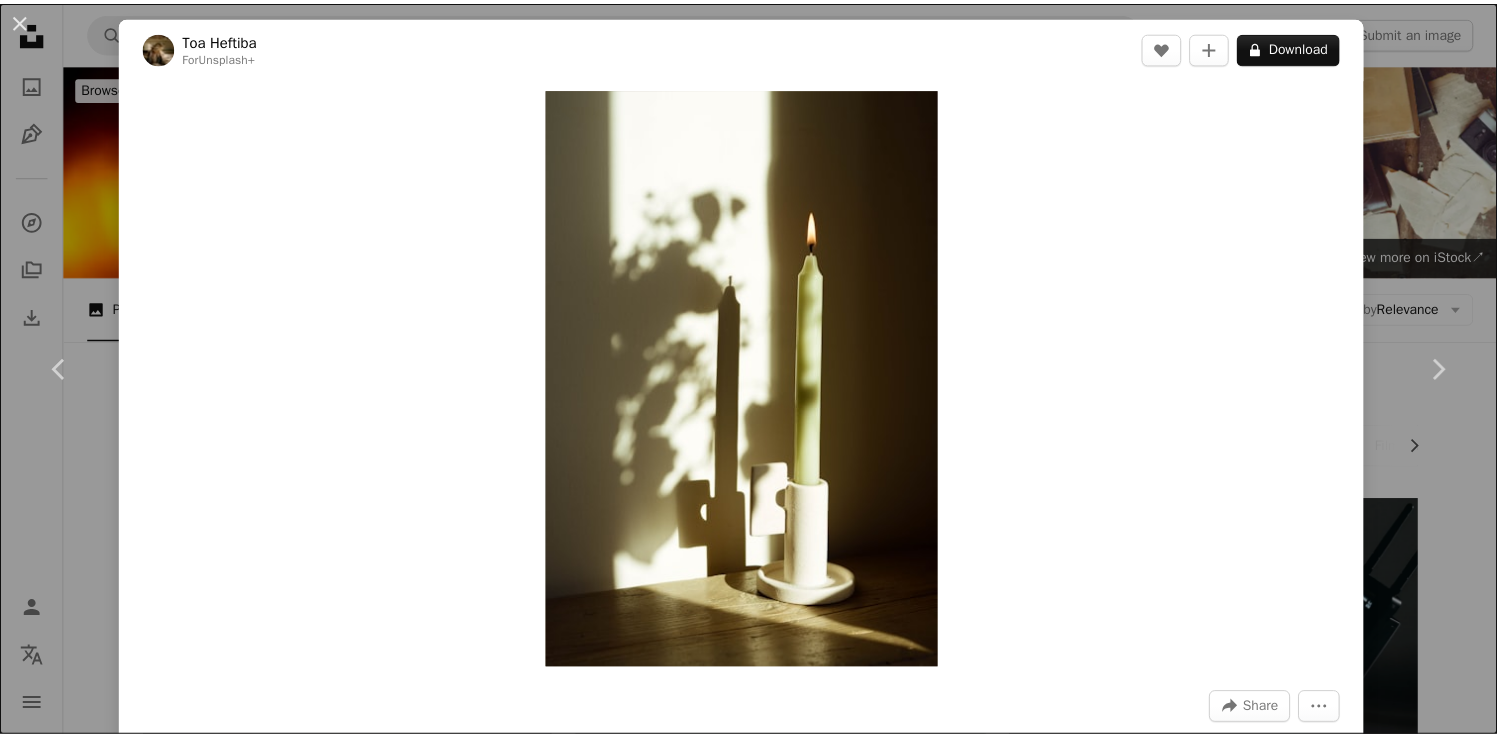 scroll, scrollTop: 46495, scrollLeft: 0, axis: vertical 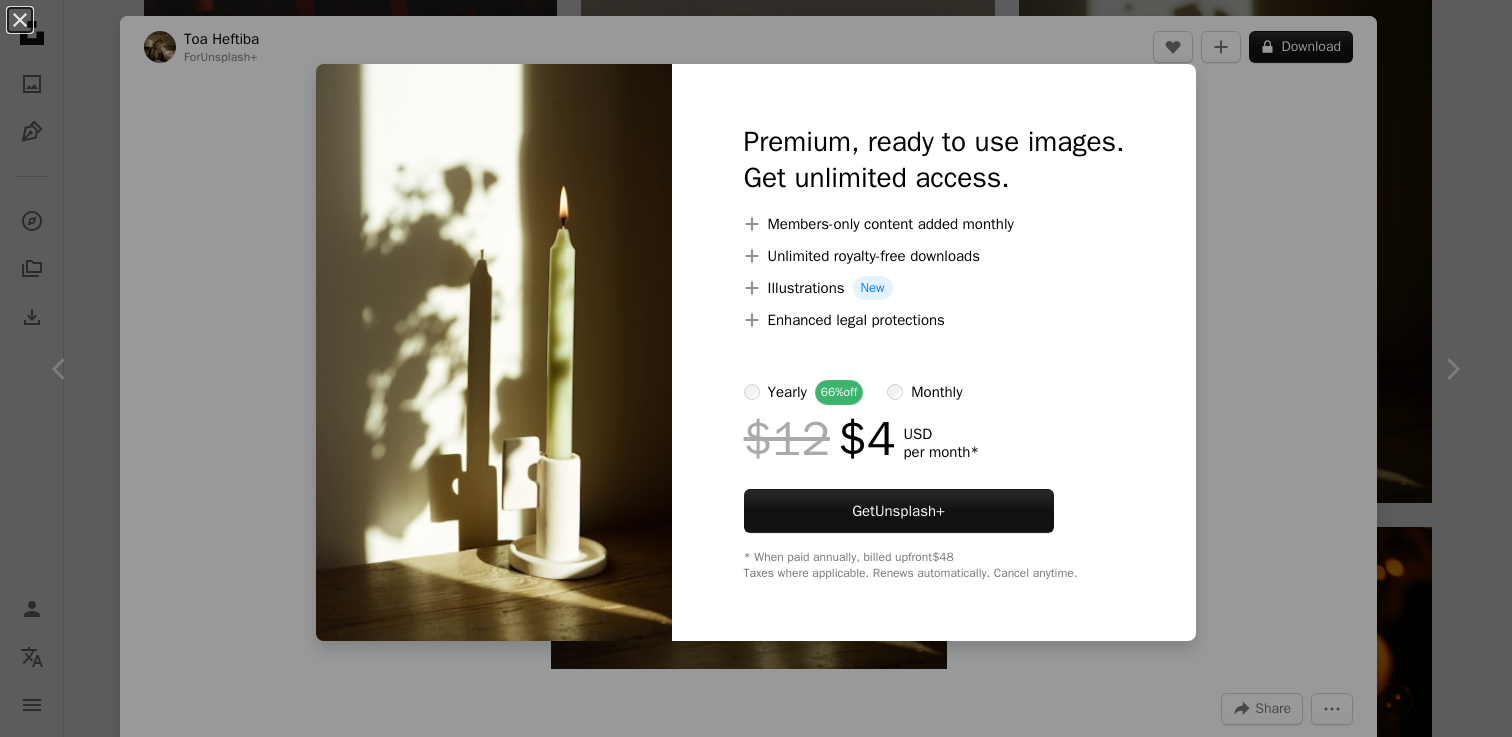 click on "An X shape Premium, ready to use images. Get unlimited access. A plus sign Members-only content added monthly A plus sign Unlimited royalty-free downloads A plus sign Illustrations  New A plus sign Enhanced legal protections yearly 66%  off monthly $12   $4 USD per month * Get  Unsplash+ * When paid annually, billed upfront  $48 Taxes where applicable. Renews automatically. Cancel anytime." at bounding box center [756, 368] 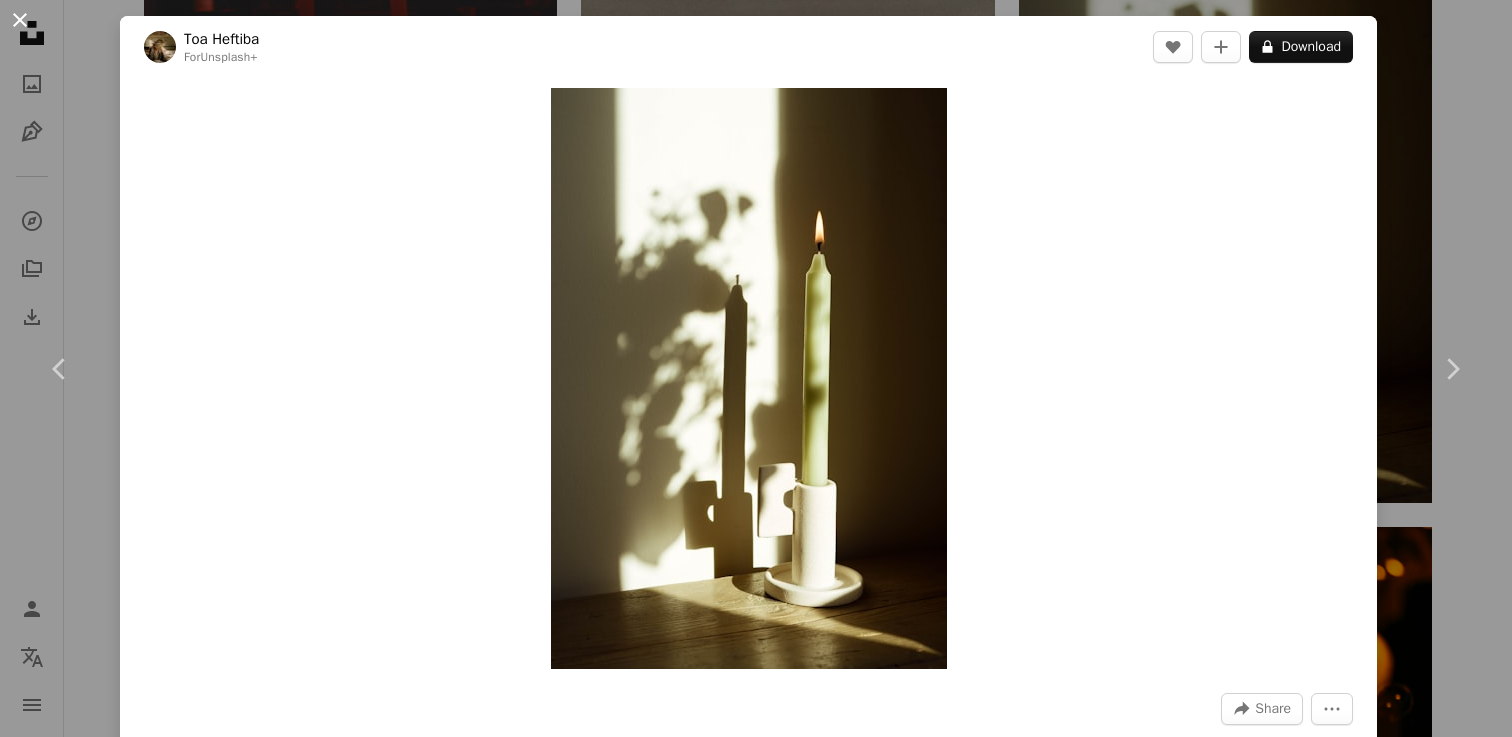 click on "An X shape" at bounding box center [20, 20] 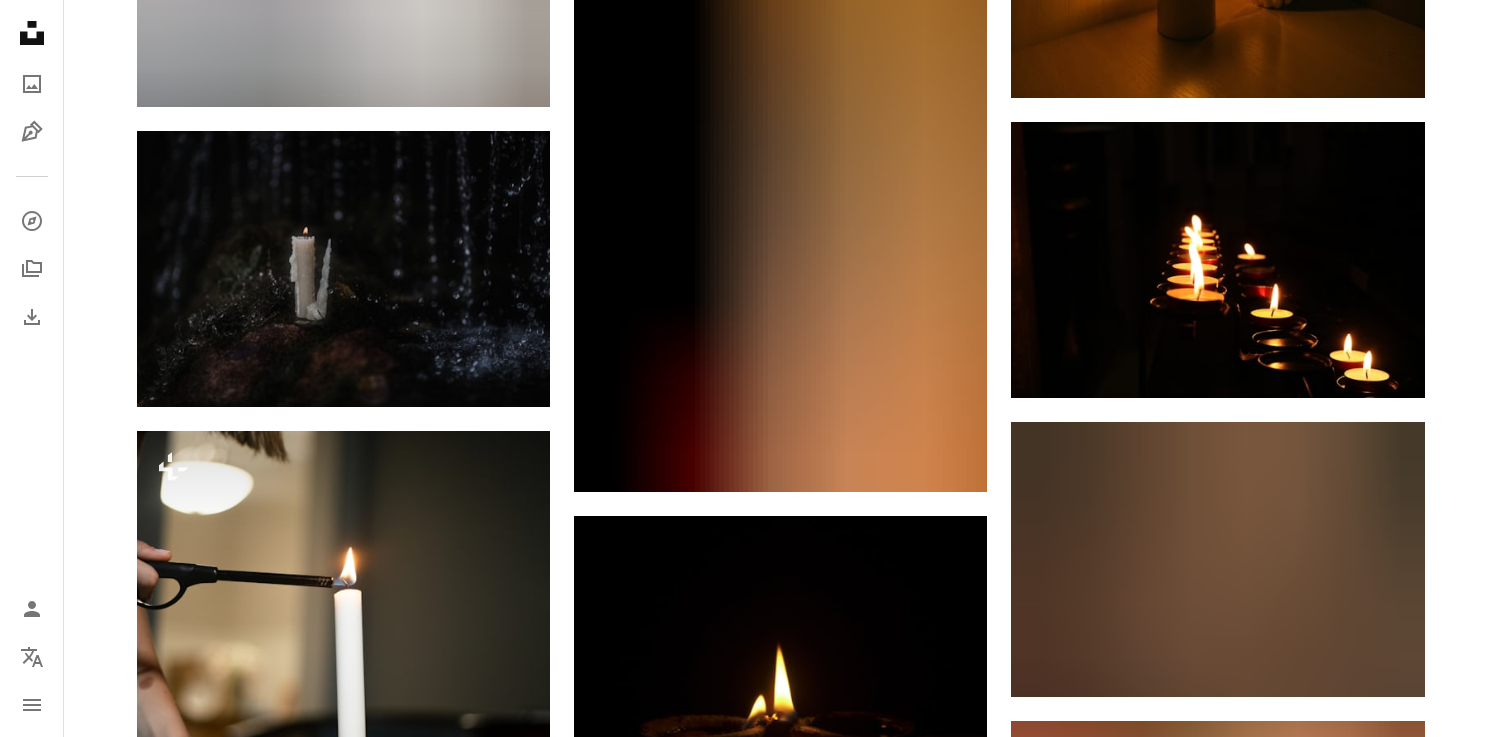 scroll, scrollTop: 52224, scrollLeft: 0, axis: vertical 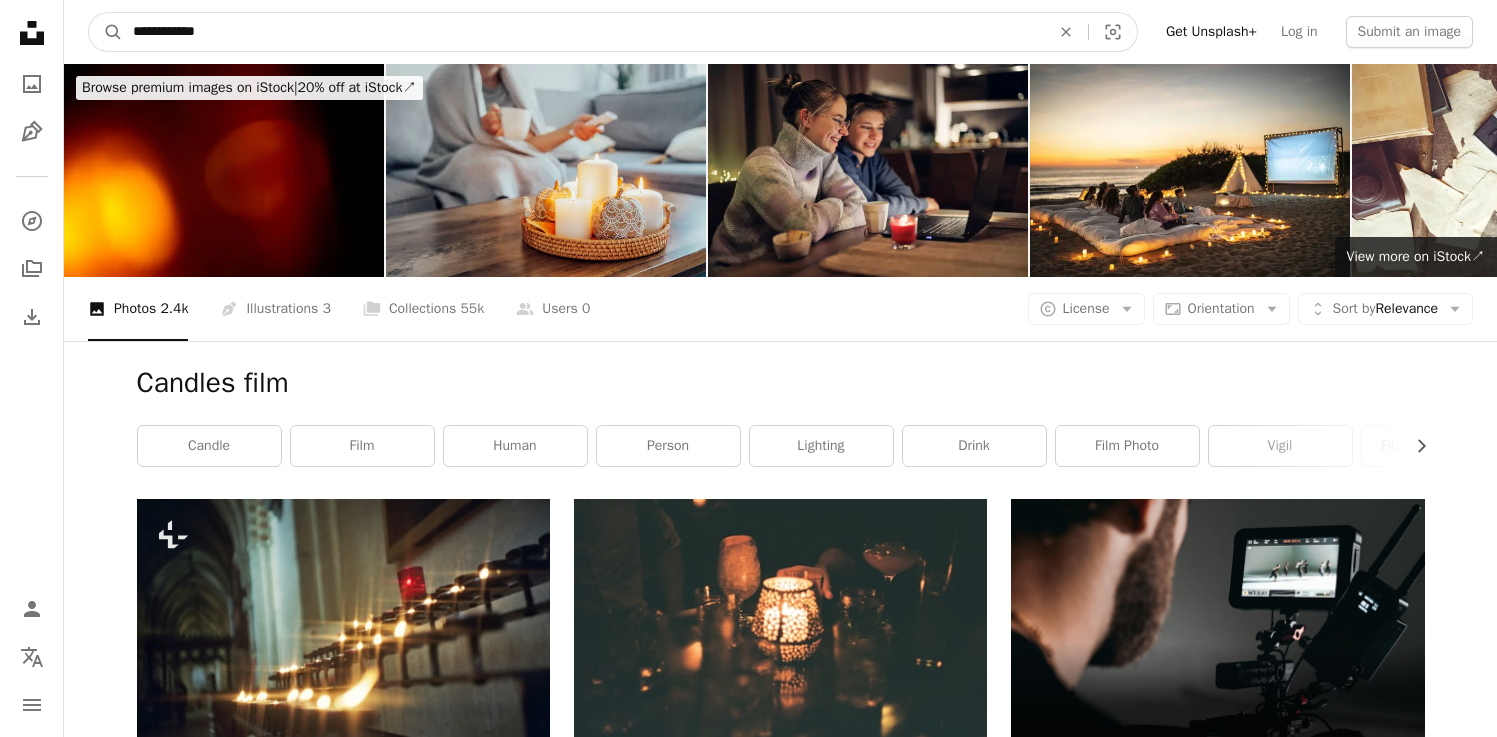 drag, startPoint x: 234, startPoint y: 14, endPoint x: 231, endPoint y: 24, distance: 10.440307 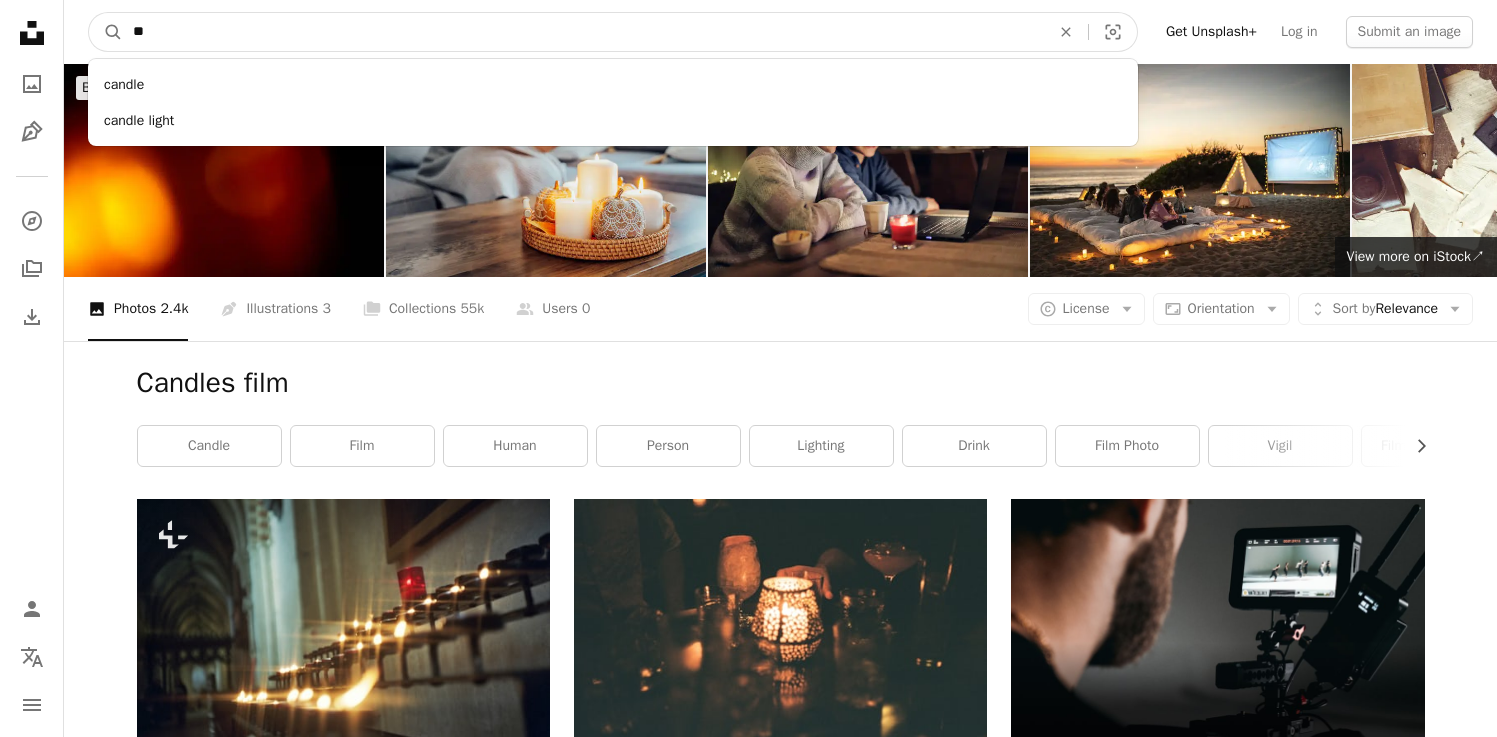 type on "*" 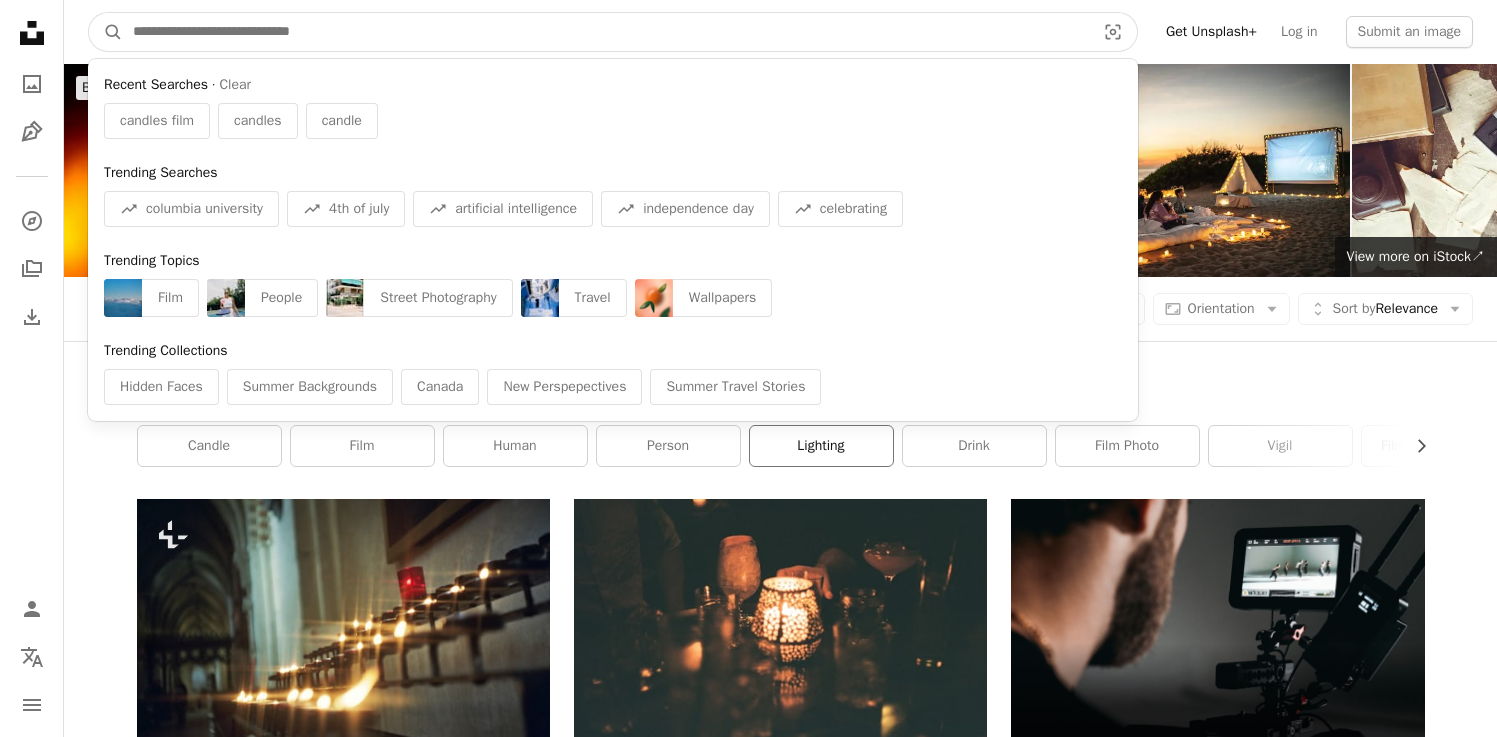 type 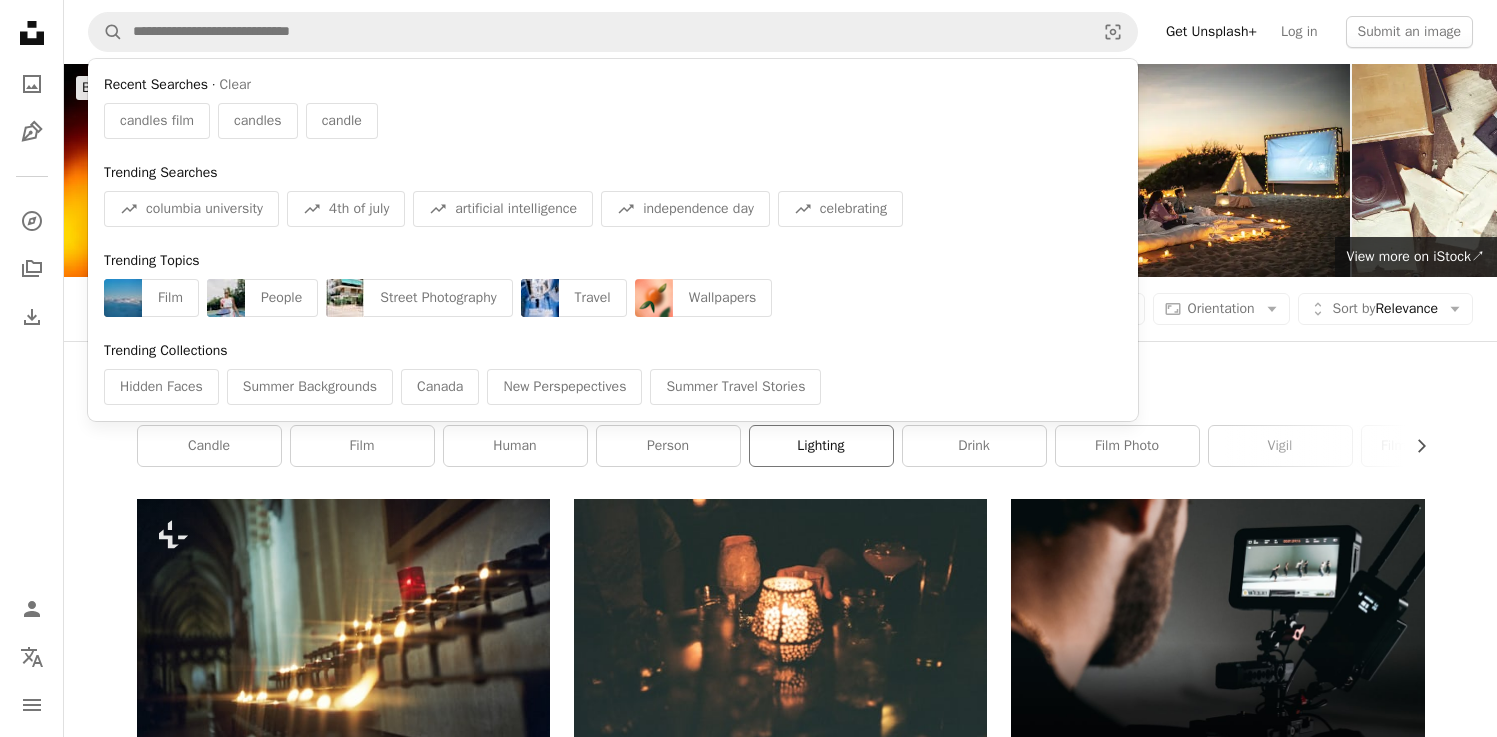 click on "lighting" at bounding box center (821, 446) 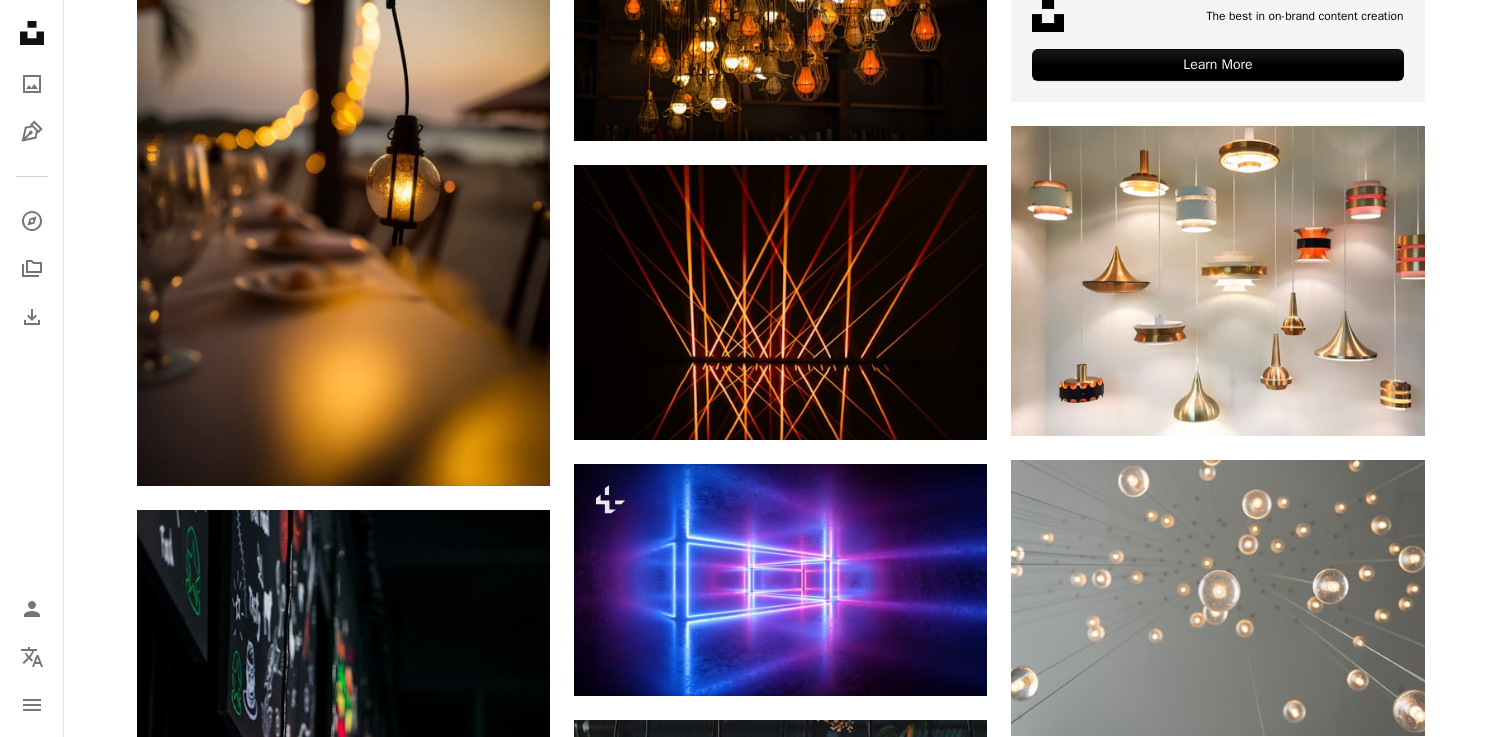 scroll, scrollTop: 0, scrollLeft: 0, axis: both 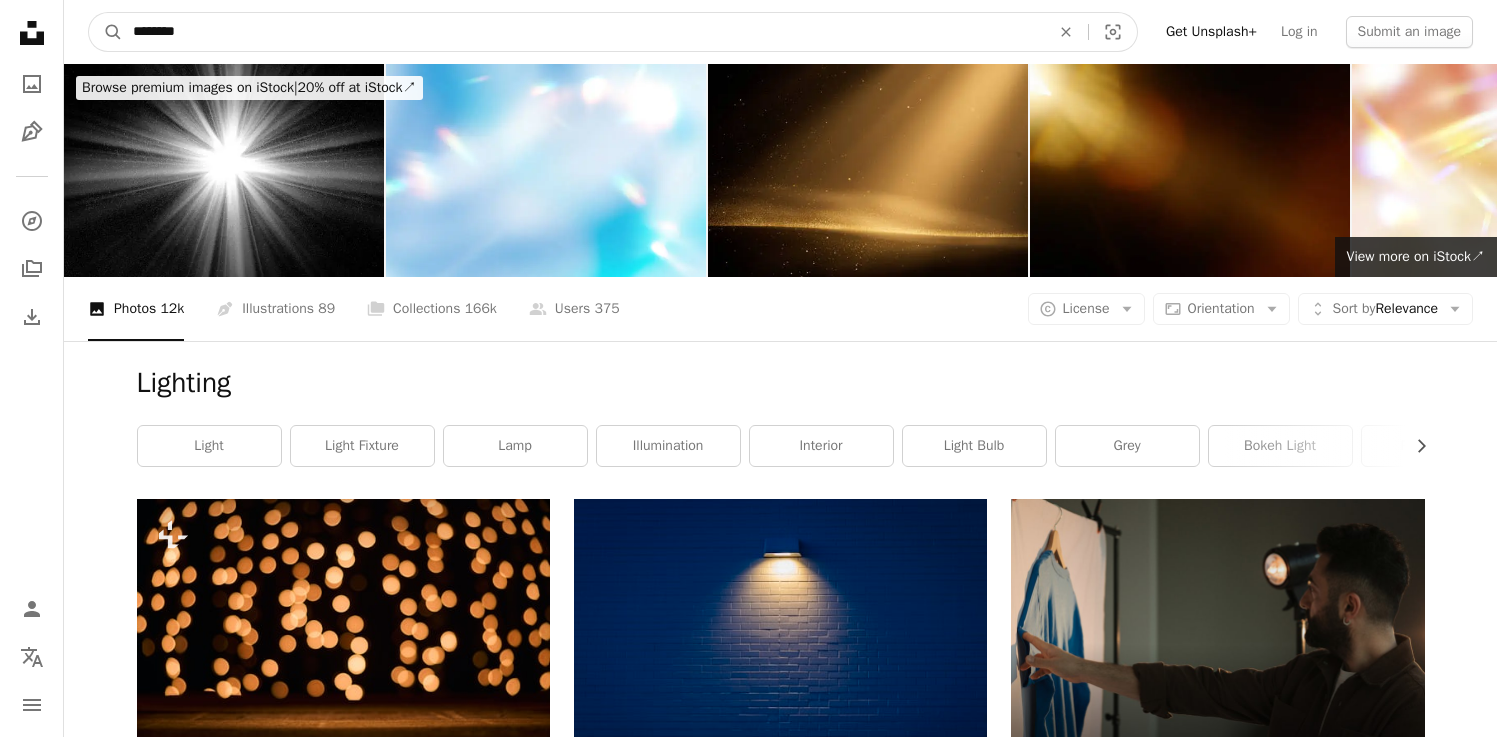click on "********" at bounding box center [583, 32] 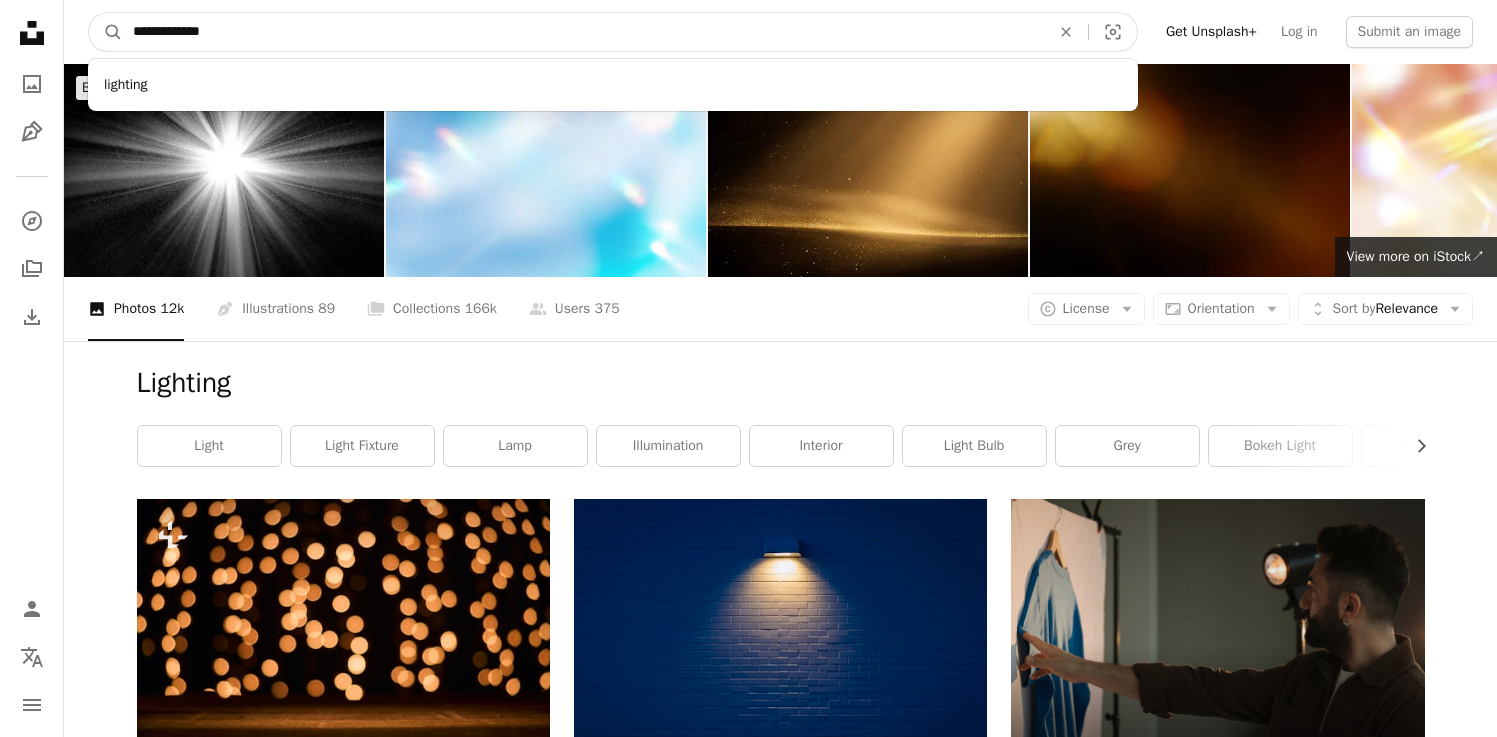 type on "**********" 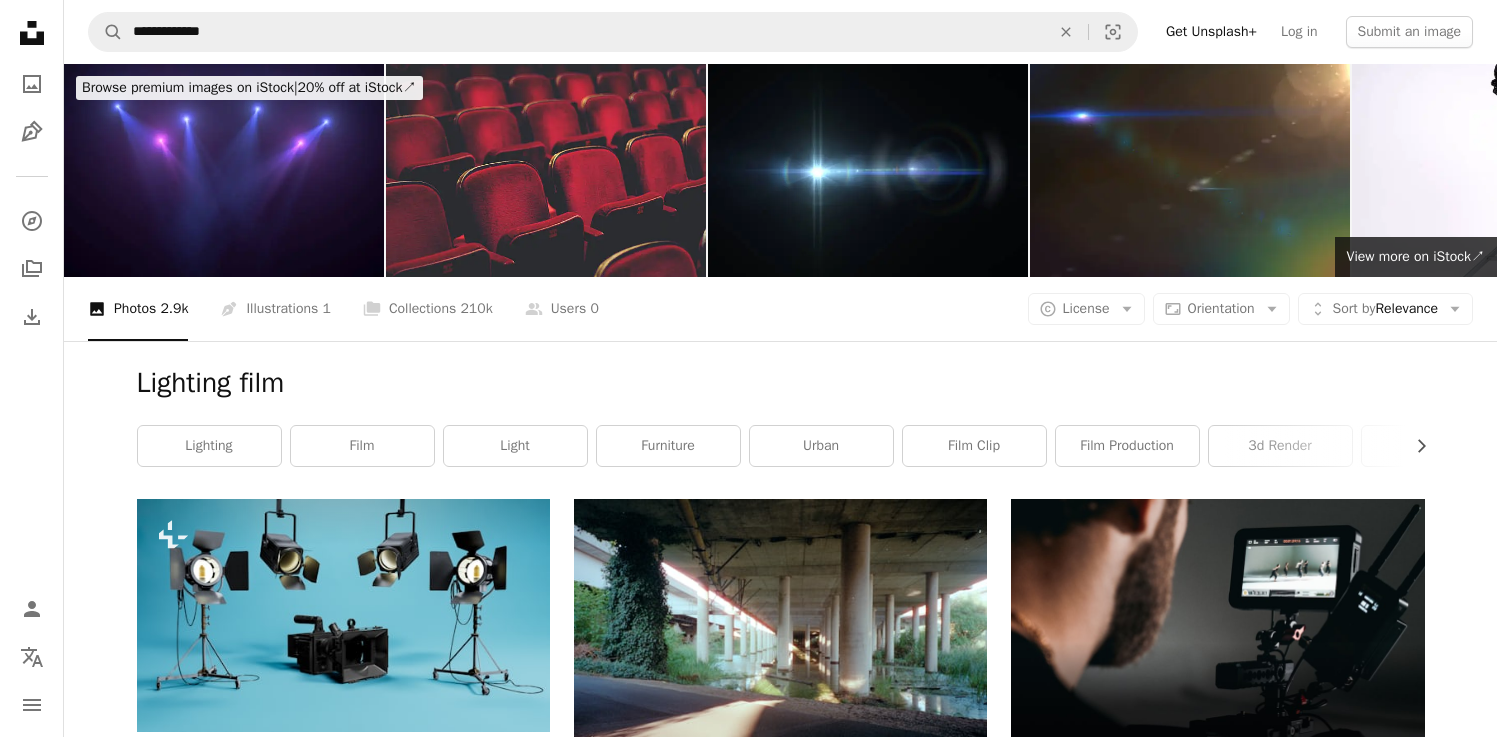 click on "Lighting film" at bounding box center (781, 383) 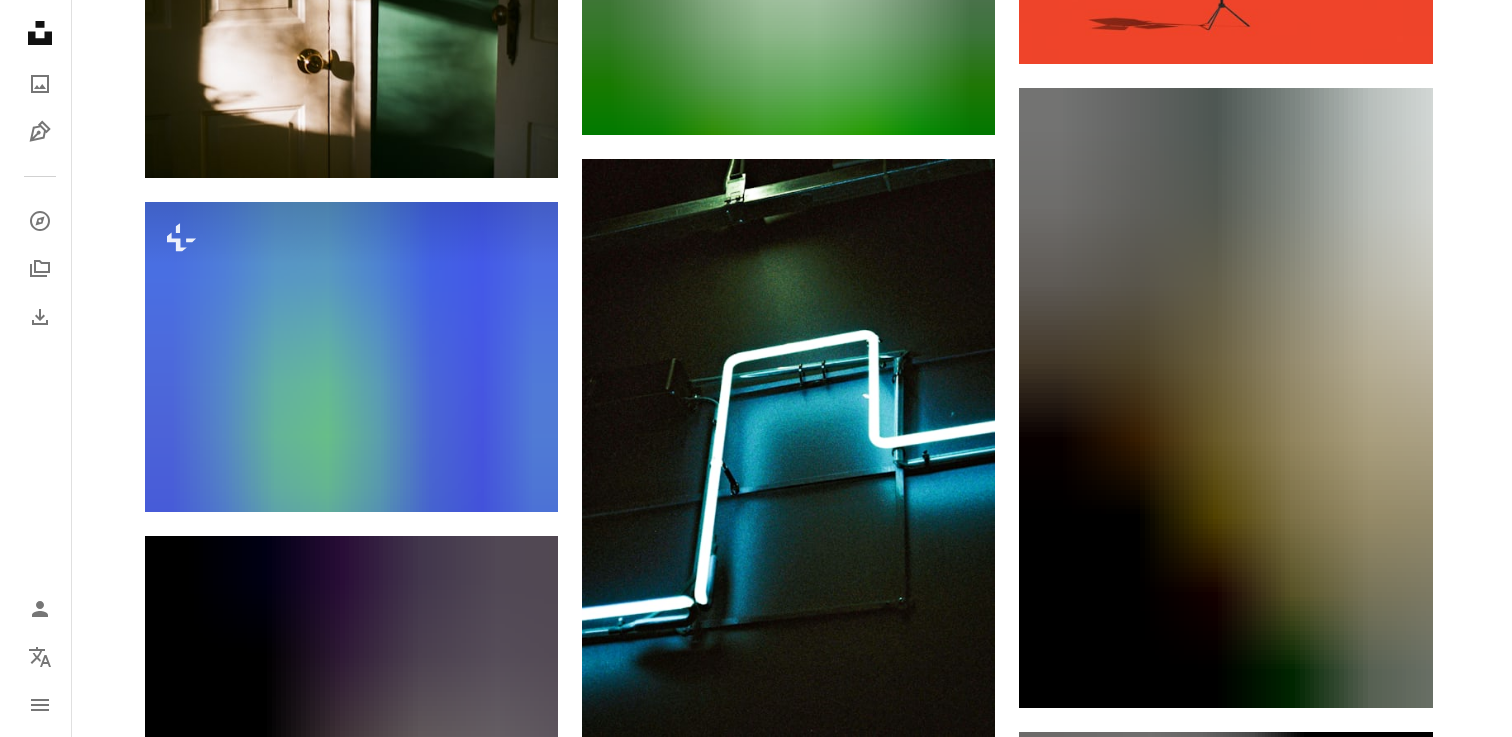 scroll, scrollTop: 1459, scrollLeft: 0, axis: vertical 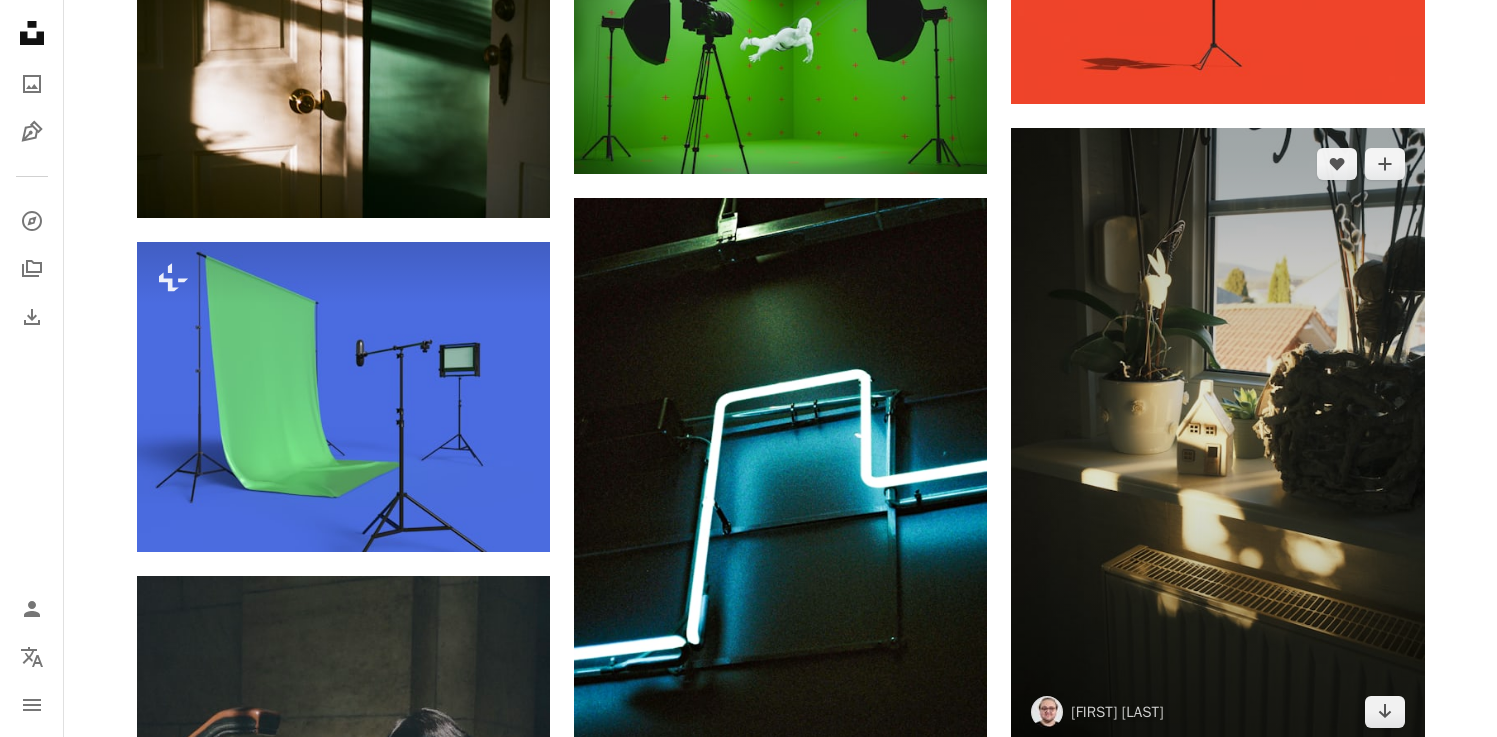 click at bounding box center (1217, 438) 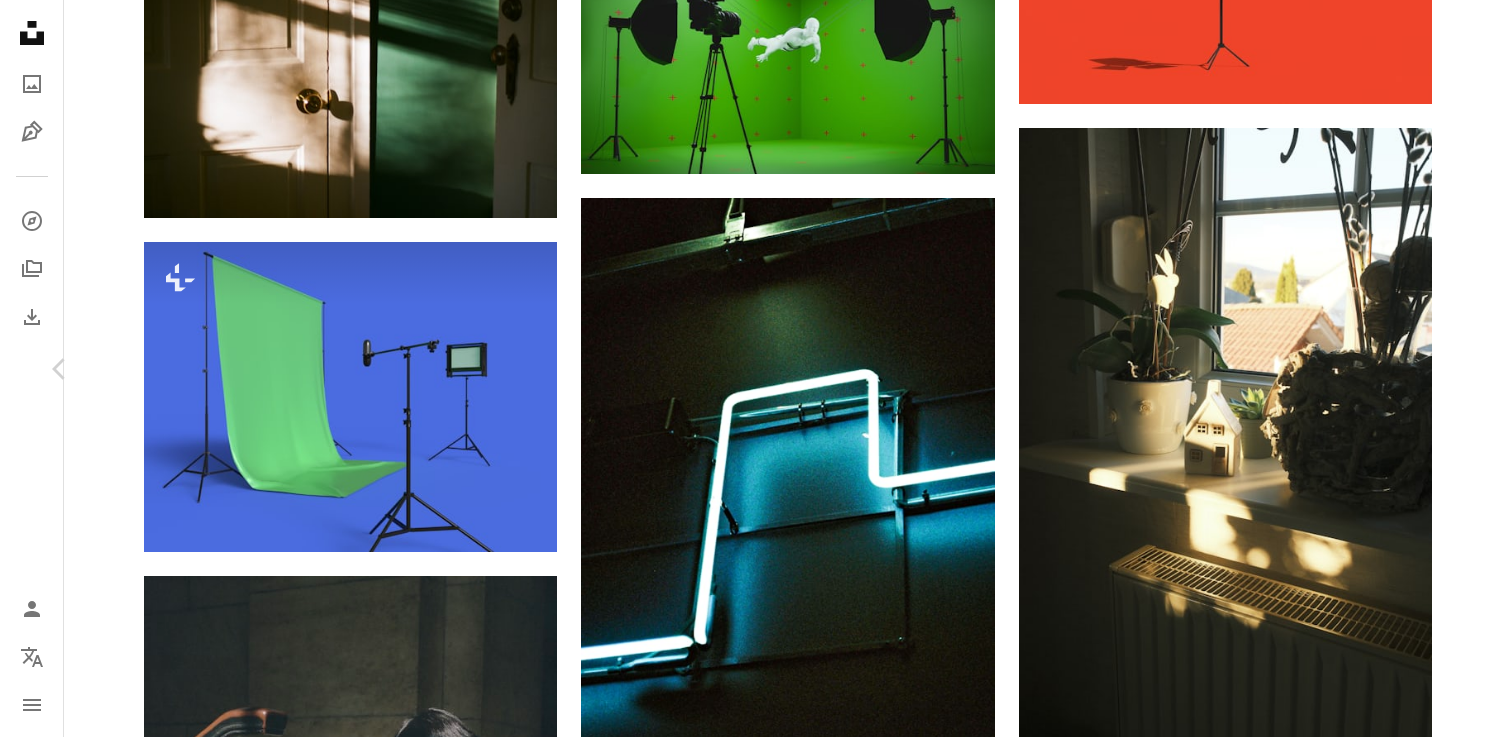 click on "Chevron right" at bounding box center [1452, 369] 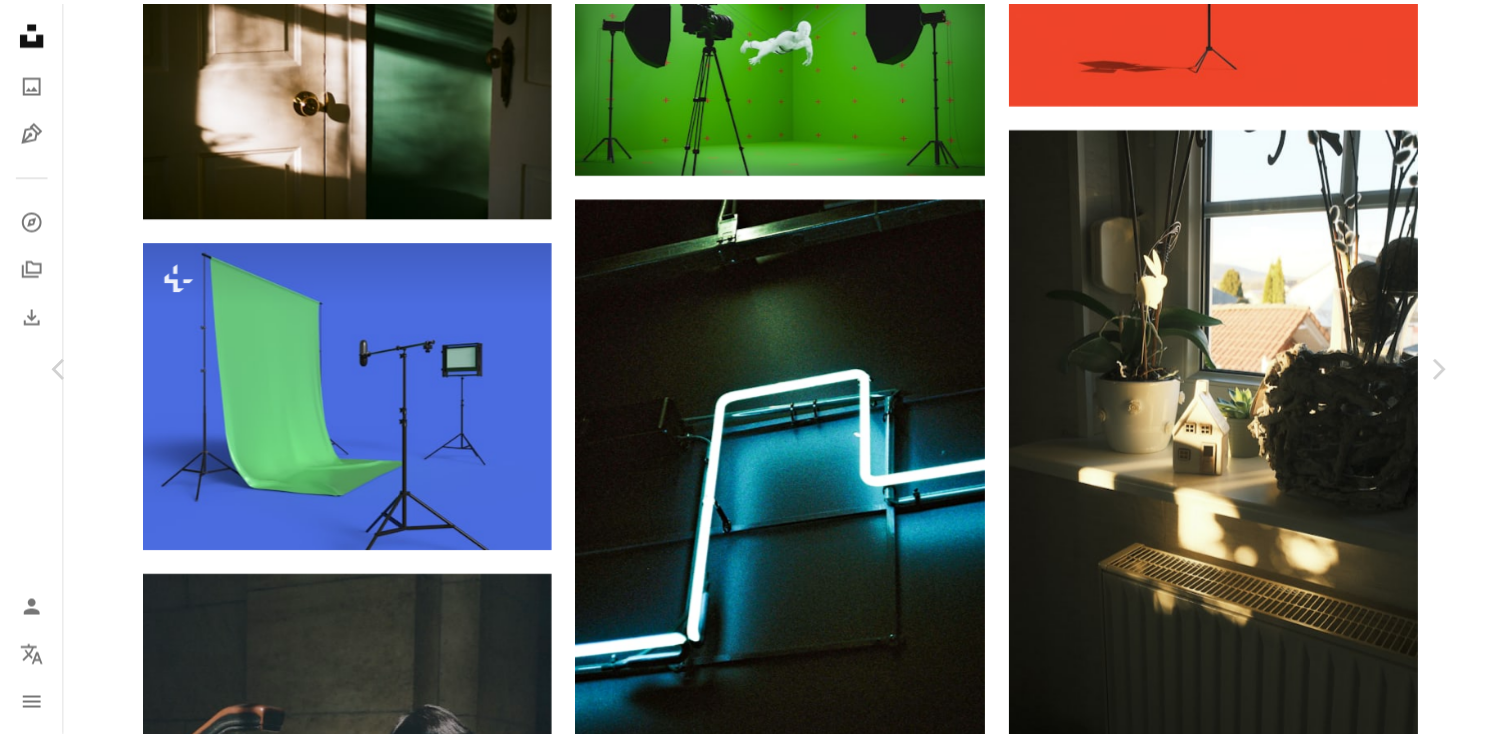scroll, scrollTop: 972, scrollLeft: 0, axis: vertical 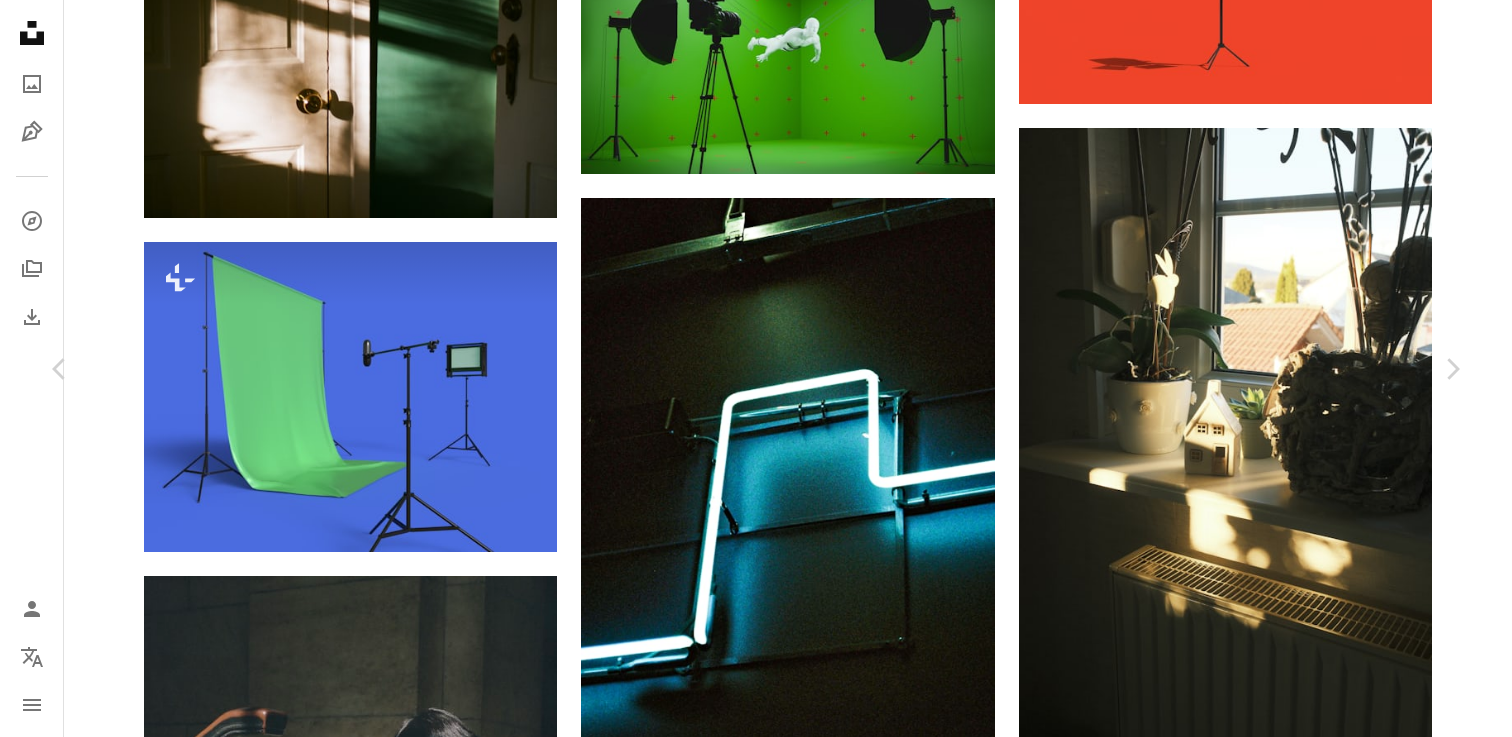 click on "An X shape Chevron left Chevron right Francisco Gonzalez Available for hire A checkmark inside of a circle A heart A plus sign Download free Chevron down Zoom in Views 36,827 Downloads 196 A forward-right arrow Share Info icon Info More Actions Photographer making a print from a 35mm film in the dark room Calendar outlined Published on November 2, 2023 Camera SONY, ILCE-7M4 Safety Free to use under the Unsplash License photographer printing projector developing darkroom photography equipment red lighting woman man face light female adult furniture table desk urban male lighting brown HD Wallpapers Browse premium related images on iStock | Save 20% with code UNSPLASH20 View more on iStock ↗ Related images A heart A plus sign Francisco Gonzalez Available for hire A checkmark inside of a circle Arrow pointing down Plus sign for Unsplash+ A heart A plus sign Getty Images For Unsplash+ A lock Download A heart A plus sign Francisco Gonzalez Available for hire A checkmark inside of a circle A heart A heart" at bounding box center (756, 3390) 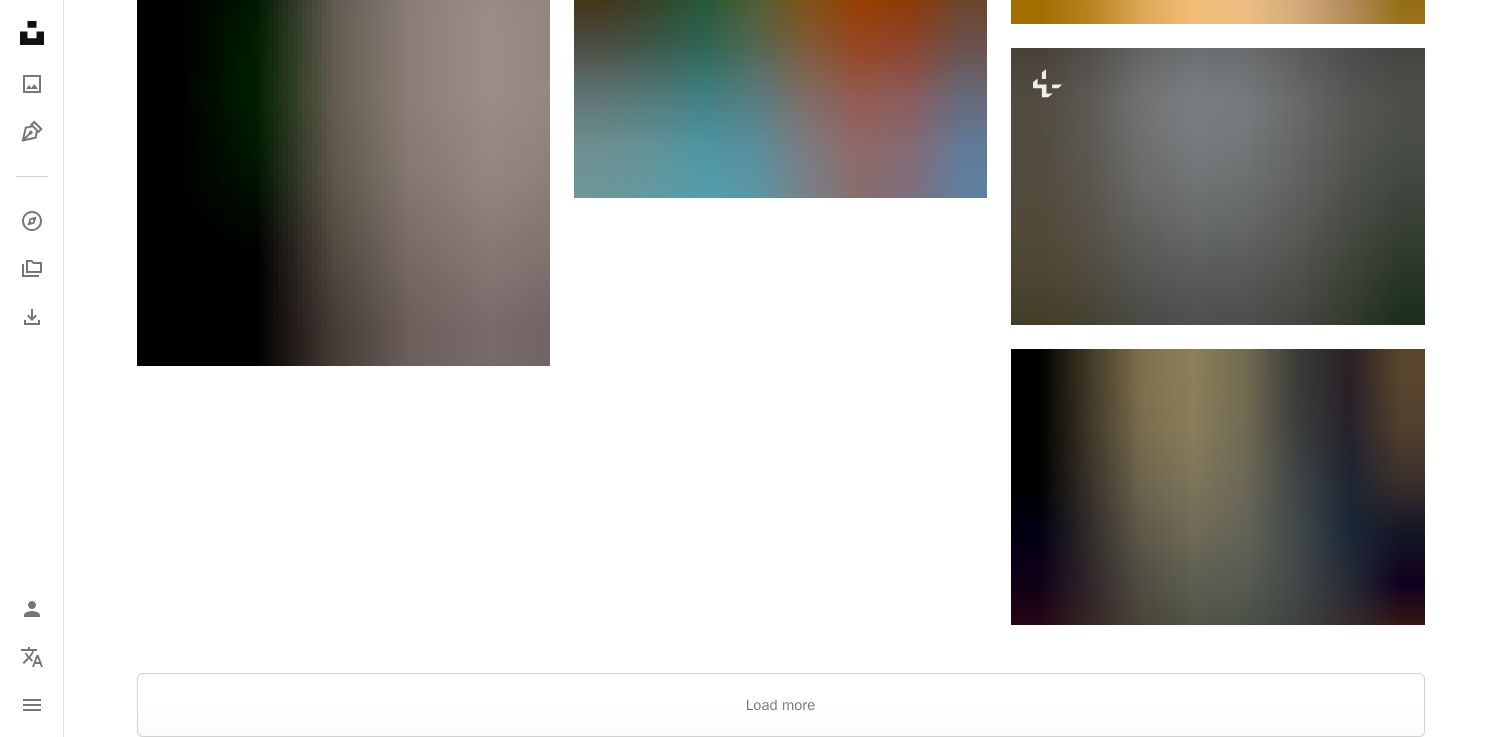scroll, scrollTop: 3075, scrollLeft: 0, axis: vertical 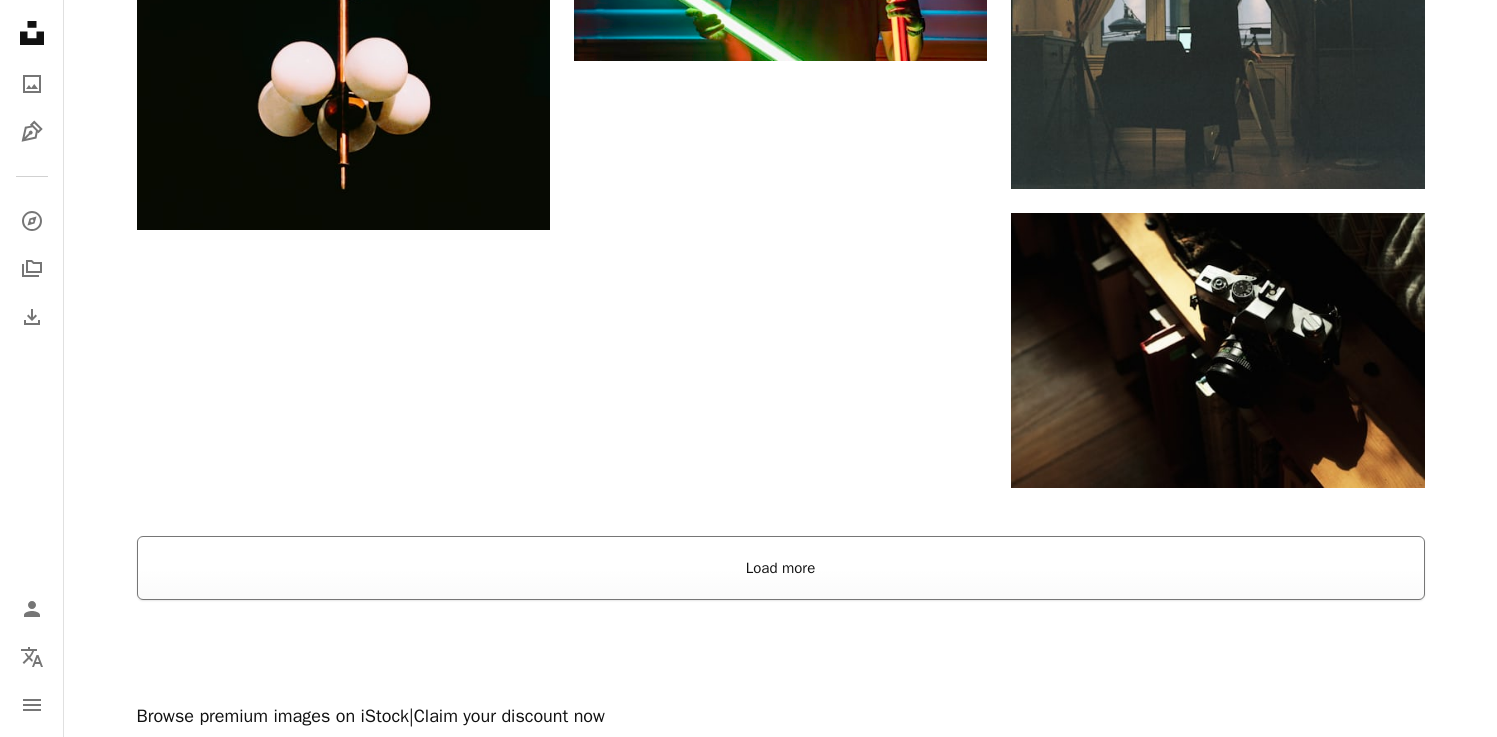 click on "Load more" at bounding box center [781, 568] 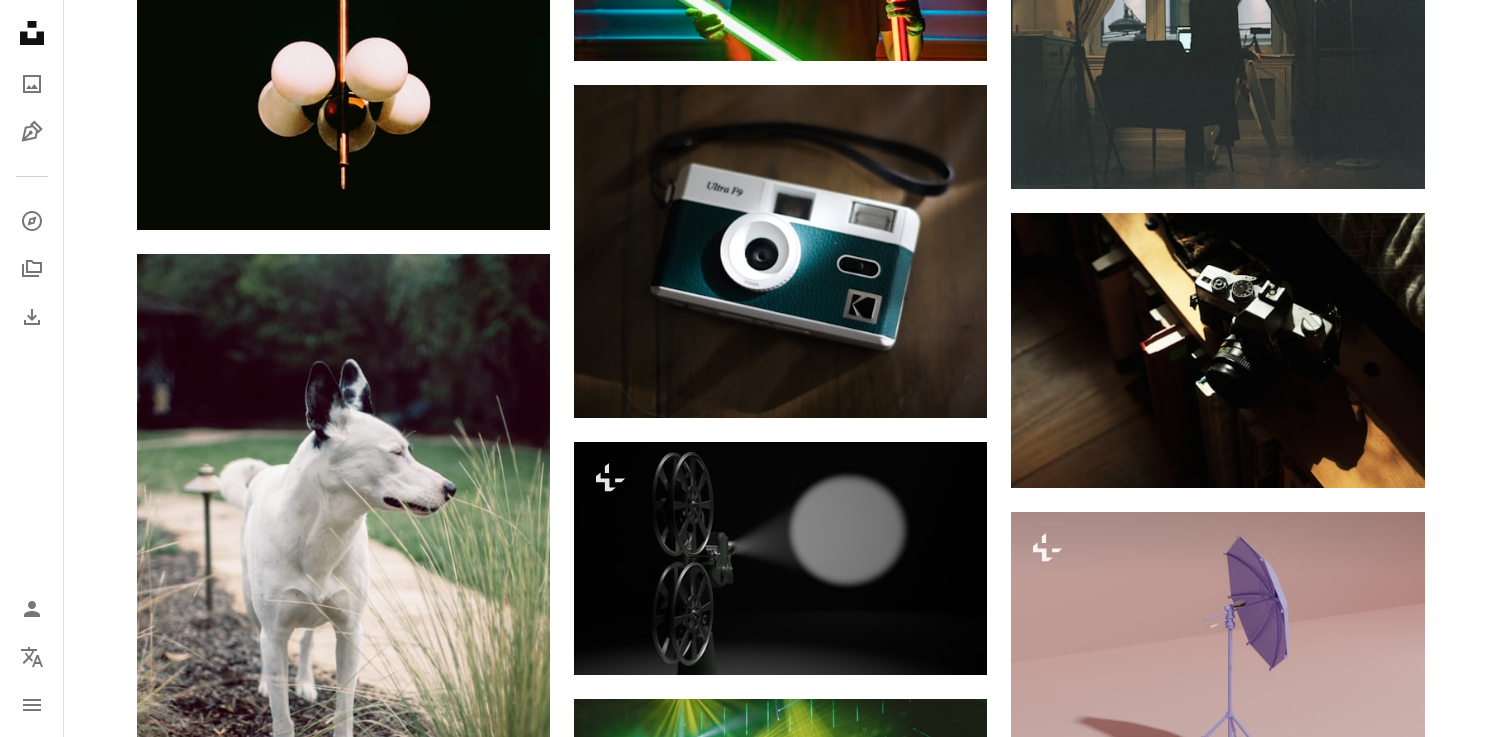 click on "Plus sign for Unsplash+ A heart A plus sign Zyanya Citlalli For Unsplash+ A lock Download A heart A plus sign Rifqi Ali Ridho Arrow pointing down A heart A plus sign Sydney Moore Arrow pointing down Plus sign for Unsplash+ A heart A plus sign Allison Saeng For Unsplash+ A lock Download A heart A plus sign Risto Stewart Available for hire A checkmark inside of a circle Arrow pointing down A heart A plus sign Josh Chiodo Arrow pointing down A heart A plus sign Oliver Engel Arrow pointing down A heart A plus sign Billy Freeman Available for hire A checkmark inside of a circle Arrow pointing down A heart A plus sign Aditya Wardhana Arrow pointing down Plus sign for Unsplash+ A heart A plus sign Hartono Creative Studio For Unsplash+ A lock Download –– ––– ––– –– ––– – –– ––– – – ––– –– –– –––– –– The best in on-brand content creation Learn More A heart A plus sign Monica Hudec Arrow pointing down" at bounding box center [781, 343] 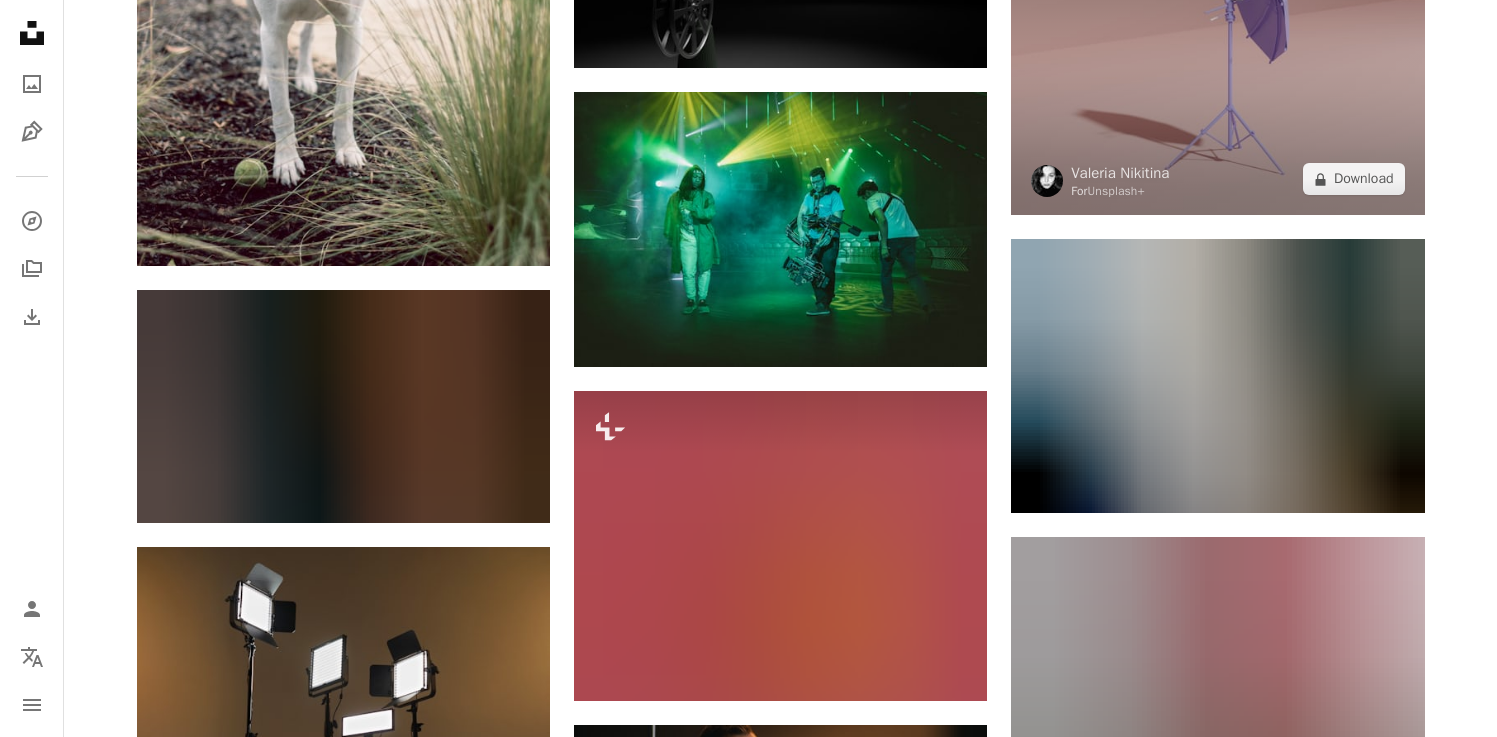 scroll, scrollTop: 3969, scrollLeft: 0, axis: vertical 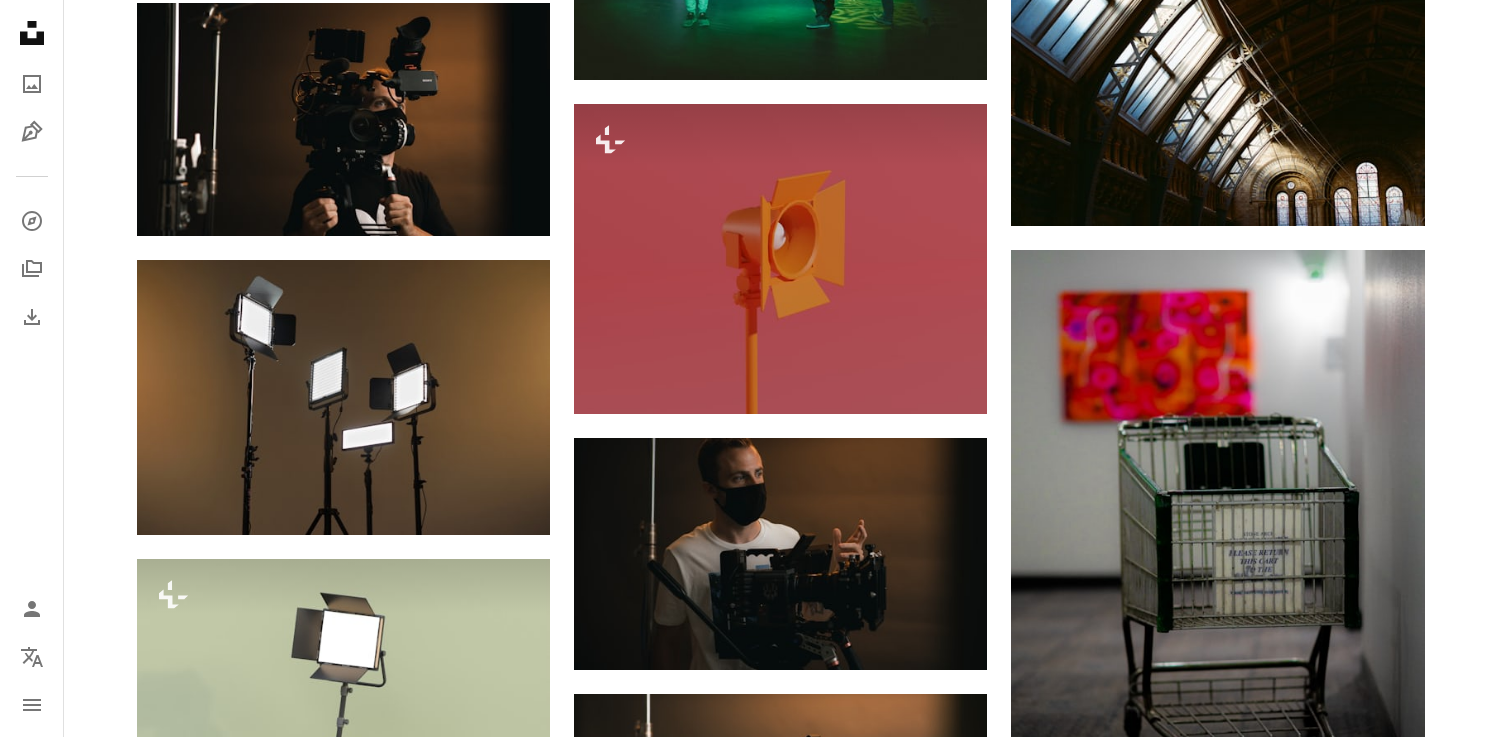 click on "Plus sign for Unsplash+ A heart A plus sign Zyanya Citlalli For Unsplash+ A lock Download A heart A plus sign Rifqi Ali Ridho Arrow pointing down A heart A plus sign Sydney Moore Arrow pointing down Plus sign for Unsplash+ A heart A plus sign Allison Saeng For Unsplash+ A lock Download A heart A plus sign Risto Stewart Available for hire A checkmark inside of a circle Arrow pointing down A heart A plus sign Josh Chiodo Arrow pointing down A heart A plus sign Oliver Engel Arrow pointing down A heart A plus sign Billy Freeman Available for hire A checkmark inside of a circle Arrow pointing down A heart A plus sign Aditya Wardhana Arrow pointing down Plus sign for Unsplash+ A heart A plus sign Hartono Creative Studio For Unsplash+ A lock Download –– ––– ––– –– ––– – –– ––– – – ––– –– –– –––– –– The best in on-brand content creation Learn More A heart A plus sign Monica Hudec Arrow pointing down" at bounding box center (781, 869) 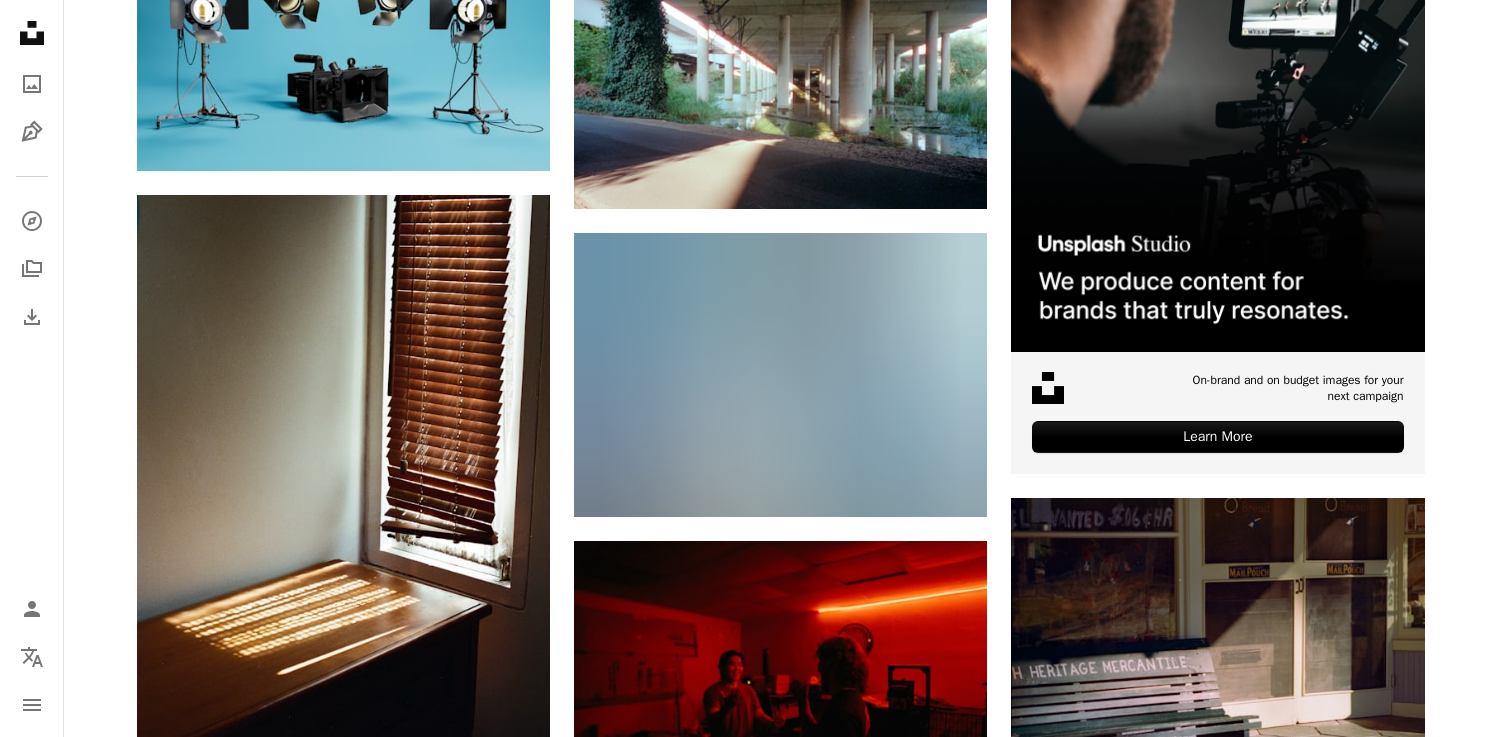 scroll, scrollTop: 267, scrollLeft: 0, axis: vertical 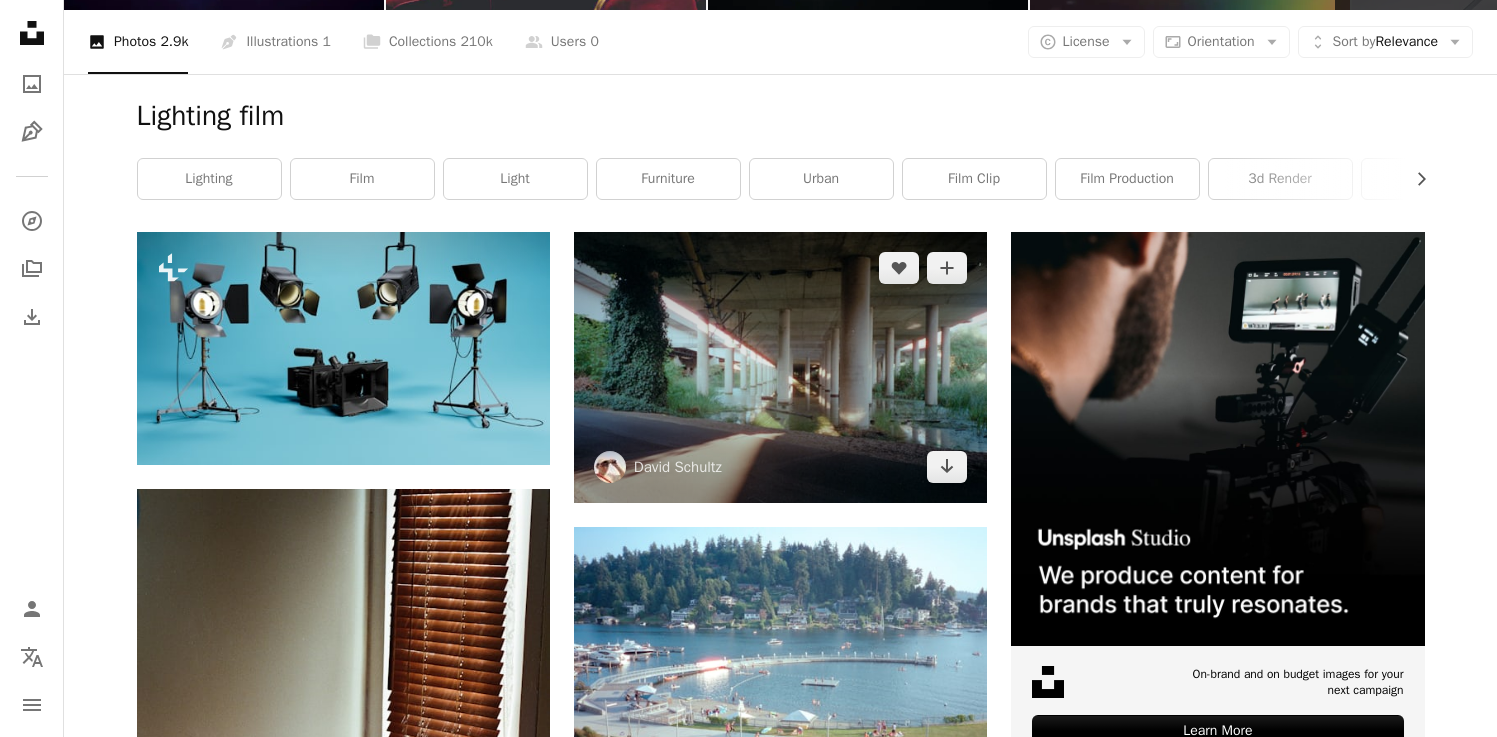 click at bounding box center [780, 367] 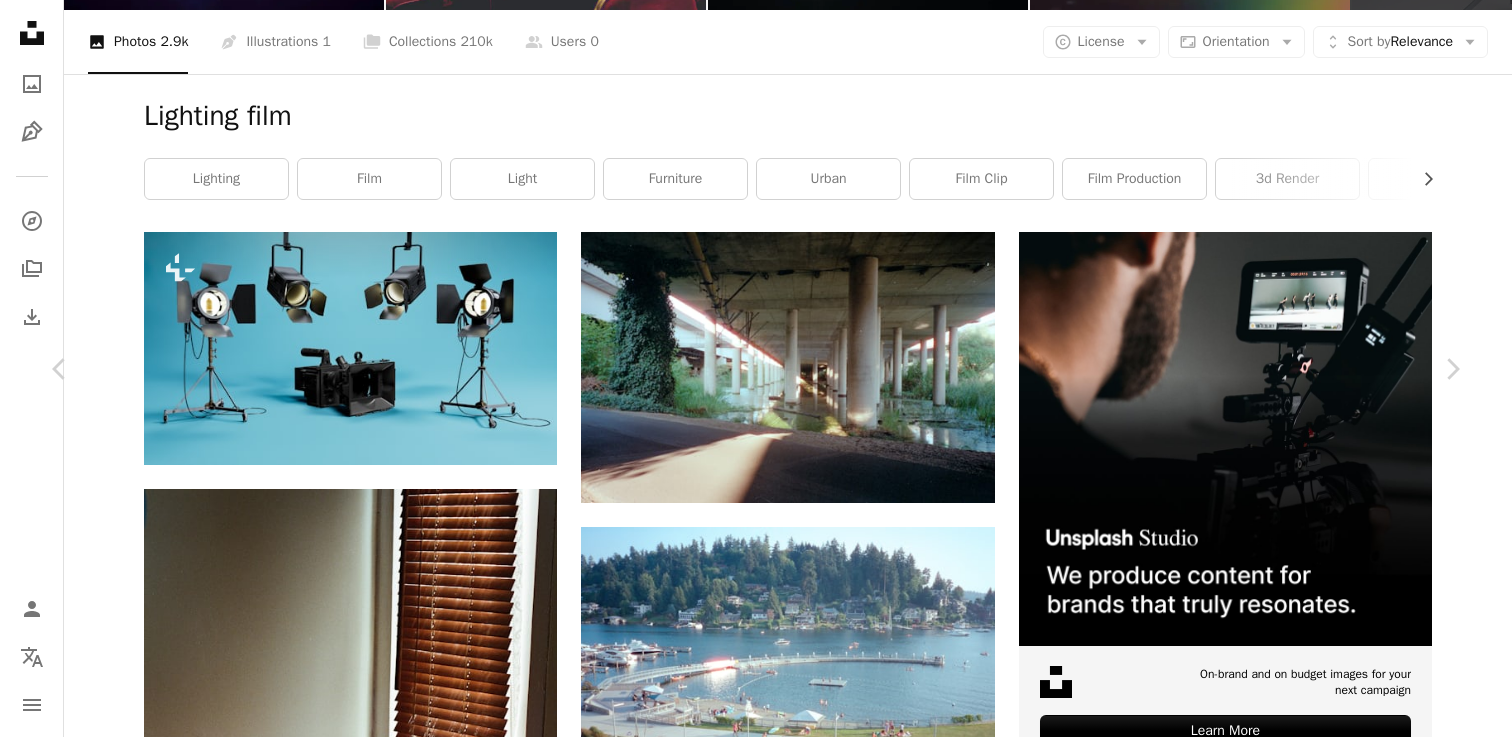 click on "An X shape Chevron left Chevron right David Schultz davidschultz A heart A plus sign Download free Chevron down Zoom in Views 3,173 Downloads 24 A forward-right arrow Share Info icon Info More Actions Calendar outlined Published on October 26, 2023 Safety Free to use under the Unsplash License lighting film bridge building city house road grey grass street urban path outdoors housing vegetation potted plant indoors pillar porch freeway Free pictures Browse premium related images on iStock | Save 20% with code UNSPLASH20 View more on iStock ↗ Related images A heart A plus sign Ethan Hansen Arrow pointing down A heart A plus sign Ximin Lin Available for hire A checkmark inside of a circle Arrow pointing down Plus sign for Unsplash+ A heart A plus sign Polina Kuzovkova For Unsplash+ A lock Download A heart A plus sign Briwa Arrow pointing down A heart A plus sign szm 4 Arrow pointing down A heart A plus sign Mitchell Orr Available for hire A checkmark inside of a circle Arrow pointing down A heart For t" at bounding box center (756, 20522) 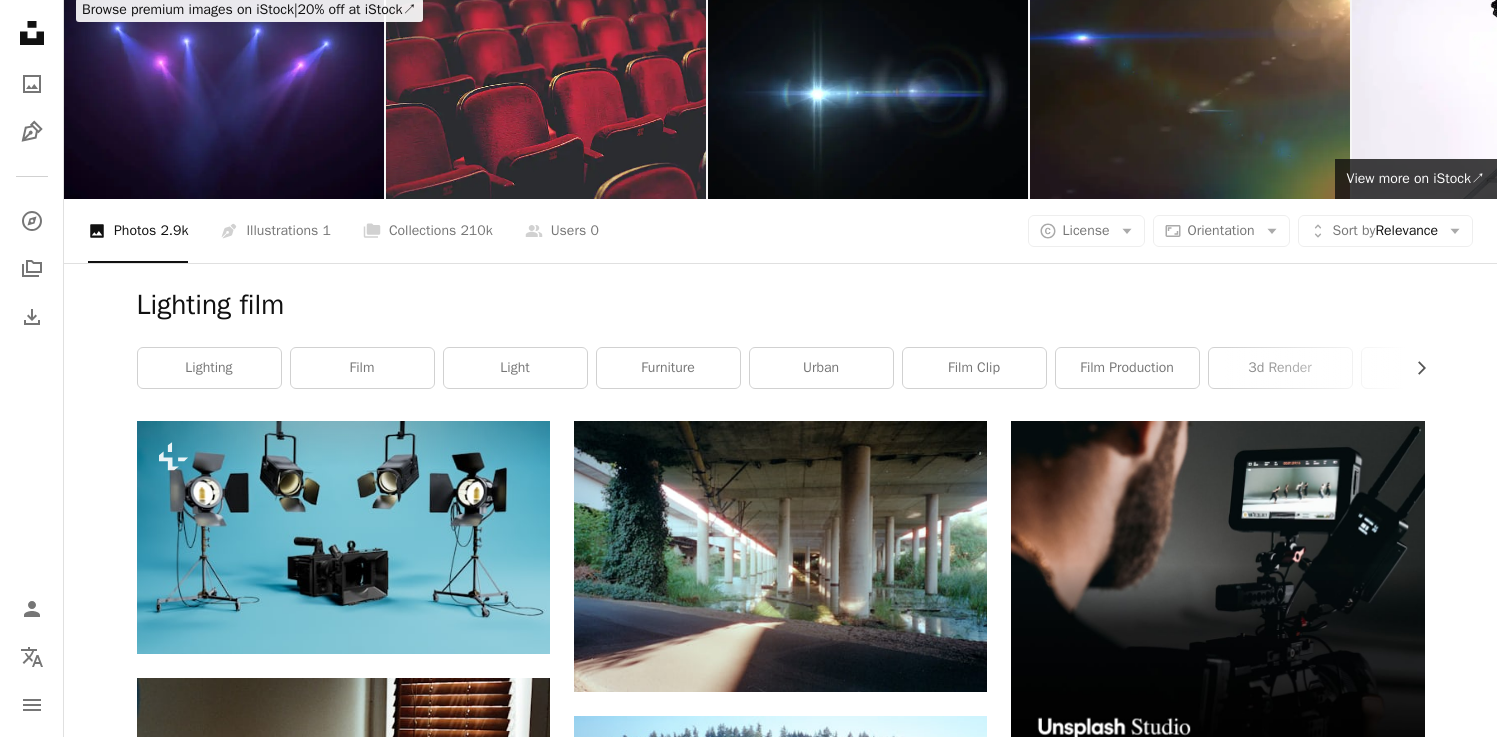 scroll, scrollTop: 0, scrollLeft: 0, axis: both 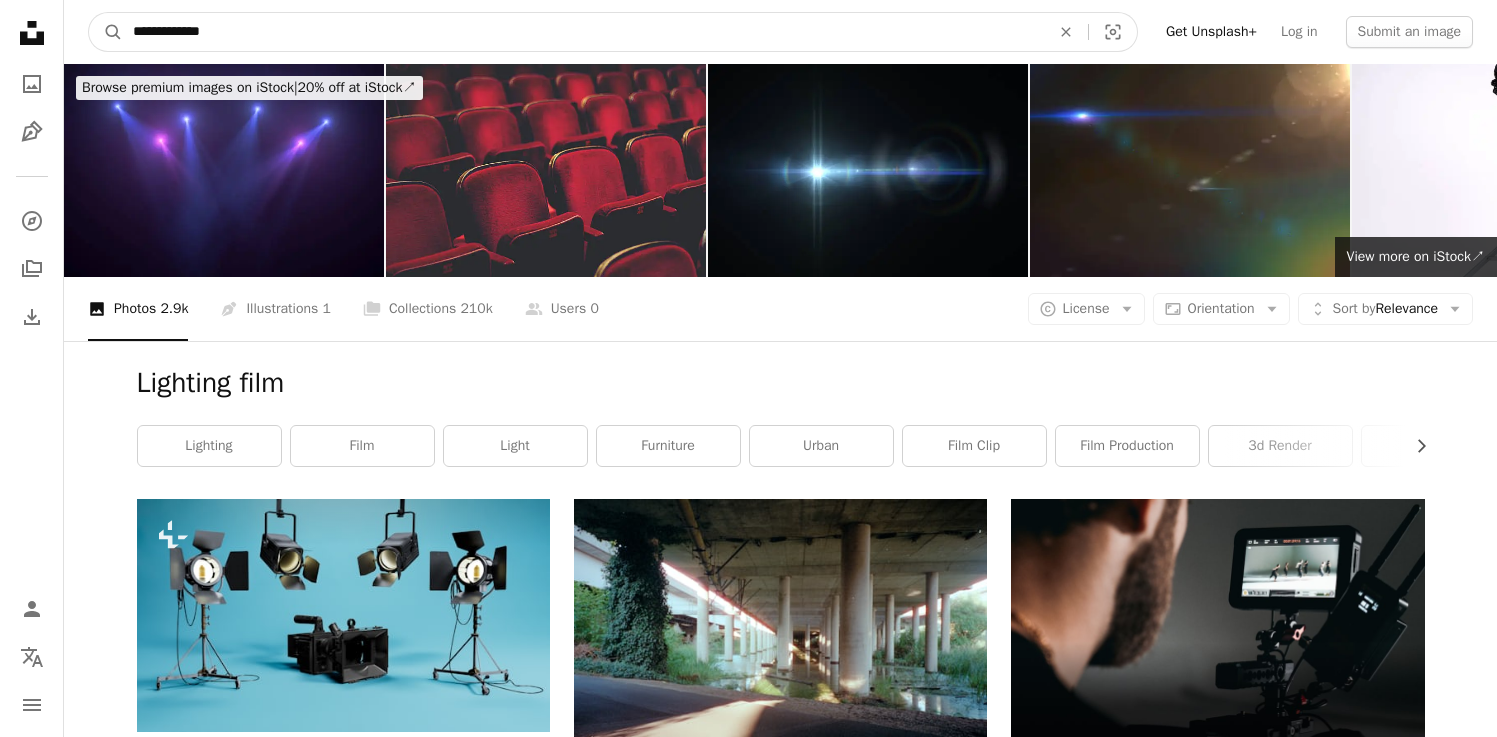 drag, startPoint x: 178, startPoint y: 35, endPoint x: -5, endPoint y: 23, distance: 183.39302 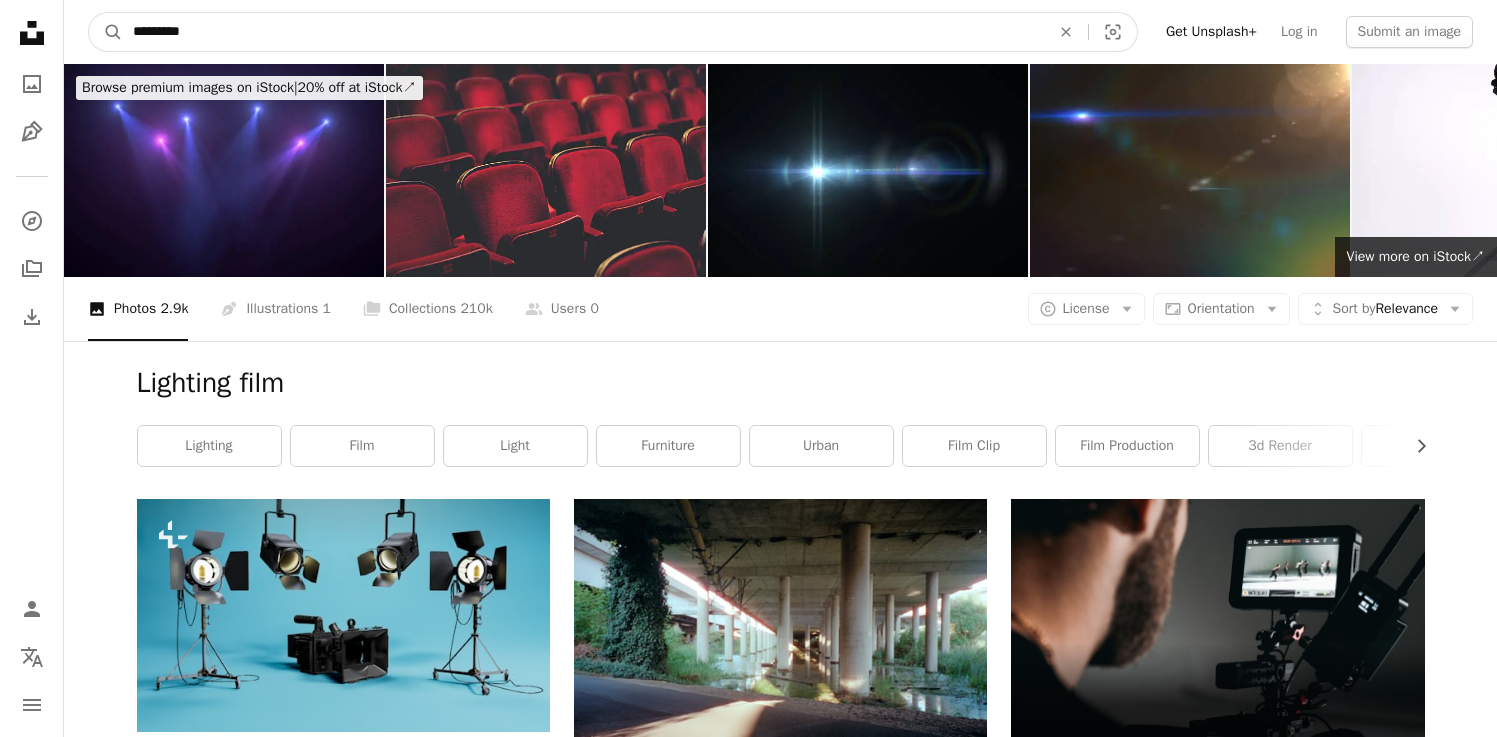 type on "*********" 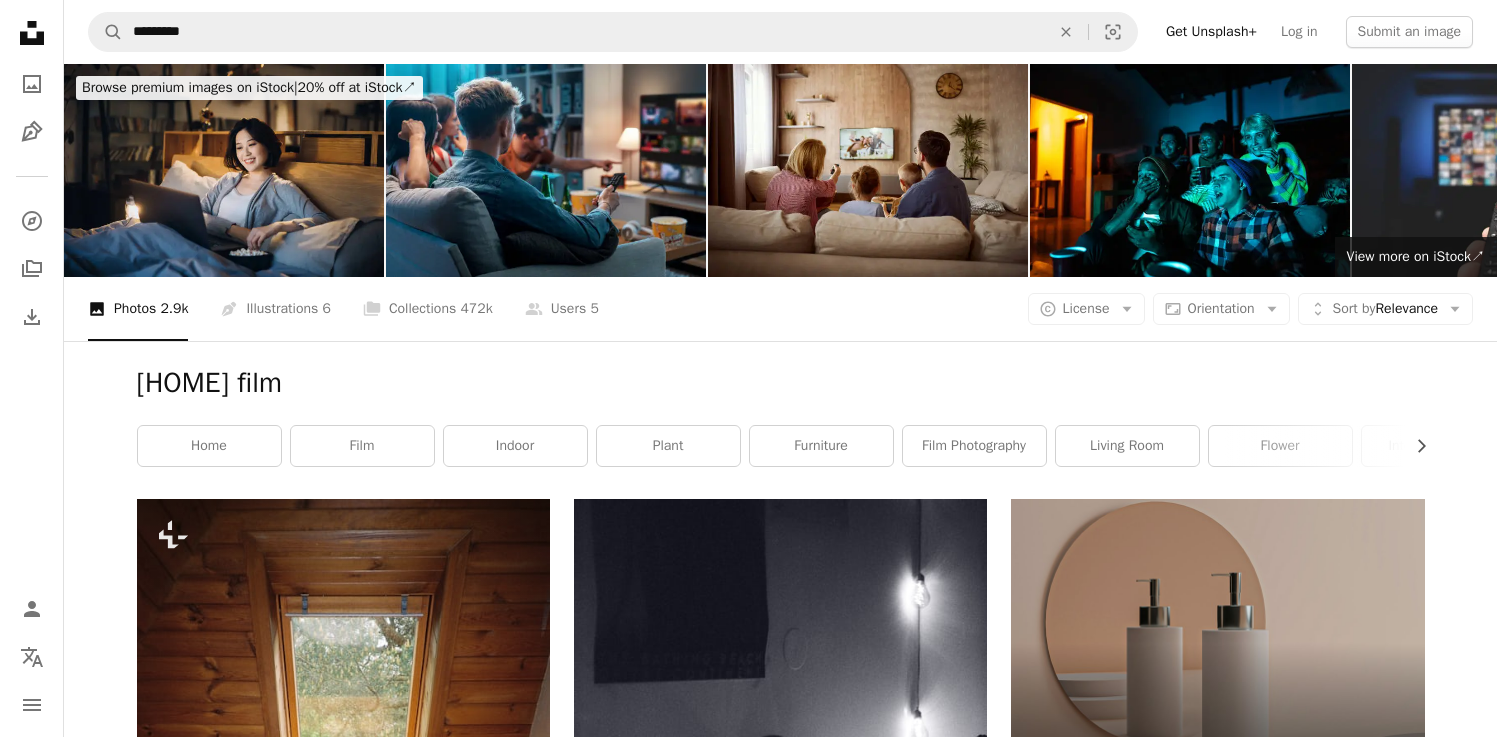 click on "[HOME] film" at bounding box center (781, 383) 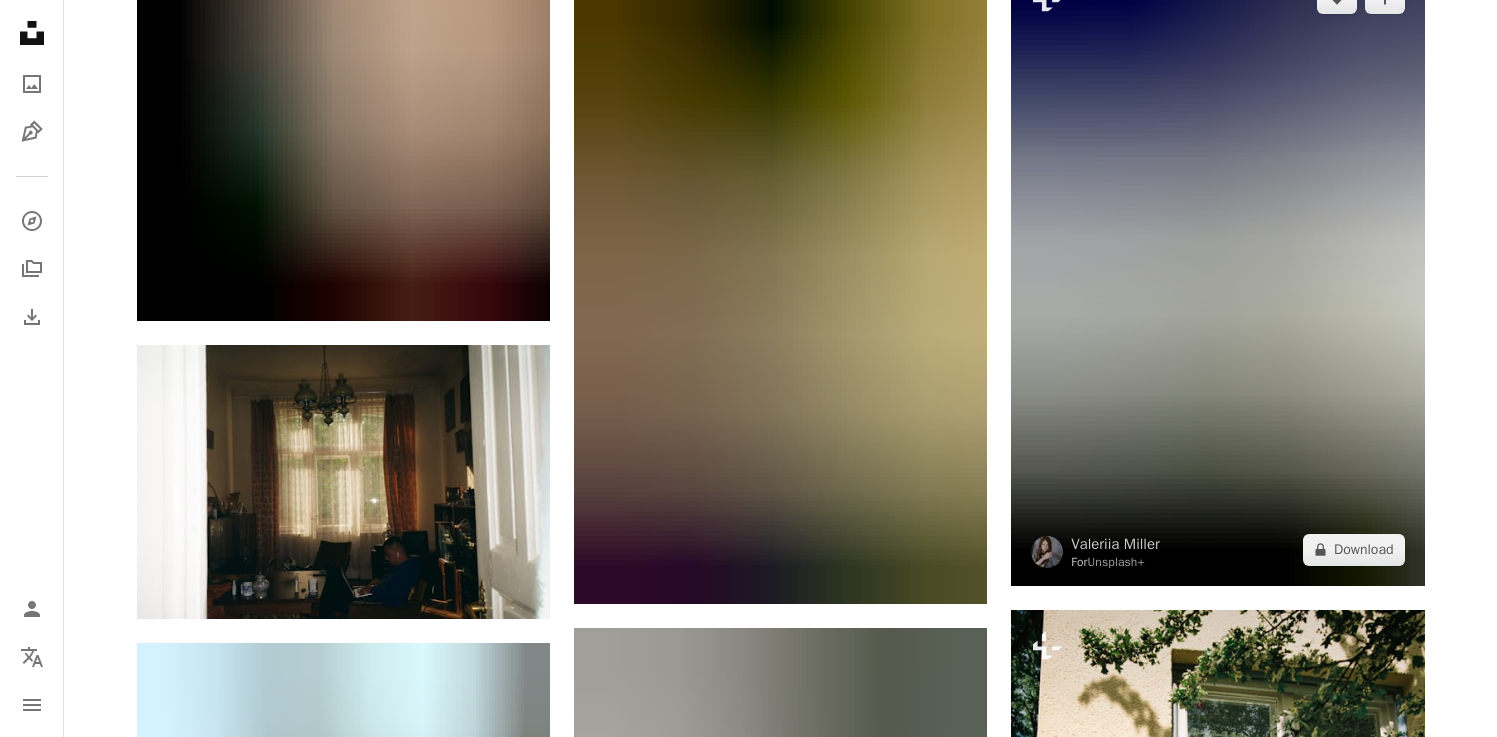 scroll, scrollTop: 1748, scrollLeft: 0, axis: vertical 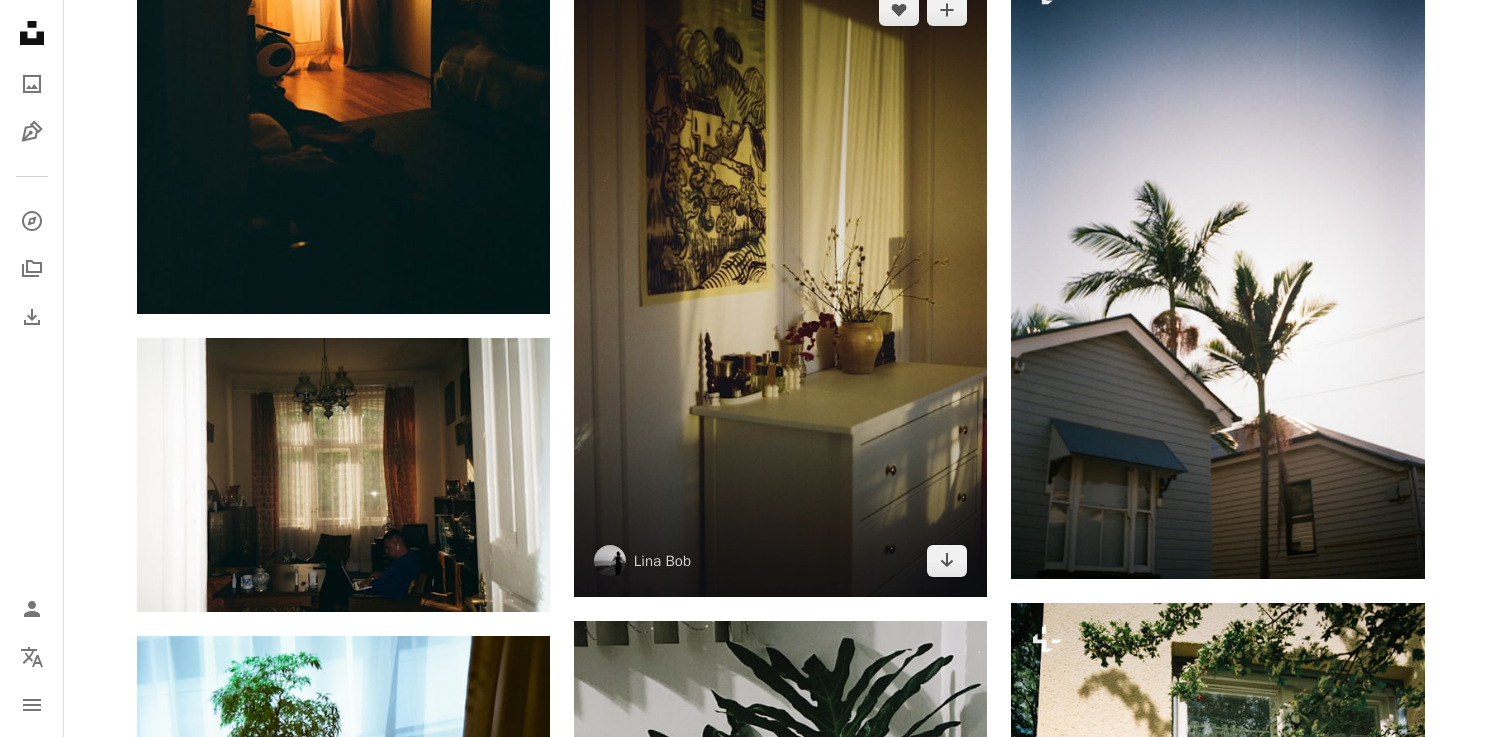 click at bounding box center (780, 285) 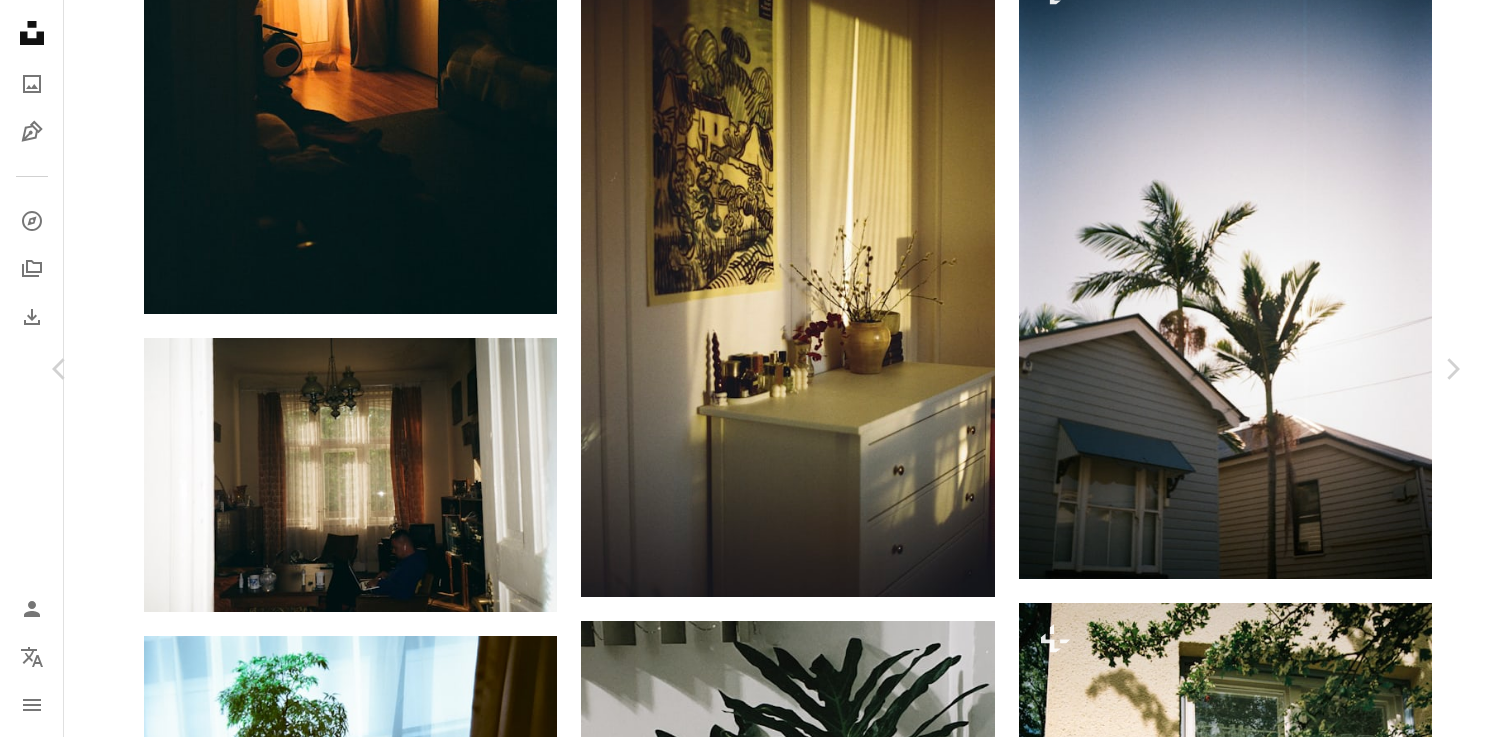 click on "Download free" at bounding box center (1263, 3468) 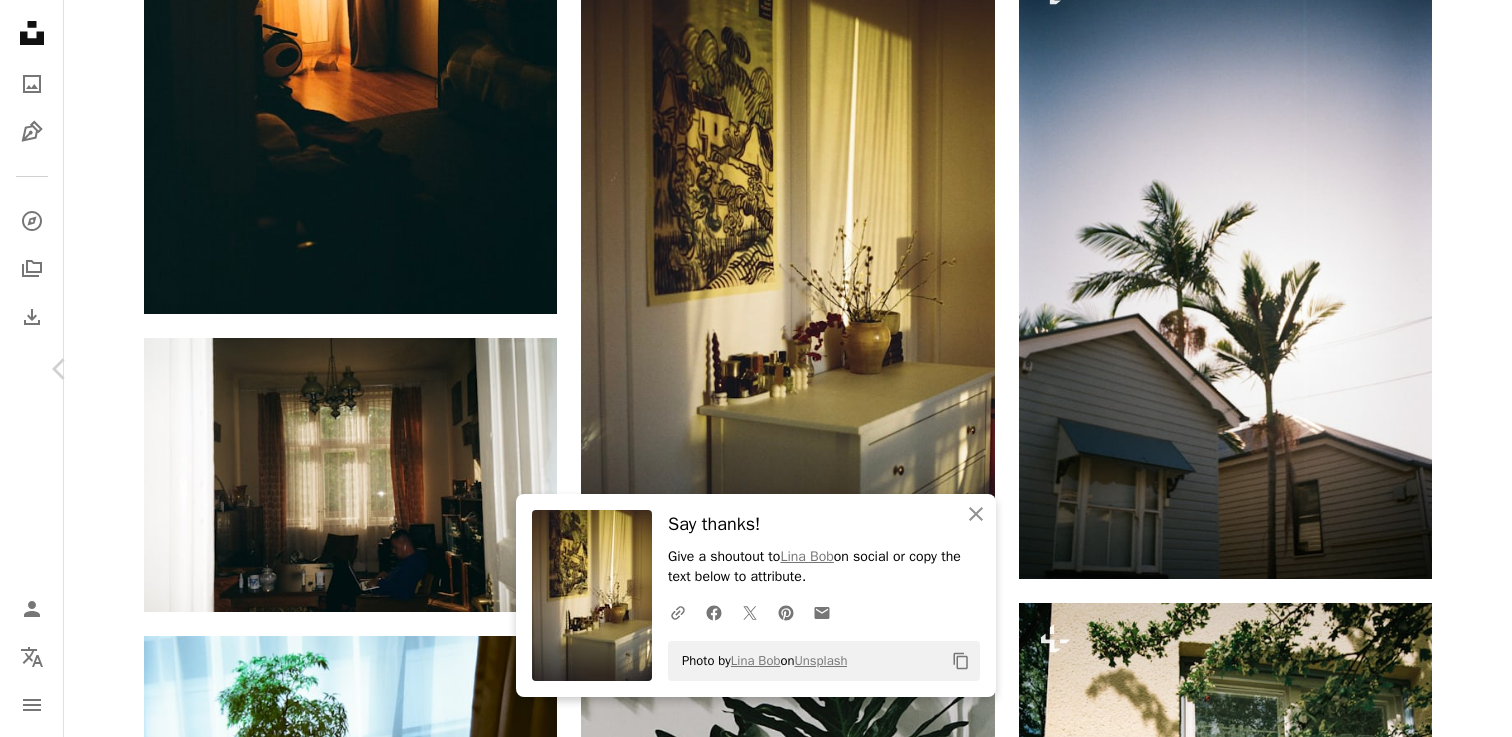 click on "Chevron right" at bounding box center [1452, 369] 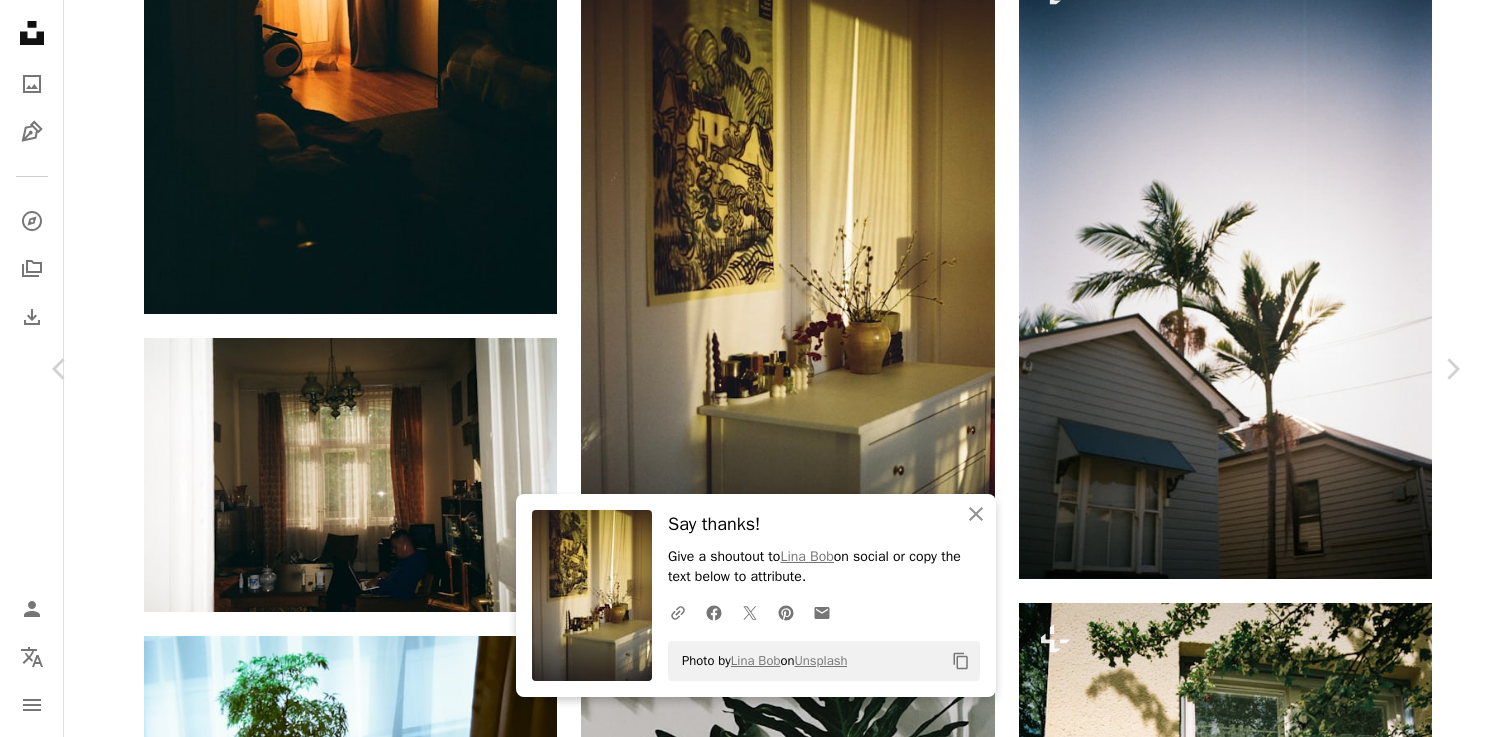 click on "An X shape" at bounding box center [20, 20] 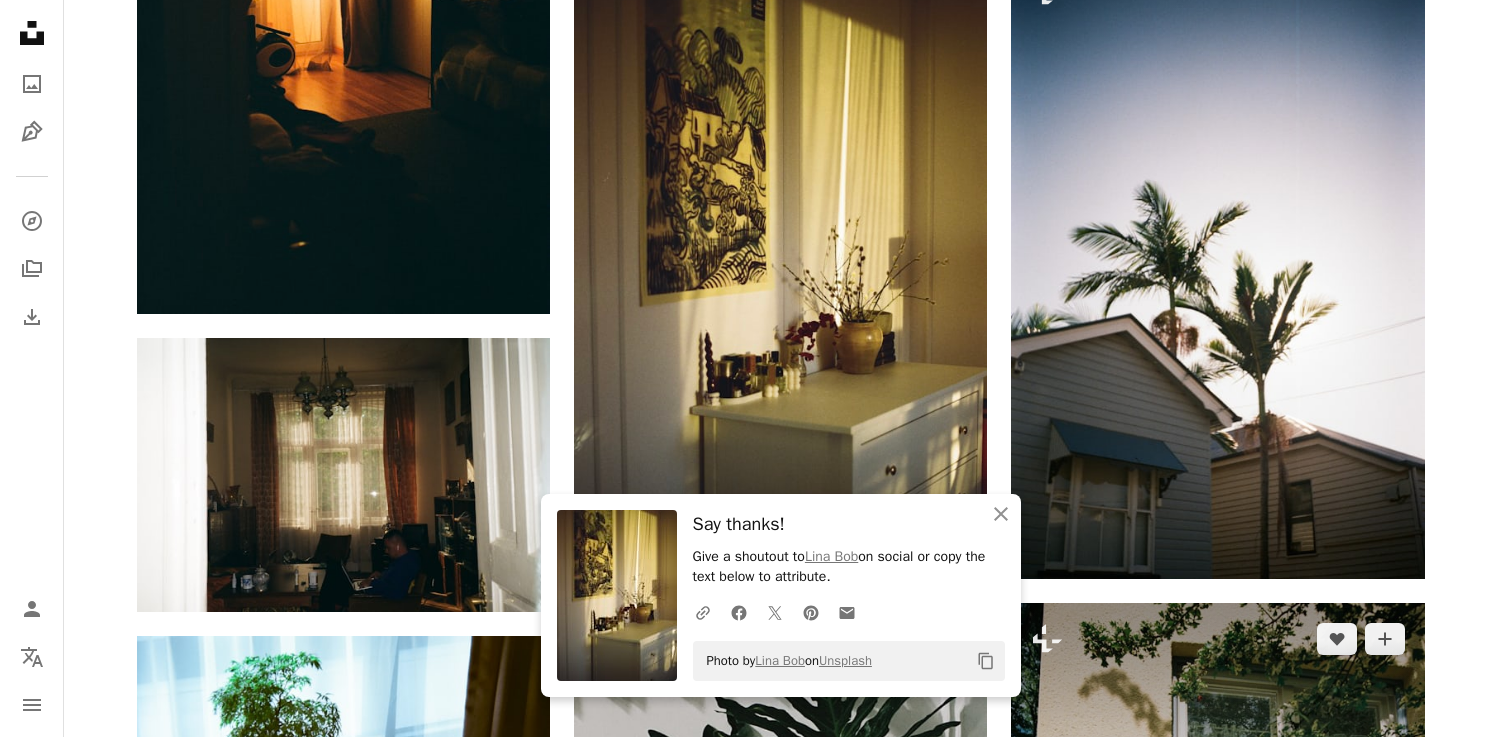 scroll, scrollTop: 2403, scrollLeft: 0, axis: vertical 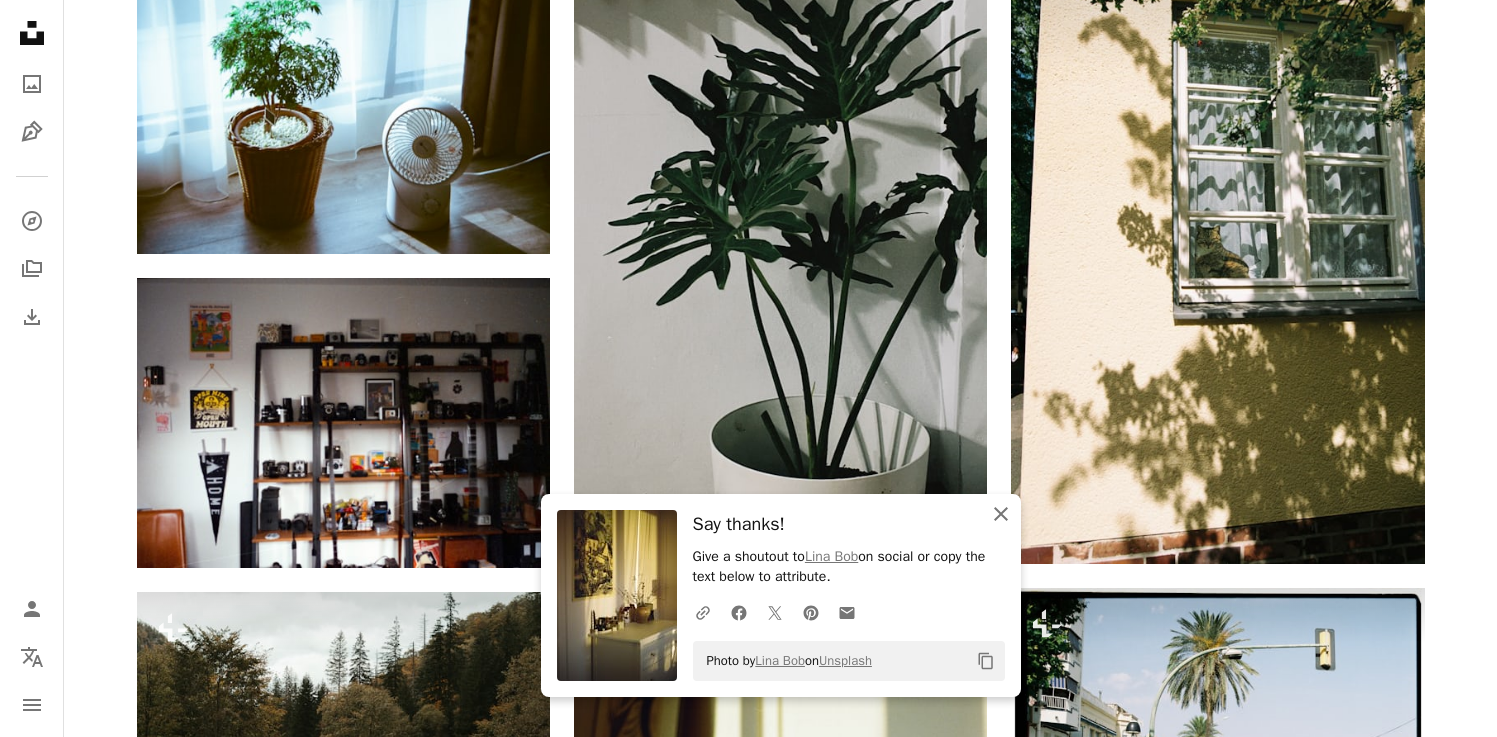 click on "An X shape" 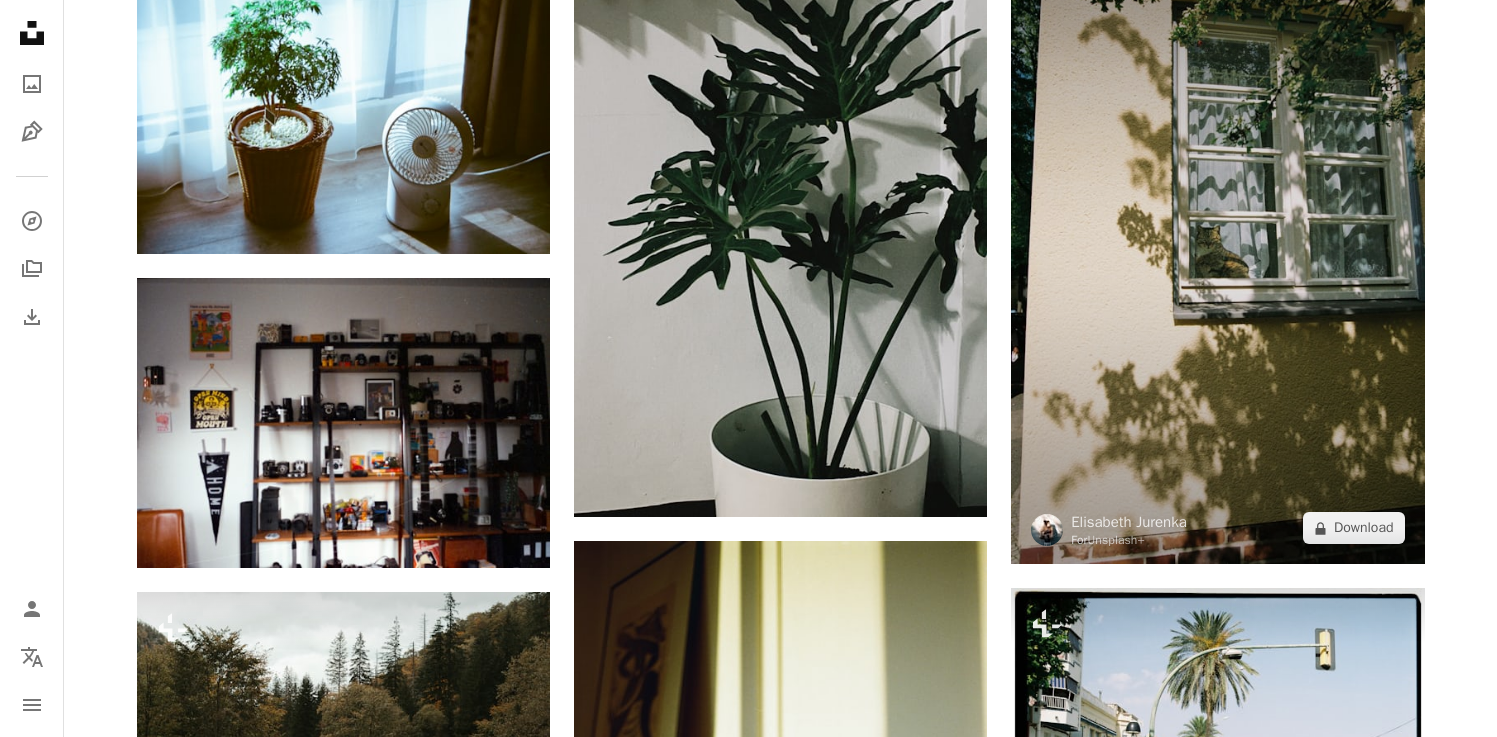 click at bounding box center (1217, 256) 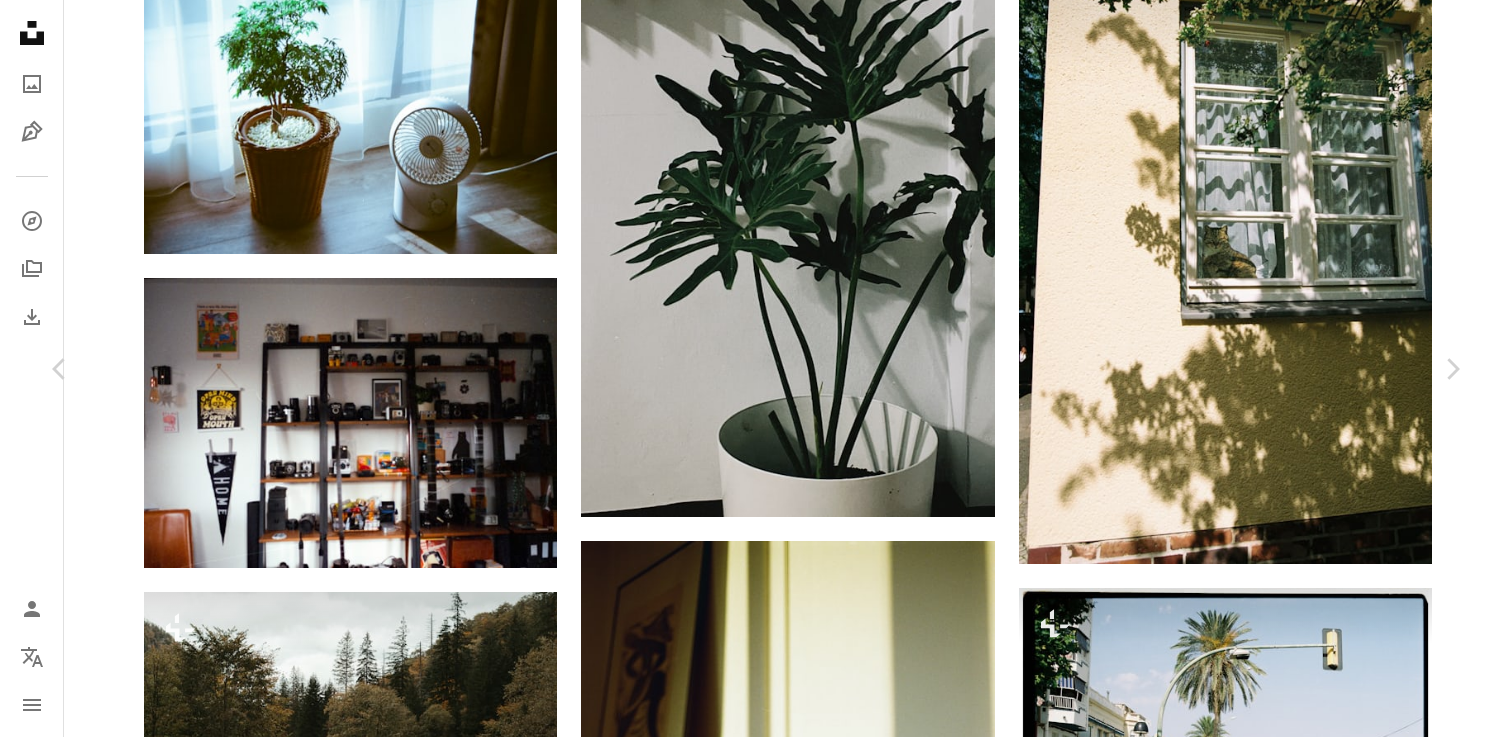 click on "An X shape" at bounding box center [20, 20] 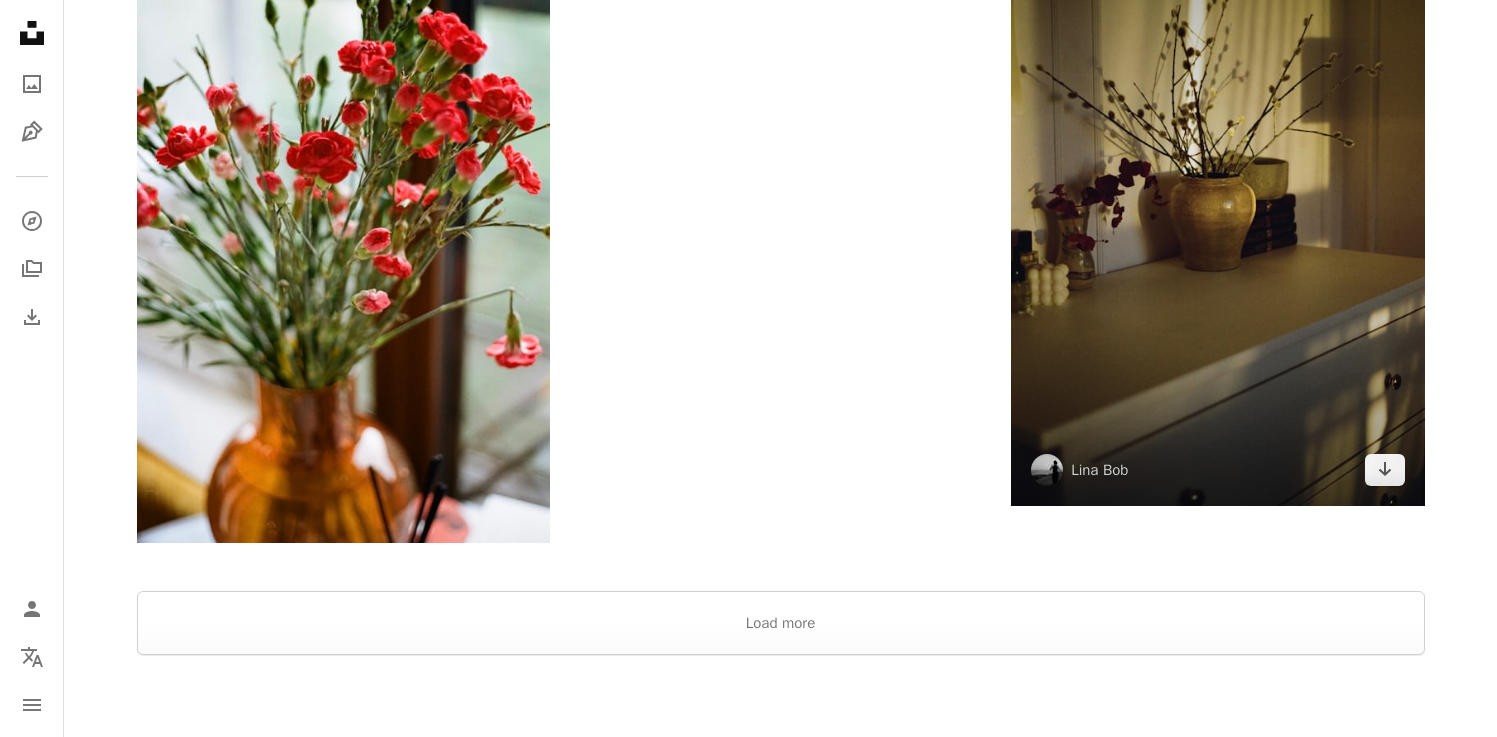 scroll, scrollTop: 4148, scrollLeft: 0, axis: vertical 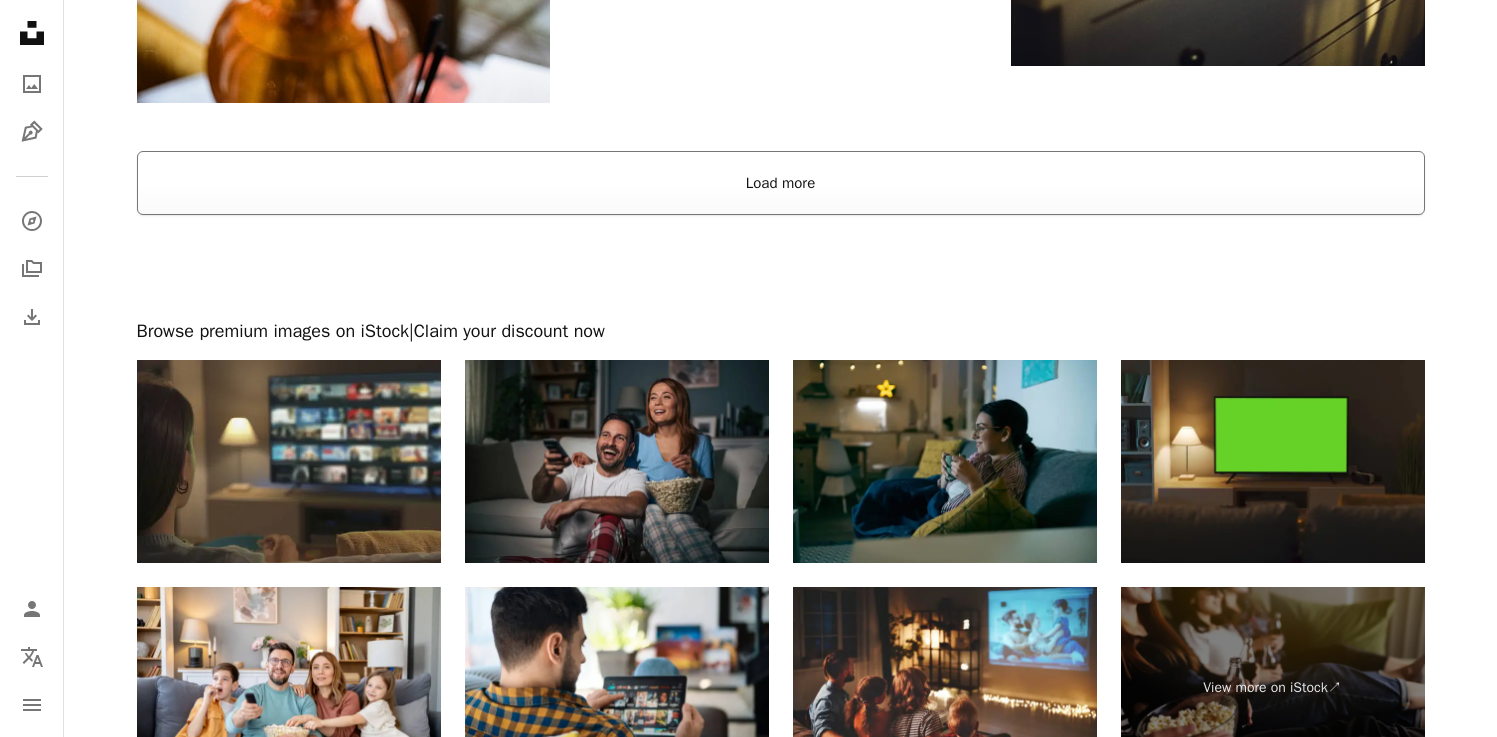click on "Load more" at bounding box center (781, 183) 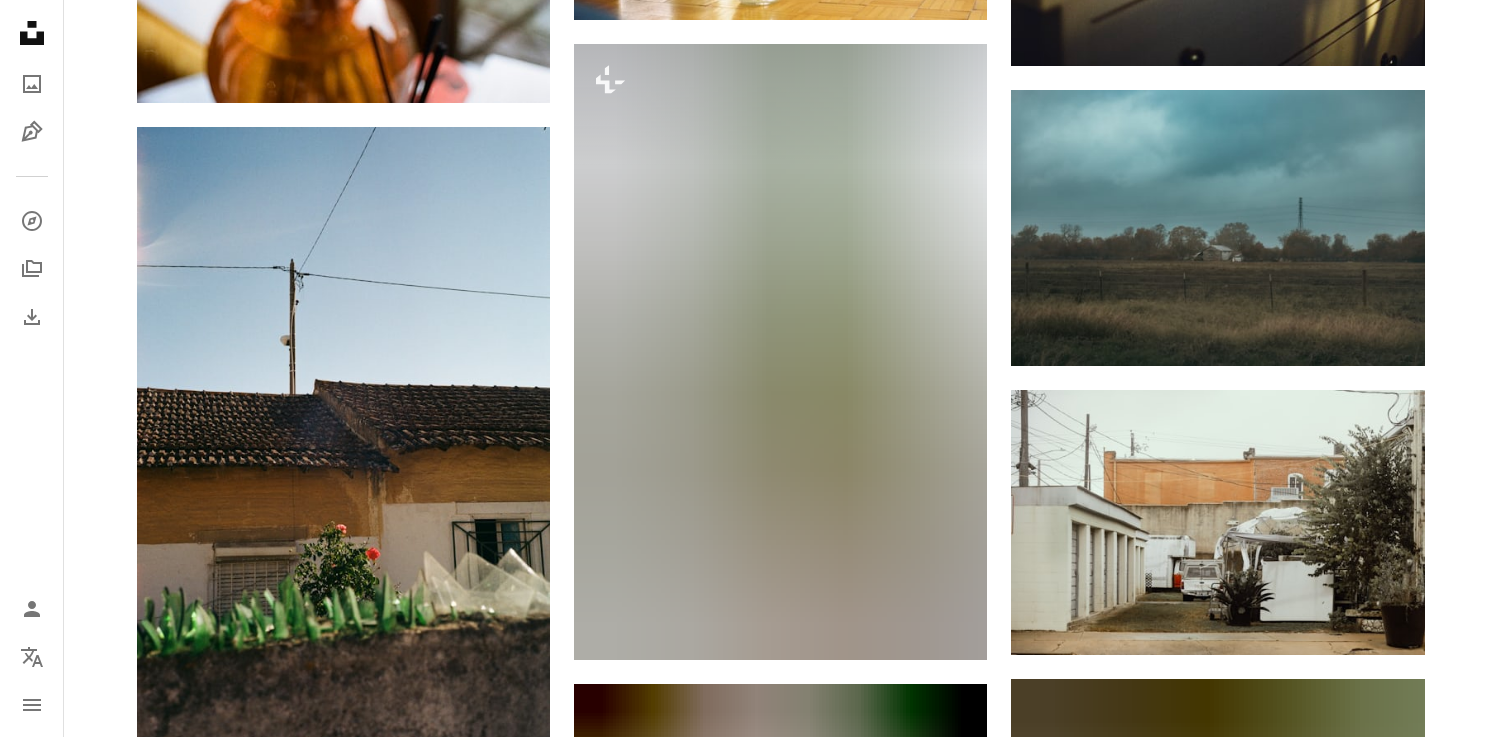 click on "Plus sign for Unsplash+ A heart A plus sign [FIRST] [LAST] For  Unsplash+ A lock Download A heart A plus sign [FIRST] [LAST] Available for hire A checkmark inside of a circle Arrow pointing down A heart A plus sign [FIRST] [LAST] Arrow pointing down A heart A plus sign [FIRST] [LAST] Available for hire A checkmark inside of a circle Arrow pointing down A heart A plus sign [FIRST] [LAST] Arrow pointing down A heart A plus sign [FIRST] [LAST] Arrow pointing down Plus sign for Unsplash+ A heart A plus sign [FIRST] [LAST] For  Unsplash+ A lock Download A heart A plus sign [FIRST] [LAST] Arrow pointing down A heart A plus sign [FIRST] [LAST] Arrow pointing down A heart A plus sign [FIRST] [LAST] Available for hire A checkmark inside of a circle Arrow pointing down A heart A plus sign –– ––– –––  –– ––– –  ––– –––  ––––  –   – –– –––  – – ––– –– –– –––– –– The best in on-brand content creation Learn More Plus sign for Unsplash+ A heart A plus sign [FIRST] [LAST]" at bounding box center [781, -281] 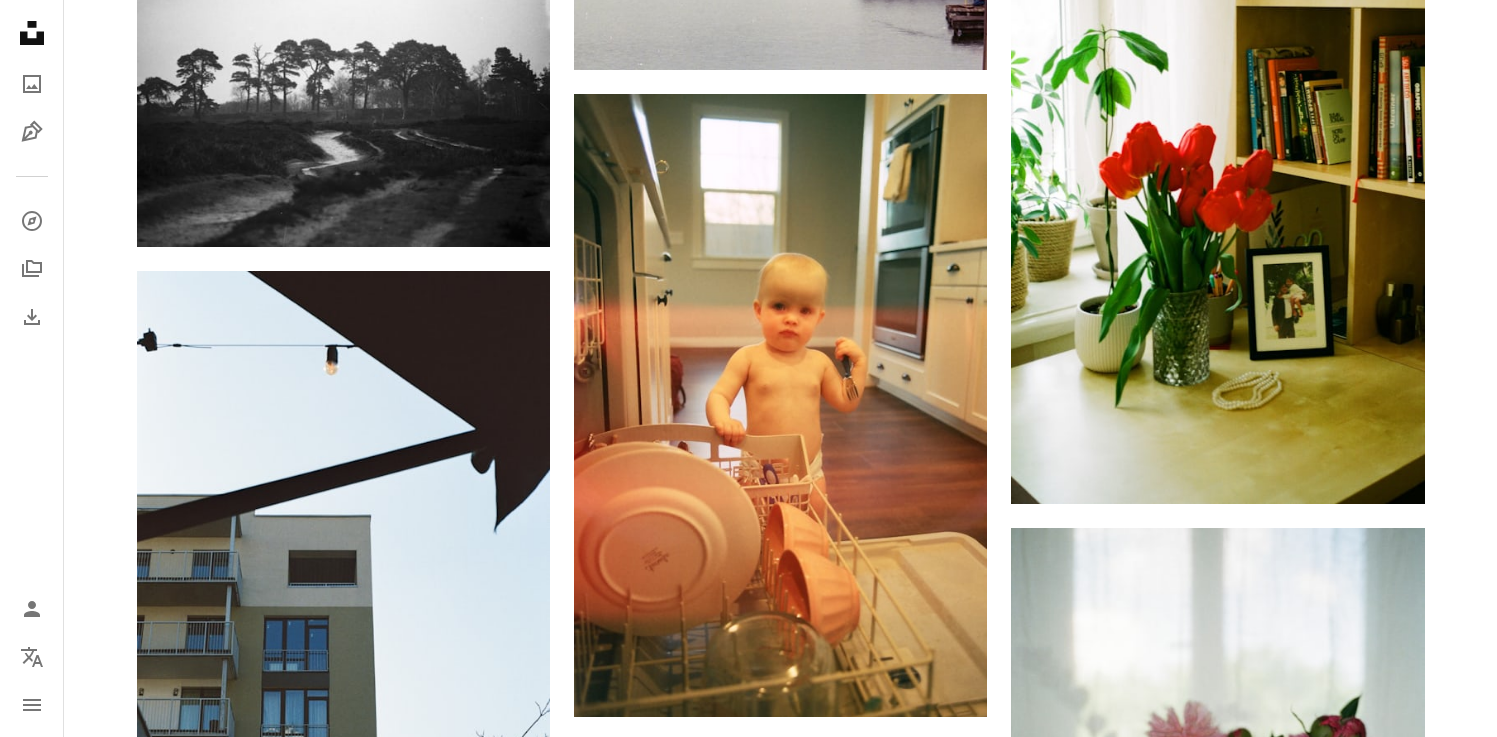 scroll, scrollTop: 14435, scrollLeft: 0, axis: vertical 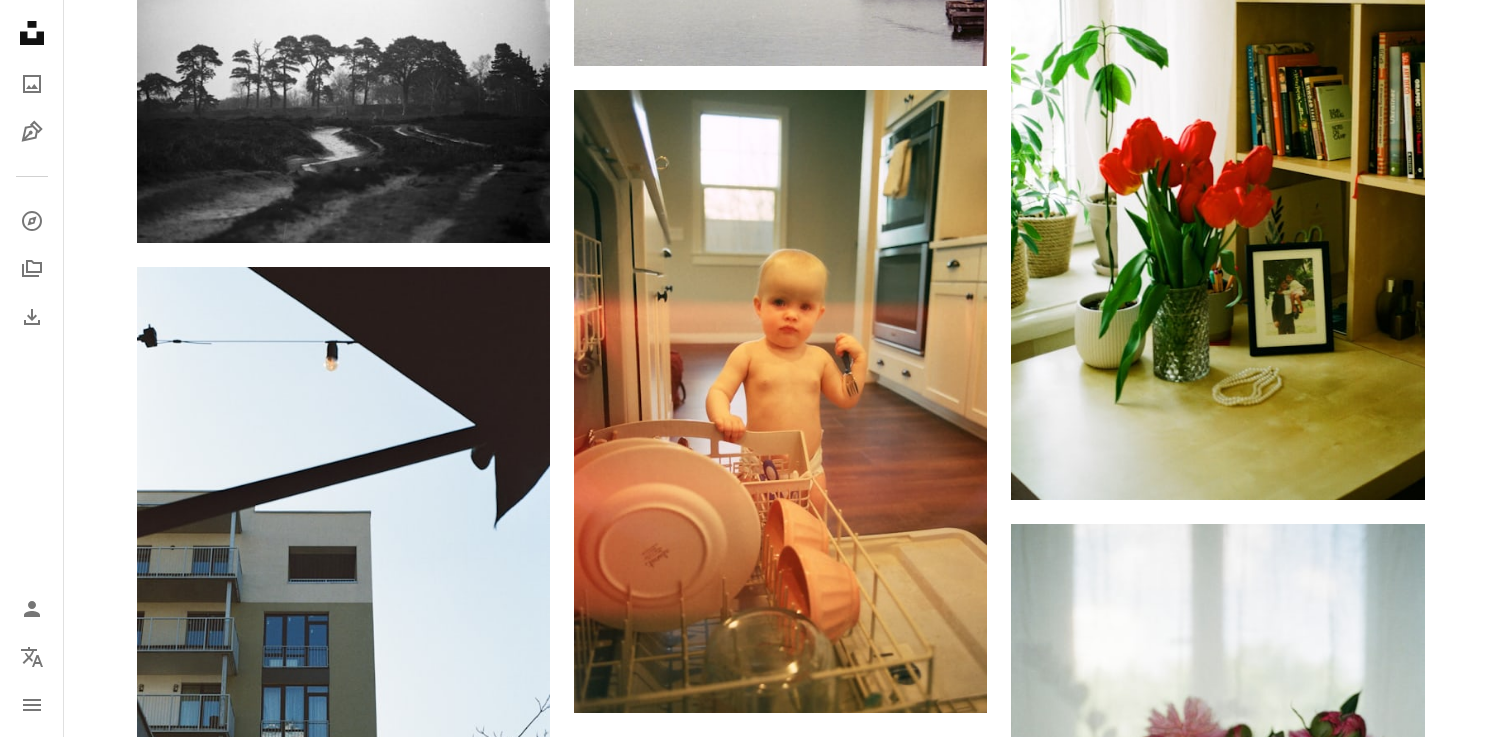 click on "Plus sign for Unsplash+ A heart A plus sign [FIRST] [LAST] For  Unsplash+ A lock Download A heart A plus sign [FIRST] [LAST] Available for hire A checkmark inside of a circle Arrow pointing down A heart A plus sign [FIRST] [LAST] Arrow pointing down A heart A plus sign [FIRST] [LAST] Available for hire A checkmark inside of a circle Arrow pointing down A heart A plus sign [FIRST] [LAST] Arrow pointing down A heart A plus sign [FIRST] [LAST] Arrow pointing down Plus sign for Unsplash+ A heart A plus sign [FIRST] [LAST] For  Unsplash+ A lock Download A heart A plus sign [FIRST] [LAST] Arrow pointing down A heart A plus sign [FIRST] [LAST] Arrow pointing down A heart A plus sign [FIRST] [LAST] Available for hire A checkmark inside of a circle Arrow pointing down A heart A plus sign –– ––– –––  –– ––– –  ––– –––  ––––  –   – –– –––  – – ––– –– –– –––– –– The best in on-brand content creation Learn More Plus sign for Unsplash+ A heart A plus sign [FIRST] [LAST]" at bounding box center [781, -4375] 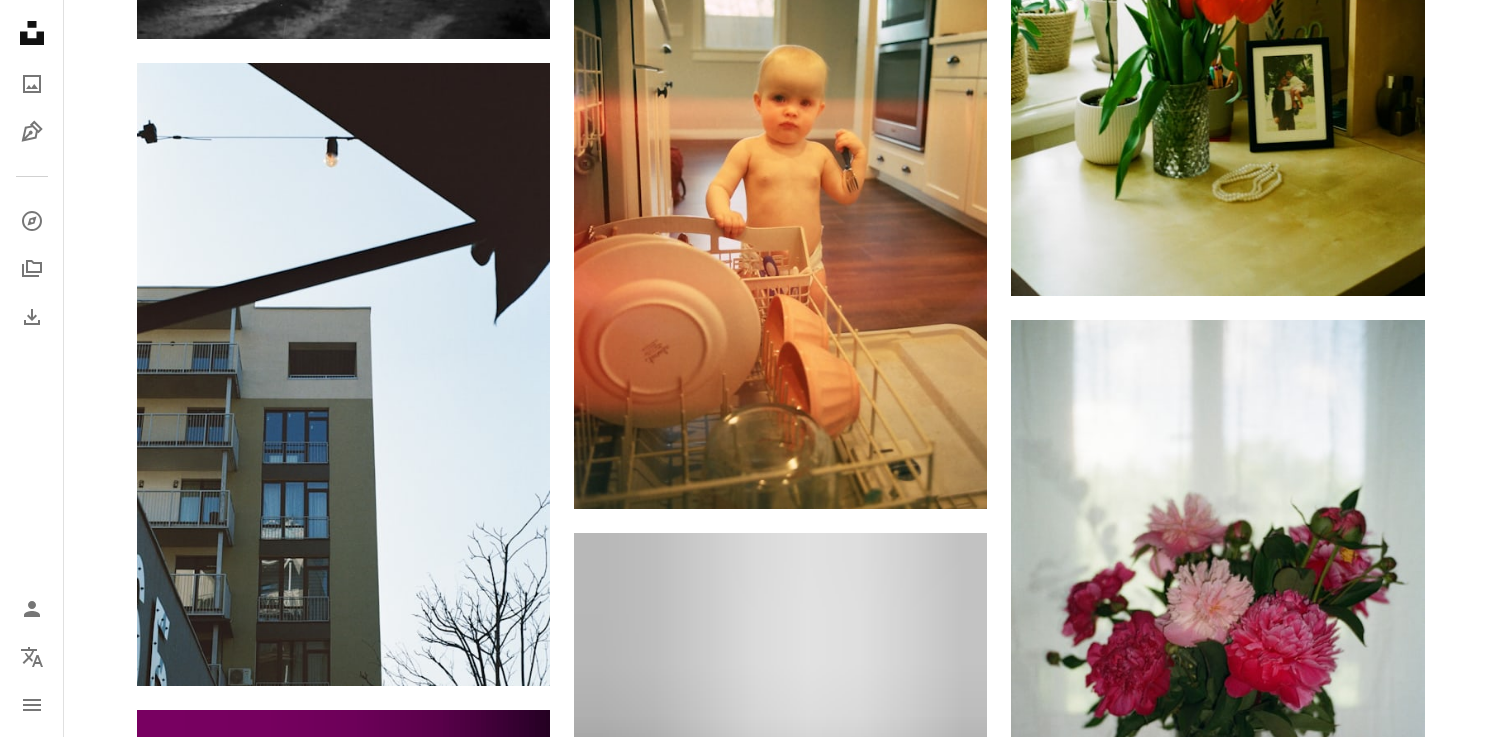 scroll, scrollTop: 14859, scrollLeft: 0, axis: vertical 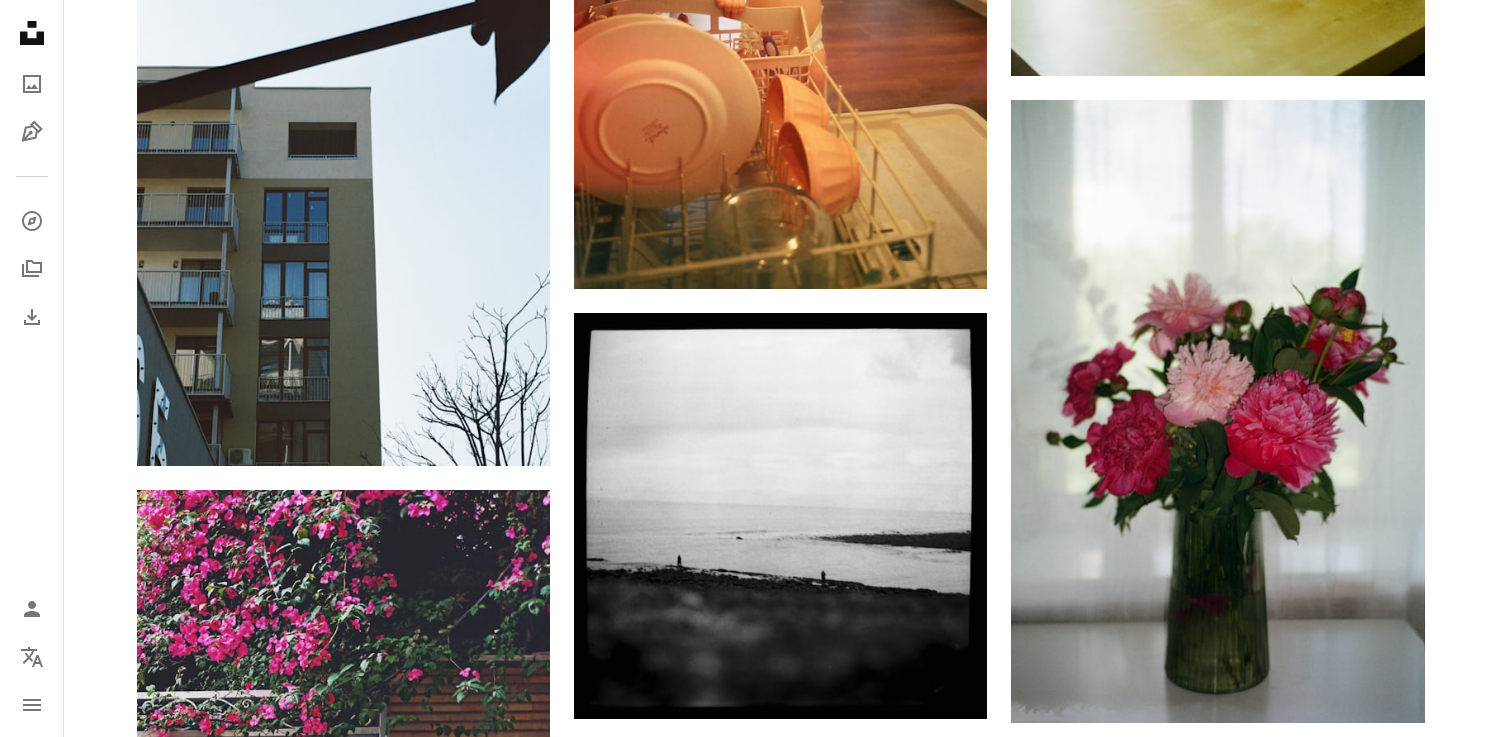 click on "Plus sign for Unsplash+ A heart A plus sign [FIRST] [LAST] For  Unsplash+ A lock Download A heart A plus sign [FIRST] [LAST] Available for hire A checkmark inside of a circle Arrow pointing down A heart A plus sign [FIRST] [LAST] Arrow pointing down A heart A plus sign [FIRST] [LAST] Available for hire A checkmark inside of a circle Arrow pointing down A heart A plus sign [FIRST] [LAST] Arrow pointing down A heart A plus sign [FIRST] [LAST] Arrow pointing down Plus sign for Unsplash+ A heart A plus sign [FIRST] [LAST] For  Unsplash+ A lock Download A heart A plus sign [FIRST] [LAST] Arrow pointing down A heart A plus sign [FIRST] [LAST] Arrow pointing down A heart A plus sign [FIRST] [LAST] Available for hire A checkmark inside of a circle Arrow pointing down A heart A plus sign –– ––– –––  –– ––– –  ––– –––  ––––  –   – –– –––  – – ––– –– –– –––– –– The best in on-brand content creation Learn More Plus sign for Unsplash+ A heart A plus sign [FIRST] [LAST]" at bounding box center [781, -4799] 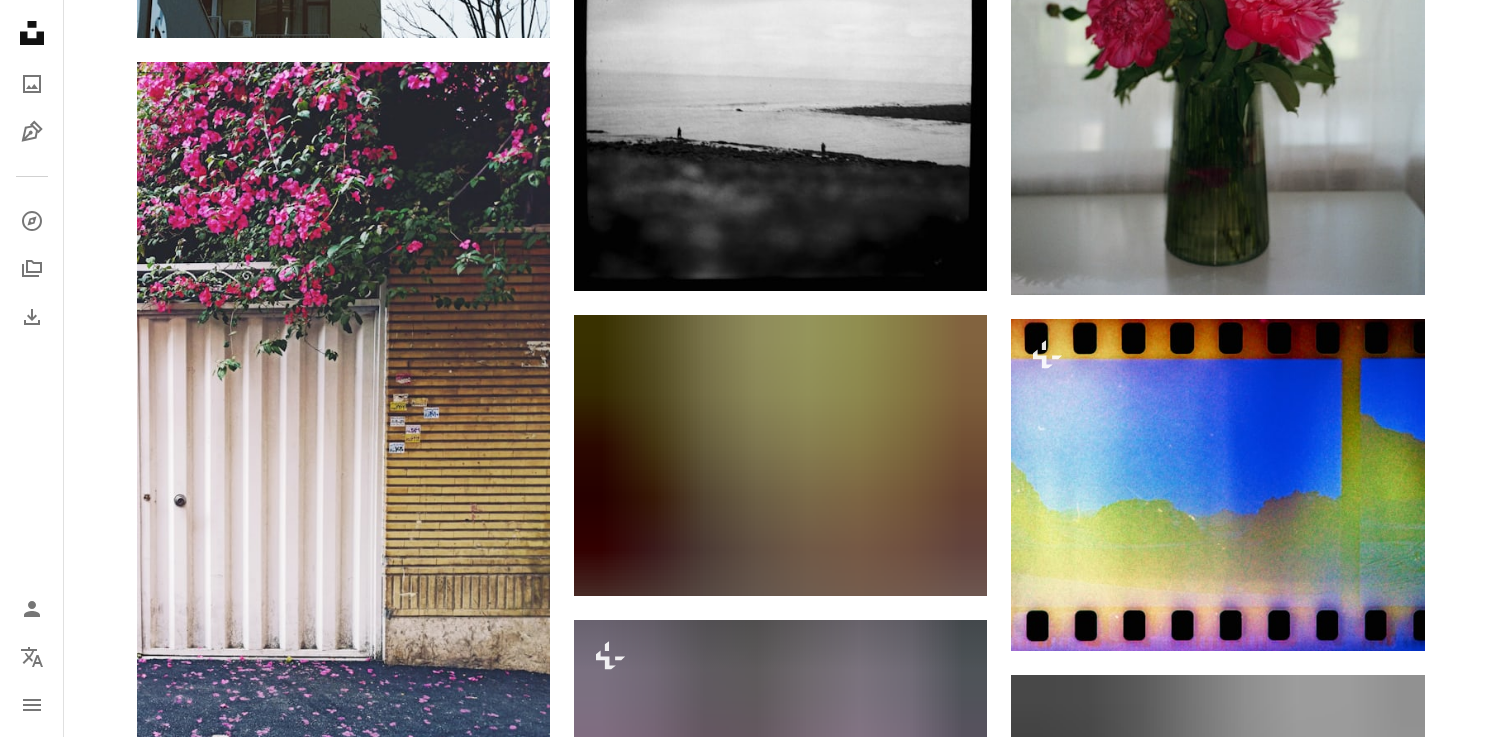 scroll, scrollTop: 15702, scrollLeft: 0, axis: vertical 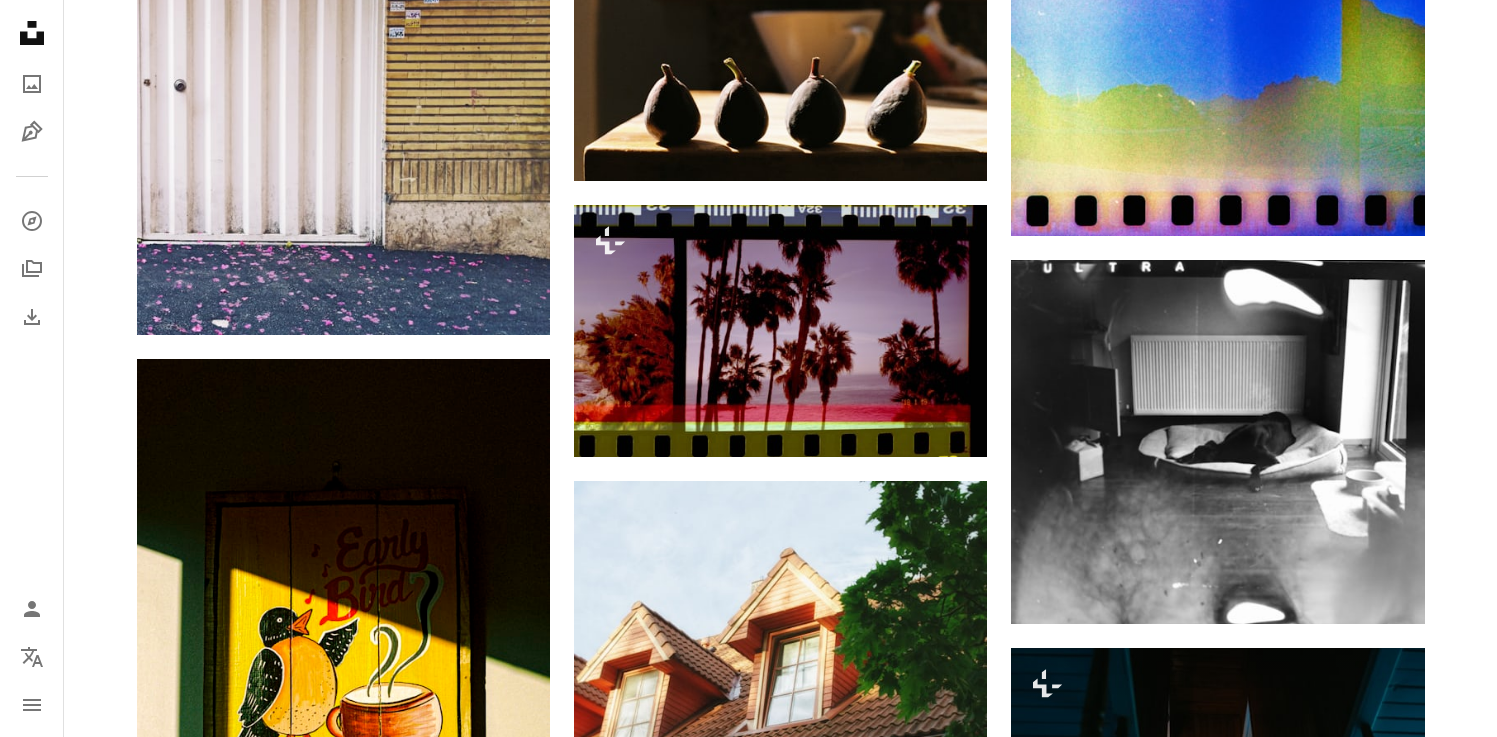 click on "Plus sign for Unsplash+ A heart A plus sign [FIRST] [LAST] For  Unsplash+ A lock Download A heart A plus sign [FIRST] [LAST] Available for hire A checkmark inside of a circle Arrow pointing down A heart A plus sign [FIRST] [LAST] Arrow pointing down A heart A plus sign [FIRST] [LAST] Available for hire A checkmark inside of a circle Arrow pointing down A heart A plus sign [FIRST] [LAST] Arrow pointing down A heart A plus sign [FIRST] [LAST] Arrow pointing down Plus sign for Unsplash+ A heart A plus sign [FIRST] [LAST] For  Unsplash+ A lock Download A heart A plus sign [FIRST] [LAST] Arrow pointing down A heart A plus sign [FIRST] [LAST] Arrow pointing down A heart A plus sign [FIRST] [LAST] Available for hire A checkmark inside of a circle Arrow pointing down A heart A plus sign –– ––– –––  –– ––– –  ––– –––  ––––  –   – –– –––  – – ––– –– –– –––– –– The best in on-brand content creation Learn More Plus sign for Unsplash+ A heart A plus sign [FIRST] [LAST]" at bounding box center (781, -5642) 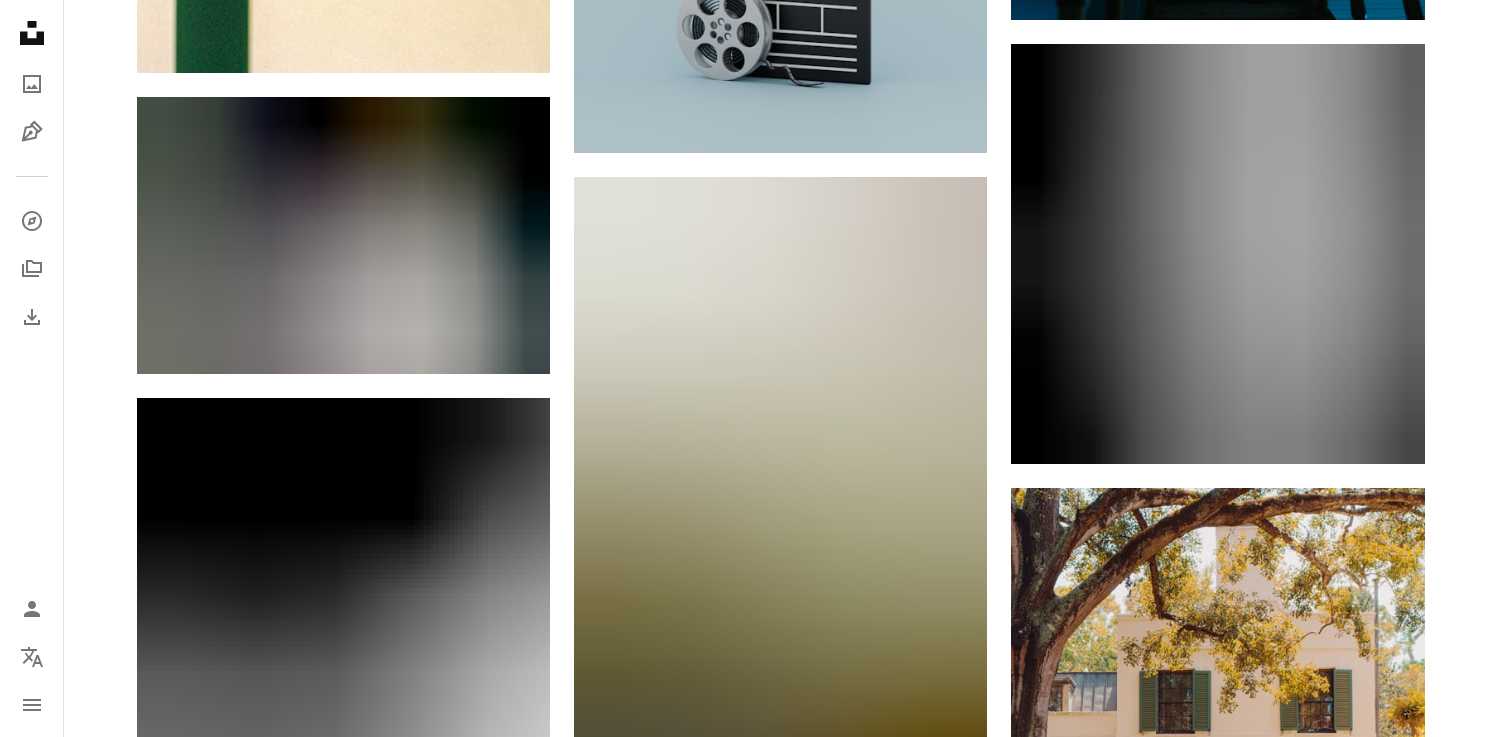 scroll, scrollTop: 16633, scrollLeft: 0, axis: vertical 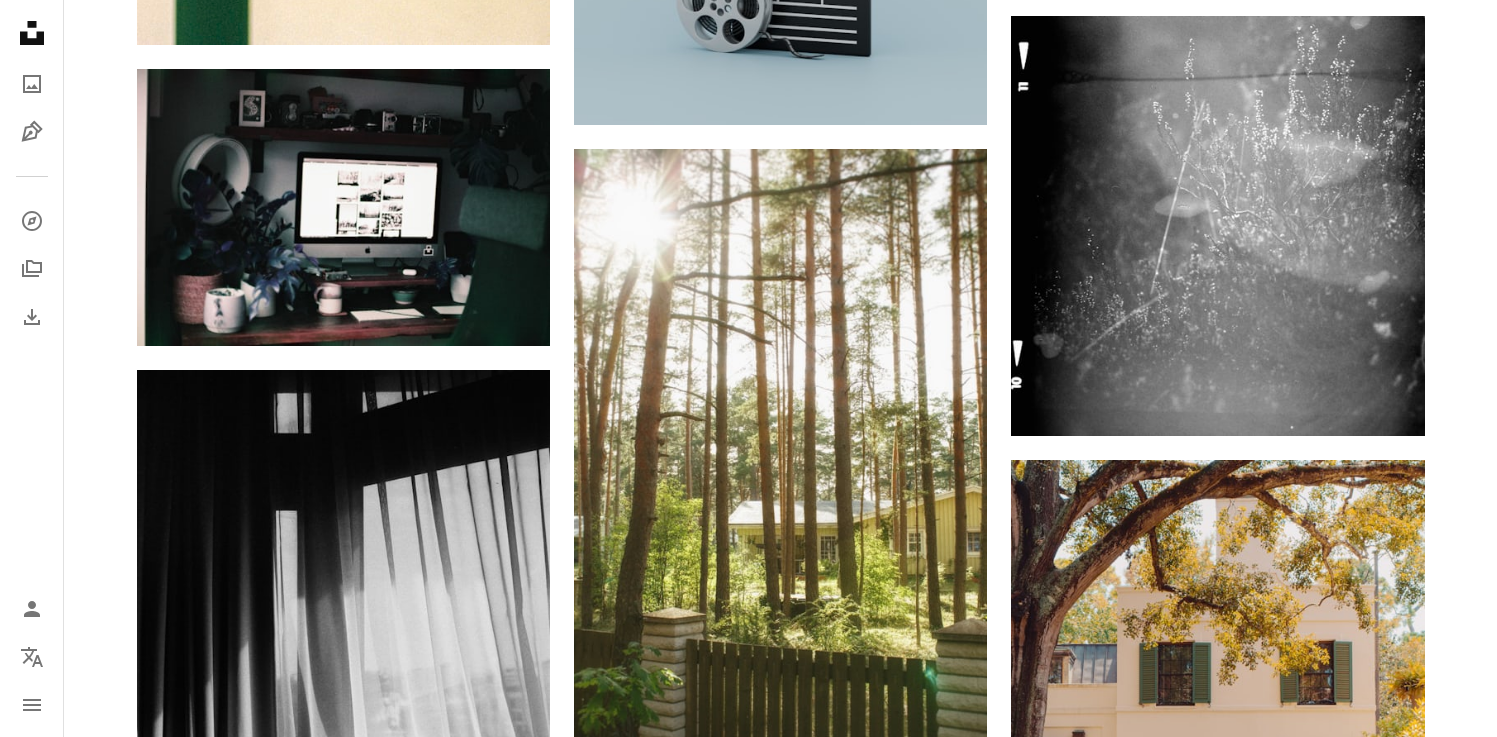 click on "Plus sign for Unsplash+ A heart A plus sign [FIRST] [LAST] For  Unsplash+ A lock Download A heart A plus sign [FIRST] [LAST] Available for hire A checkmark inside of a circle Arrow pointing down A heart A plus sign [FIRST] [LAST] Arrow pointing down A heart A plus sign [FIRST] [LAST] Available for hire A checkmark inside of a circle Arrow pointing down A heart A plus sign [FIRST] [LAST] Arrow pointing down A heart A plus sign [FIRST] [LAST] Arrow pointing down Plus sign for Unsplash+ A heart A plus sign [FIRST] [LAST] For  Unsplash+ A lock Download A heart A plus sign [FIRST] [LAST] Arrow pointing down A heart A plus sign [FIRST] [LAST] Arrow pointing down A heart A plus sign [FIRST] [LAST] Available for hire A checkmark inside of a circle Arrow pointing down A heart A plus sign –– ––– –––  –– ––– –  ––– –––  ––––  –   – –– –––  – – ––– –– –– –––– –– The best in on-brand content creation Learn More Plus sign for Unsplash+ A heart A plus sign [FIRST] [LAST]" at bounding box center [781, -6573] 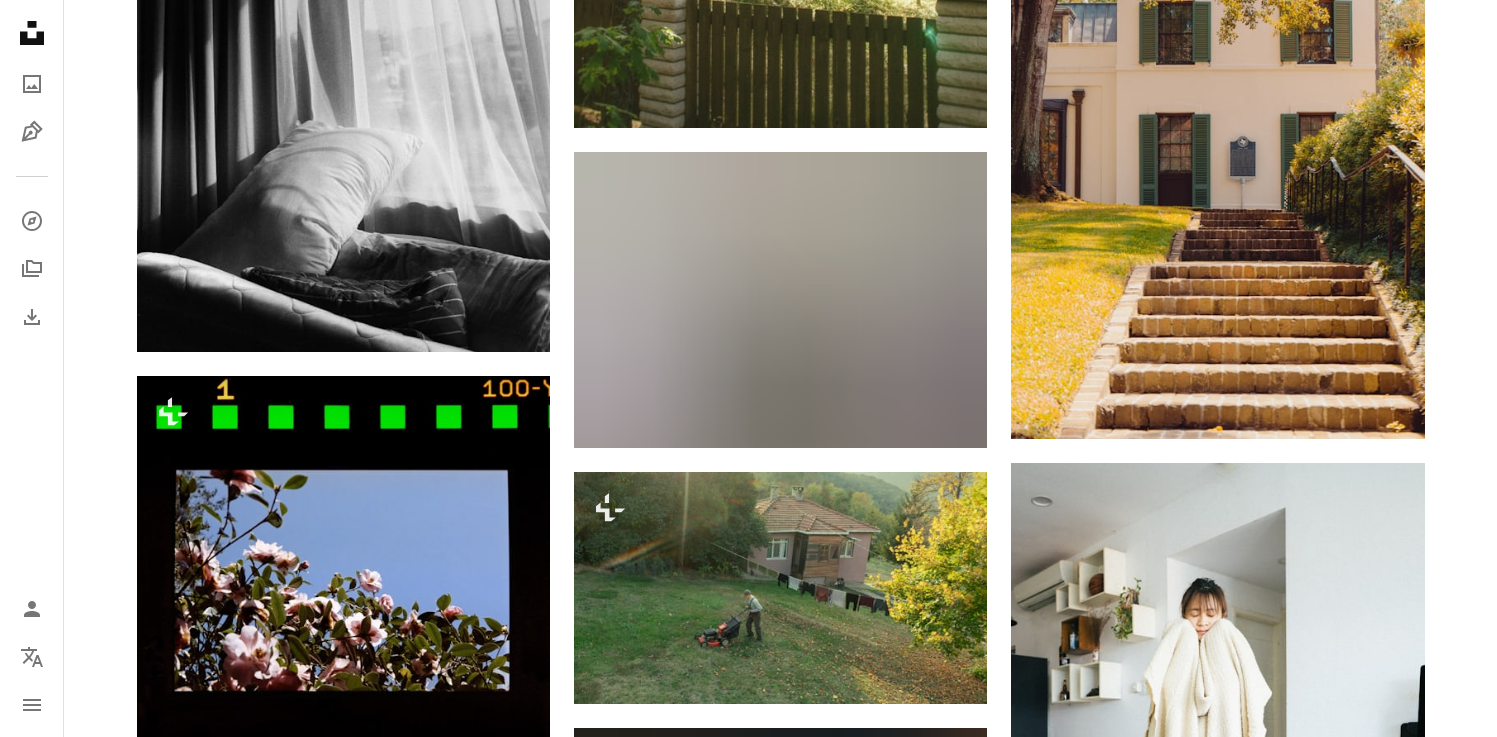 scroll, scrollTop: 17271, scrollLeft: 0, axis: vertical 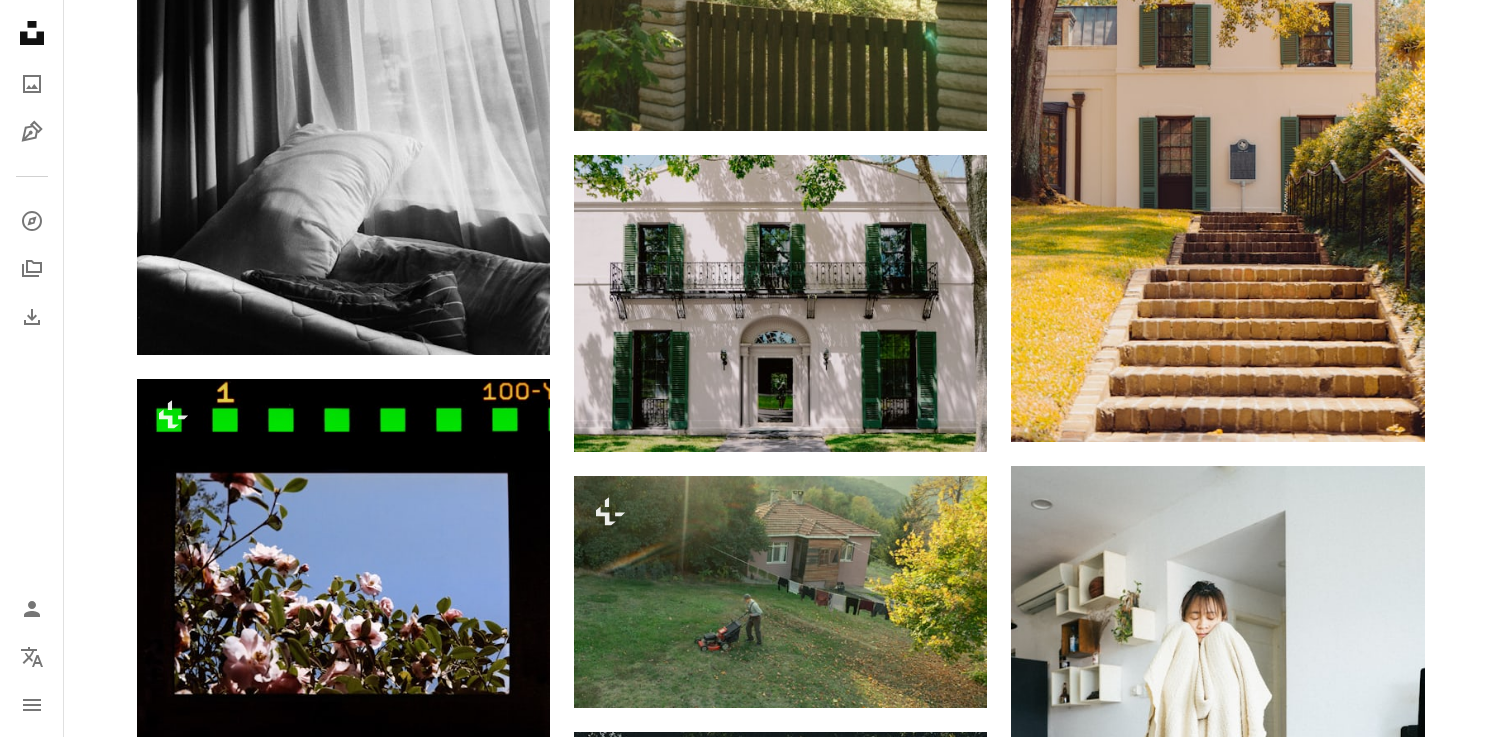 click on "Plus sign for Unsplash+ A heart A plus sign [FIRST] [LAST] For  Unsplash+ A lock Download A heart A plus sign [FIRST] [LAST] Available for hire A checkmark inside of a circle Arrow pointing down A heart A plus sign [FIRST] [LAST] Arrow pointing down A heart A plus sign [FIRST] [LAST] Available for hire A checkmark inside of a circle Arrow pointing down A heart A plus sign [FIRST] [LAST] Arrow pointing down A heart A plus sign [FIRST] [LAST] Arrow pointing down Plus sign for Unsplash+ A heart A plus sign [FIRST] [LAST] For  Unsplash+ A lock Download A heart A plus sign [FIRST] [LAST] Arrow pointing down A heart A plus sign [FIRST] [LAST] Arrow pointing down A heart A plus sign [FIRST] [LAST] Available for hire A checkmark inside of a circle Arrow pointing down A heart A plus sign –– ––– –––  –– ––– –  ––– –––  ––––  –   – –– –––  – – ––– –– –– –––– –– The best in on-brand content creation Learn More Plus sign for Unsplash+ A heart A plus sign [FIRST] [LAST]" at bounding box center [781, -5806] 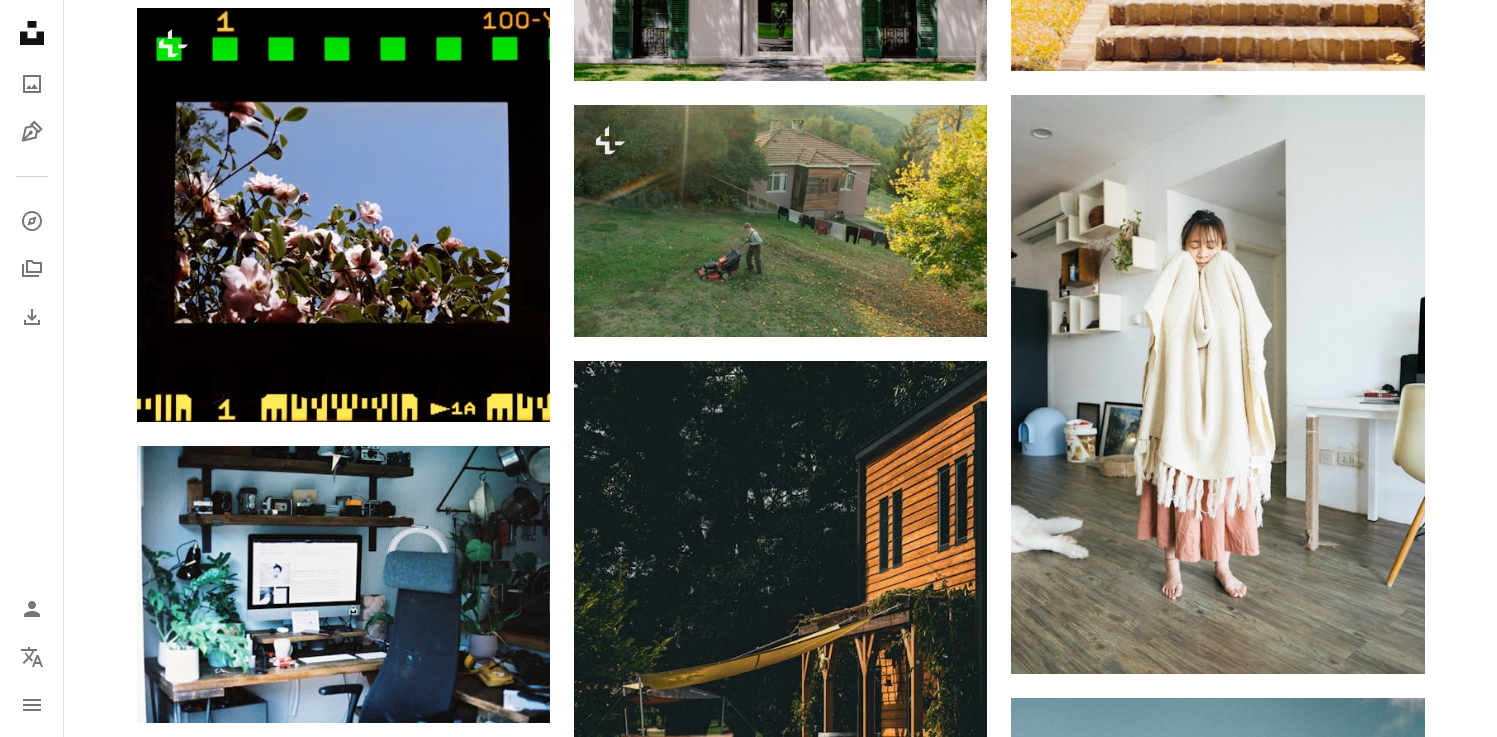 scroll, scrollTop: 17869, scrollLeft: 0, axis: vertical 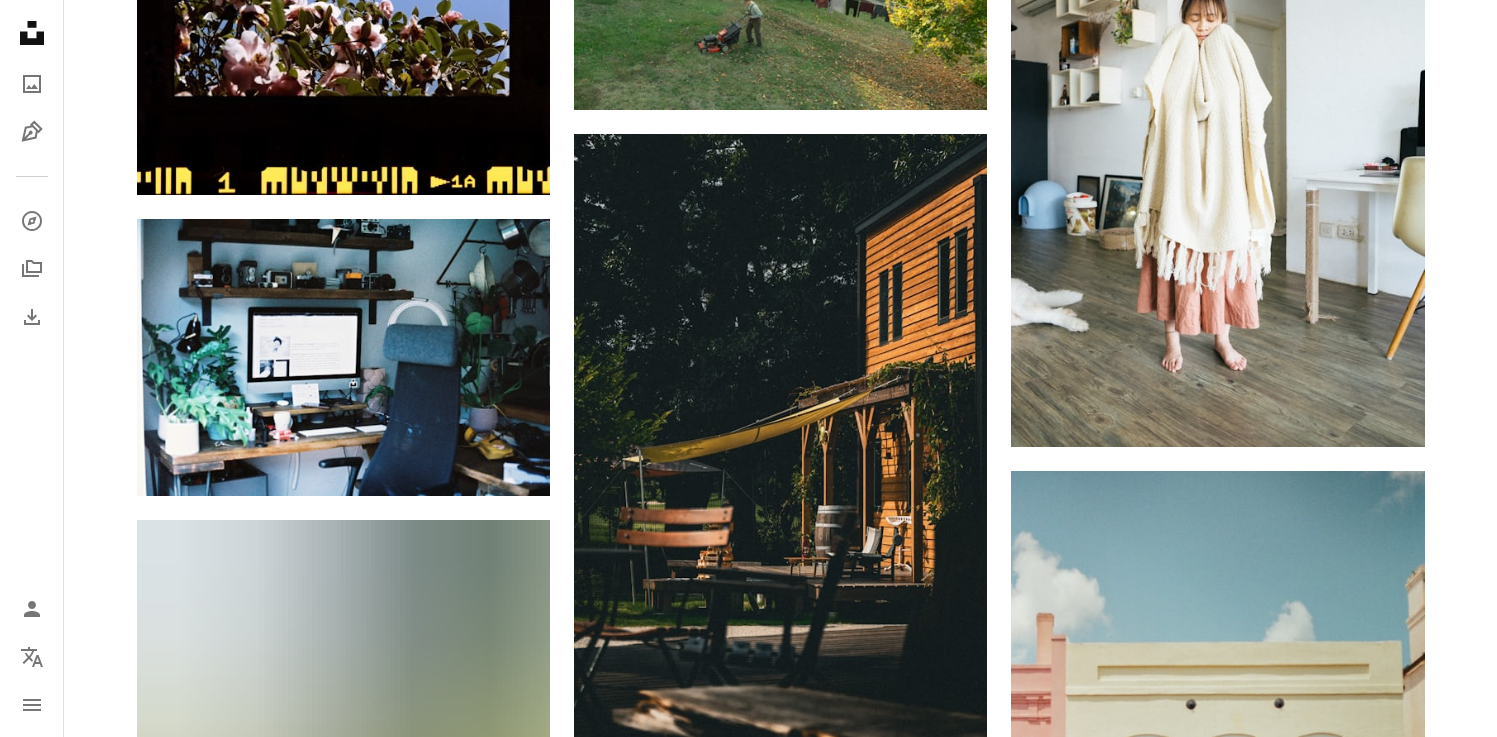 click on "Plus sign for Unsplash+ A heart A plus sign [FIRST] [LAST] For  Unsplash+ A lock Download A heart A plus sign [FIRST] [LAST] Available for hire A checkmark inside of a circle Arrow pointing down A heart A plus sign [FIRST] [LAST] Arrow pointing down A heart A plus sign [FIRST] [LAST] Available for hire A checkmark inside of a circle Arrow pointing down A heart A plus sign [FIRST] [LAST] Arrow pointing down A heart A plus sign [FIRST] [LAST] Arrow pointing down Plus sign for Unsplash+ A heart A plus sign [FIRST] [LAST] For  Unsplash+ A lock Download A heart A plus sign [FIRST] [LAST] Arrow pointing down A heart A plus sign [FIRST] [LAST] Arrow pointing down A heart A plus sign [FIRST] [LAST] Available for hire A checkmark inside of a circle Arrow pointing down A heart A plus sign –– ––– –––  –– ––– –  ––– –––  ––––  –   – –– –––  – – ––– –– –– –––– –– The best in on-brand content creation Learn More Plus sign for Unsplash+ A heart A plus sign [FIRST] [LAST]" at bounding box center [781, -6404] 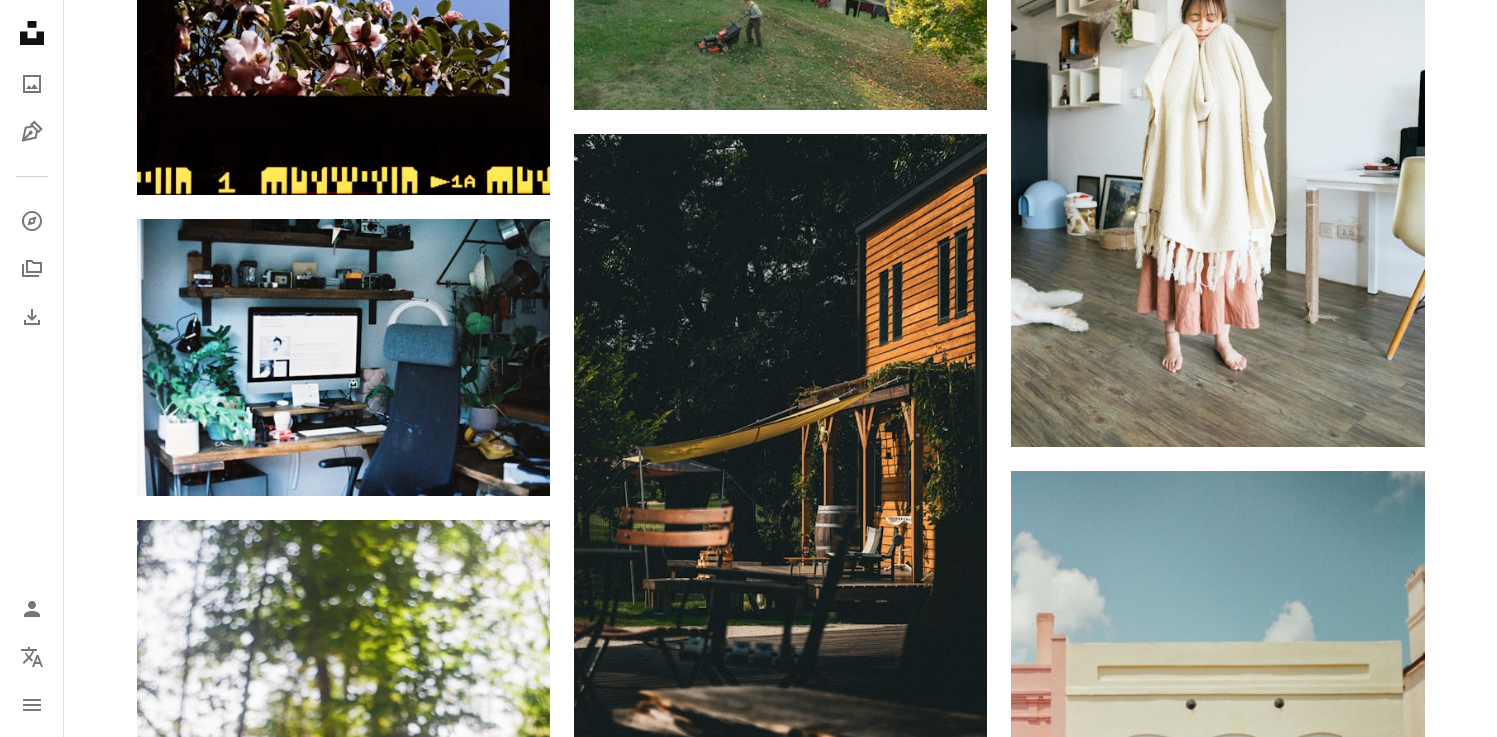 click on "A heart A plus sign Danylo Sorokin Available for hire A checkmark inside of a circle Arrow pointing down A heart A plus sign Merry Rose Arrow pointing down A heart A plus sign Lina Bob Arrow pointing down A heart A plus sign Merry Rose Arrow pointing down A heart A plus sign Lina Bob Arrow pointing down Plus sign for Unsplash+ A heart A plus sign Lawrence Krowdeed For Unsplash+ A lock Download A heart A plus sign Anastasiia Semenko Arrow pointing down Plus sign for Unsplash+ A heart A plus sign Lawrence Krowdeed For Unsplash+ A lock Download A heart A plus sign krzhck Arrow pointing down A heart A plus sign Dario Daniel Silva Available for hire A checkmark inside of a circle Arrow pointing down A heart A plus sign José Pinto Available for hire A checkmark inside of a circle Arrow pointing down Plus sign for Unsplash+ A heart A plus sign Maria Louceiro For Unsplash+ A lock Download A heart A plus sign MATHEW RUPP Arrow pointing down A heart A plus sign Ming Chen Available for hire Arrow pointing down For" at bounding box center [780, -6785] 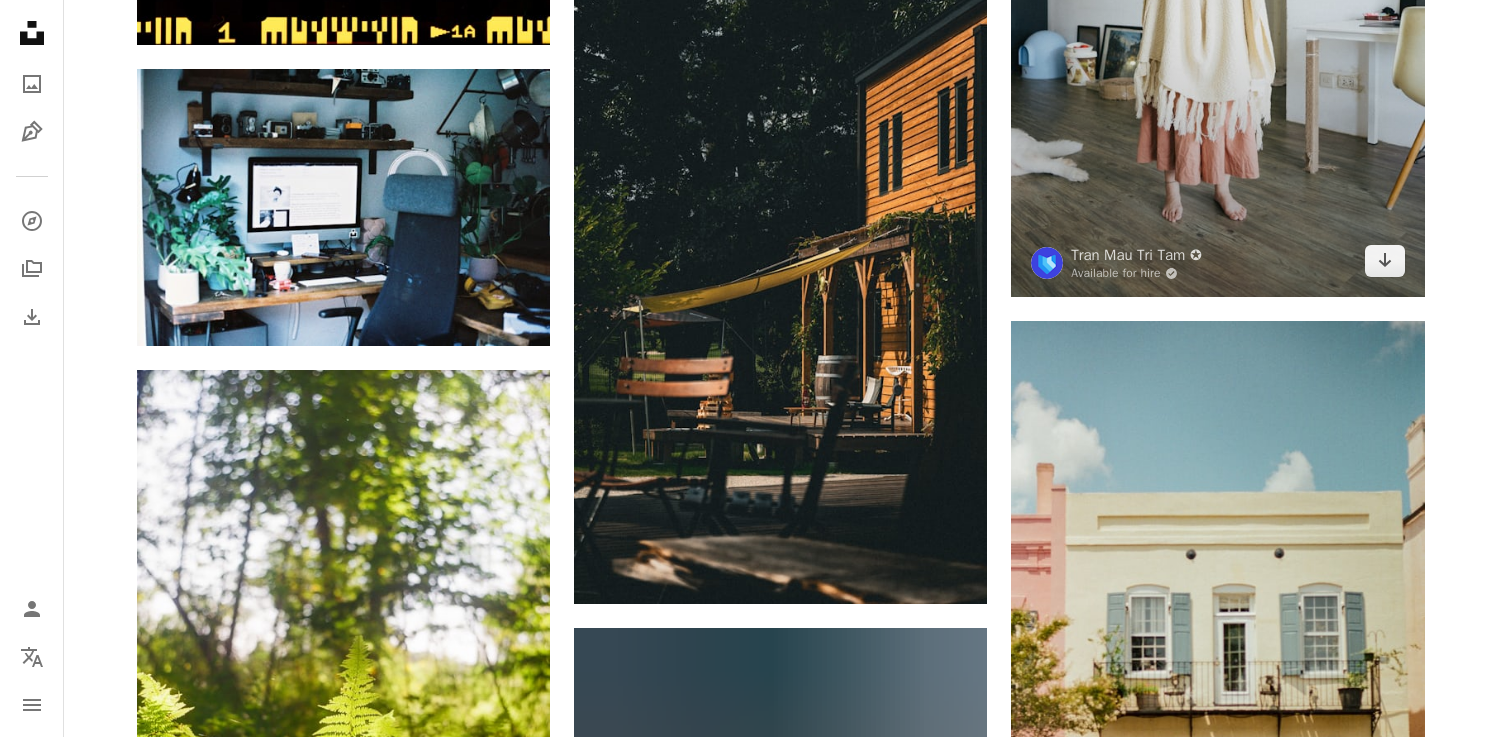 scroll, scrollTop: 18265, scrollLeft: 0, axis: vertical 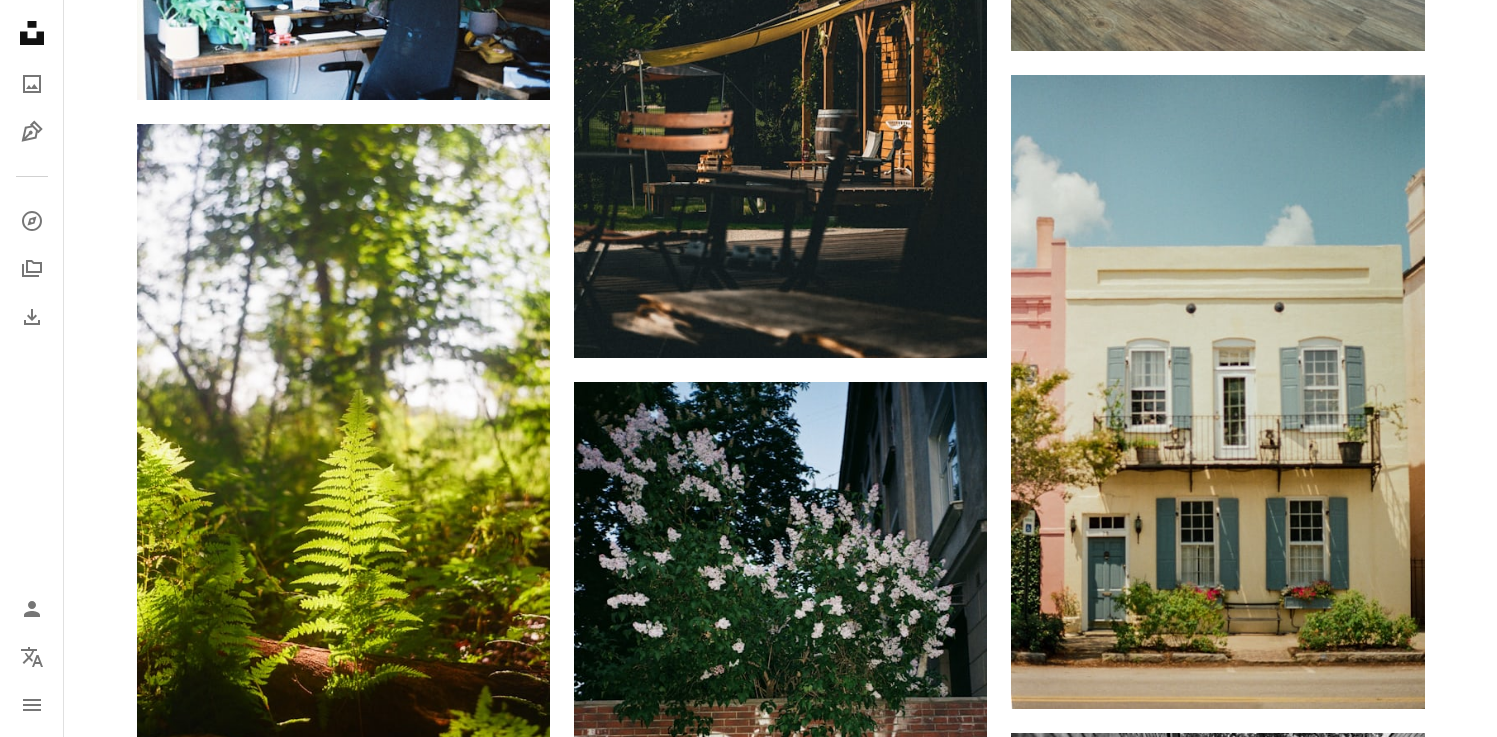 click on "Plus sign for Unsplash+ A heart A plus sign [FIRST] [LAST] For  Unsplash+ A lock Download A heart A plus sign [FIRST] [LAST] Available for hire A checkmark inside of a circle Arrow pointing down A heart A plus sign [FIRST] [LAST] Arrow pointing down A heart A plus sign [FIRST] [LAST] Available for hire A checkmark inside of a circle Arrow pointing down A heart A plus sign [FIRST] [LAST] Arrow pointing down A heart A plus sign [FIRST] [LAST] Arrow pointing down Plus sign for Unsplash+ A heart A plus sign [FIRST] [LAST] For  Unsplash+ A lock Download A heart A plus sign [FIRST] [LAST] Arrow pointing down A heart A plus sign [FIRST] [LAST] Arrow pointing down A heart A plus sign [FIRST] [LAST] Available for hire A checkmark inside of a circle Arrow pointing down A heart A plus sign –– ––– –––  –– ––– –  ––– –––  ––––  –   – –– –––  – – ––– –– –– –––– –– The best in on-brand content creation Learn More Plus sign for Unsplash+ A heart A plus sign [FIRST] [LAST]" at bounding box center [781, -6800] 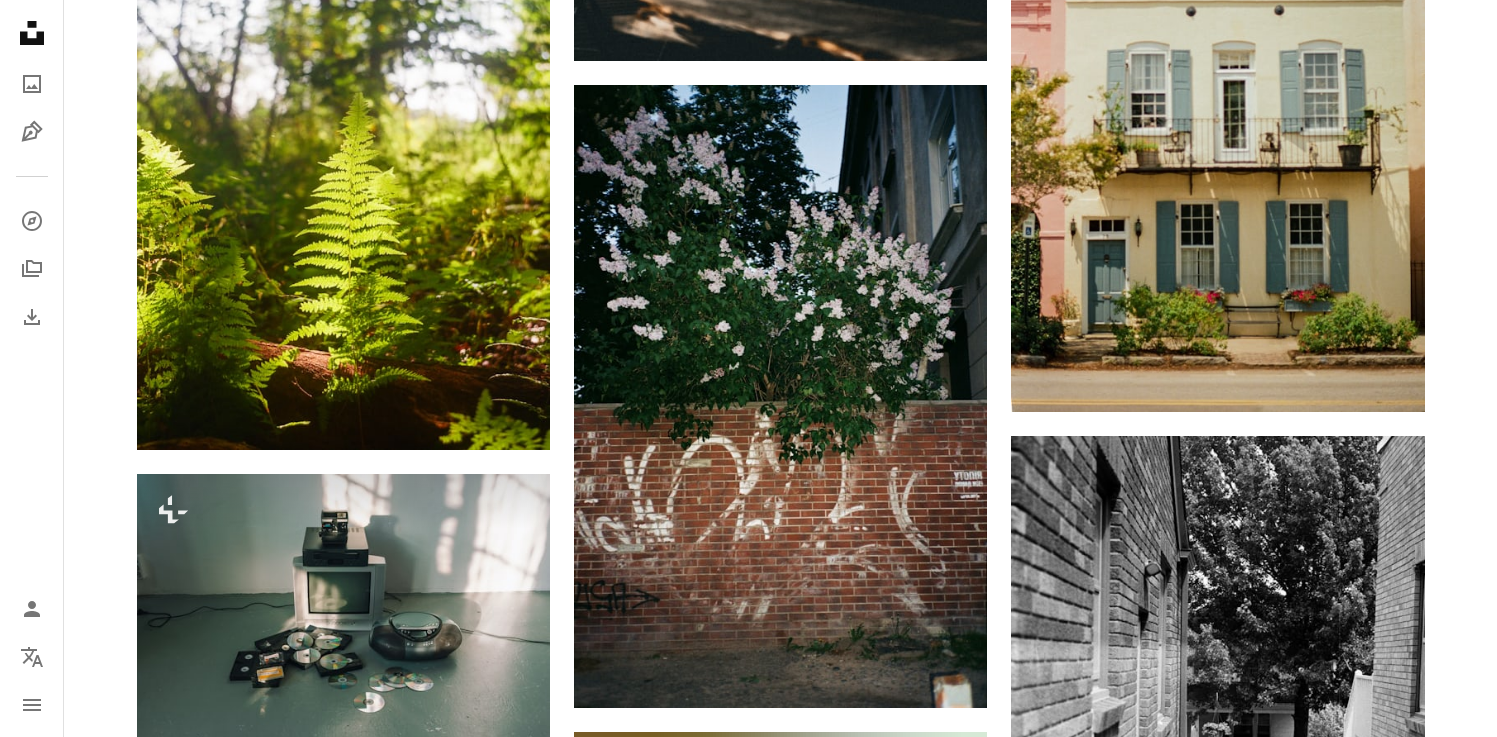 scroll, scrollTop: 18566, scrollLeft: 0, axis: vertical 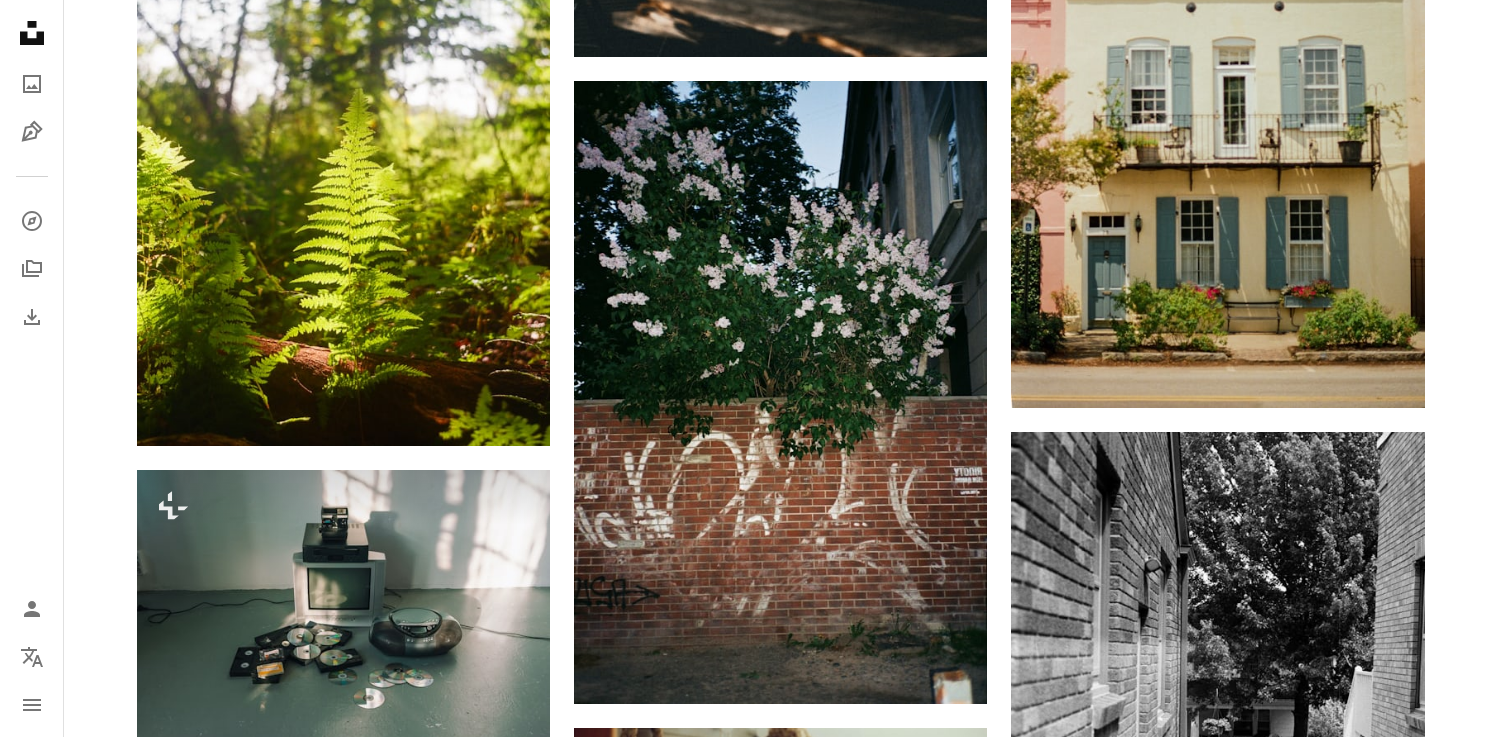 click on "Plus sign for Unsplash+ A heart A plus sign [FIRST] [LAST] For  Unsplash+ A lock Download A heart A plus sign [FIRST] [LAST] Available for hire A checkmark inside of a circle Arrow pointing down A heart A plus sign [FIRST] [LAST] Arrow pointing down A heart A plus sign [FIRST] [LAST] Available for hire A checkmark inside of a circle Arrow pointing down A heart A plus sign [FIRST] [LAST] Arrow pointing down A heart A plus sign [FIRST] [LAST] Arrow pointing down Plus sign for Unsplash+ A heart A plus sign [FIRST] [LAST] For  Unsplash+ A lock Download A heart A plus sign [FIRST] [LAST] Arrow pointing down A heart A plus sign [FIRST] [LAST] Arrow pointing down A heart A plus sign [FIRST] [LAST] Available for hire A checkmark inside of a circle Arrow pointing down A heart A plus sign –– ––– –––  –– ––– –  ––– –––  ––––  –   – –– –––  – – ––– –– –– –––– –– The best in on-brand content creation Learn More Plus sign for Unsplash+ A heart A plus sign [FIRST] [LAST]" at bounding box center (781, -7101) 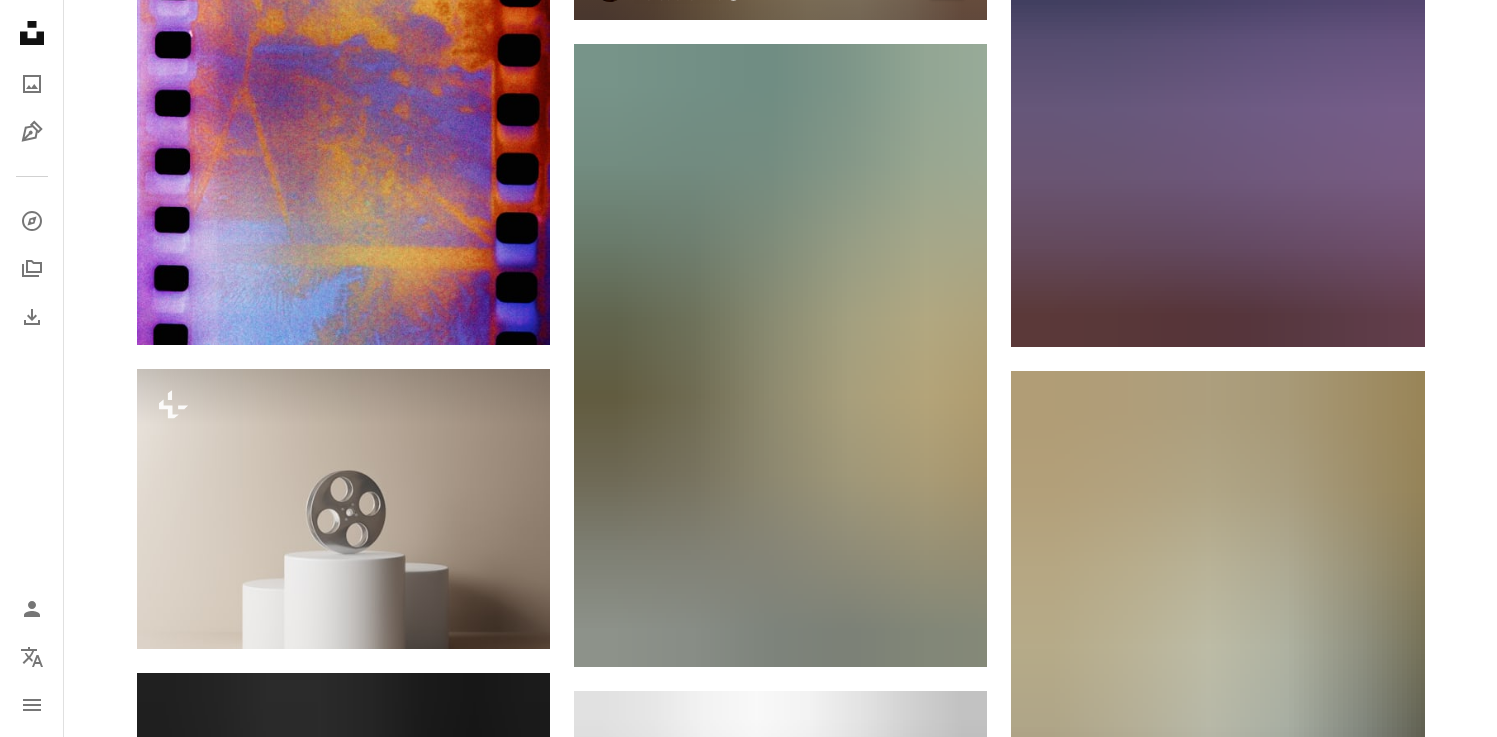 scroll, scrollTop: 19916, scrollLeft: 0, axis: vertical 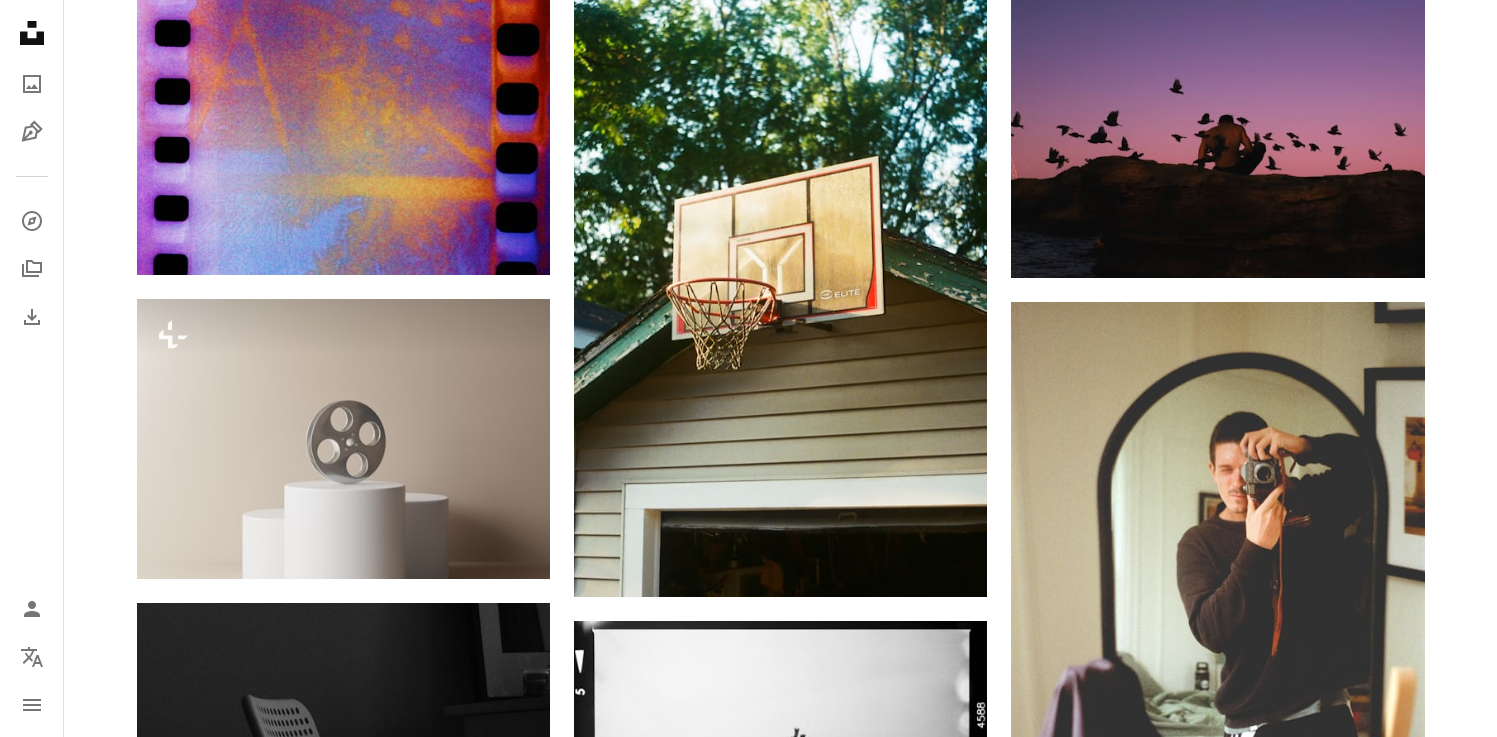 click on "Plus sign for Unsplash+ A heart A plus sign [FIRST] [LAST] For  Unsplash+ A lock Download A heart A plus sign [FIRST] [LAST] Available for hire A checkmark inside of a circle Arrow pointing down A heart A plus sign [FIRST] [LAST] Arrow pointing down A heart A plus sign [FIRST] [LAST] Available for hire A checkmark inside of a circle Arrow pointing down A heart A plus sign [FIRST] [LAST] Arrow pointing down A heart A plus sign [FIRST] [LAST] Arrow pointing down Plus sign for Unsplash+ A heart A plus sign [FIRST] [LAST] For  Unsplash+ A lock Download A heart A plus sign [FIRST] [LAST] Arrow pointing down A heart A plus sign [FIRST] [LAST] Arrow pointing down A heart A plus sign [FIRST] [LAST] Available for hire A checkmark inside of a circle Arrow pointing down A heart A plus sign –– ––– –––  –– ––– –  ––– –––  ––––  –   – –– –––  – – ––– –– –– –––– –– The best in on-brand content creation Learn More Plus sign for Unsplash+ A heart A plus sign [FIRST] [LAST]" at bounding box center [781, -6899] 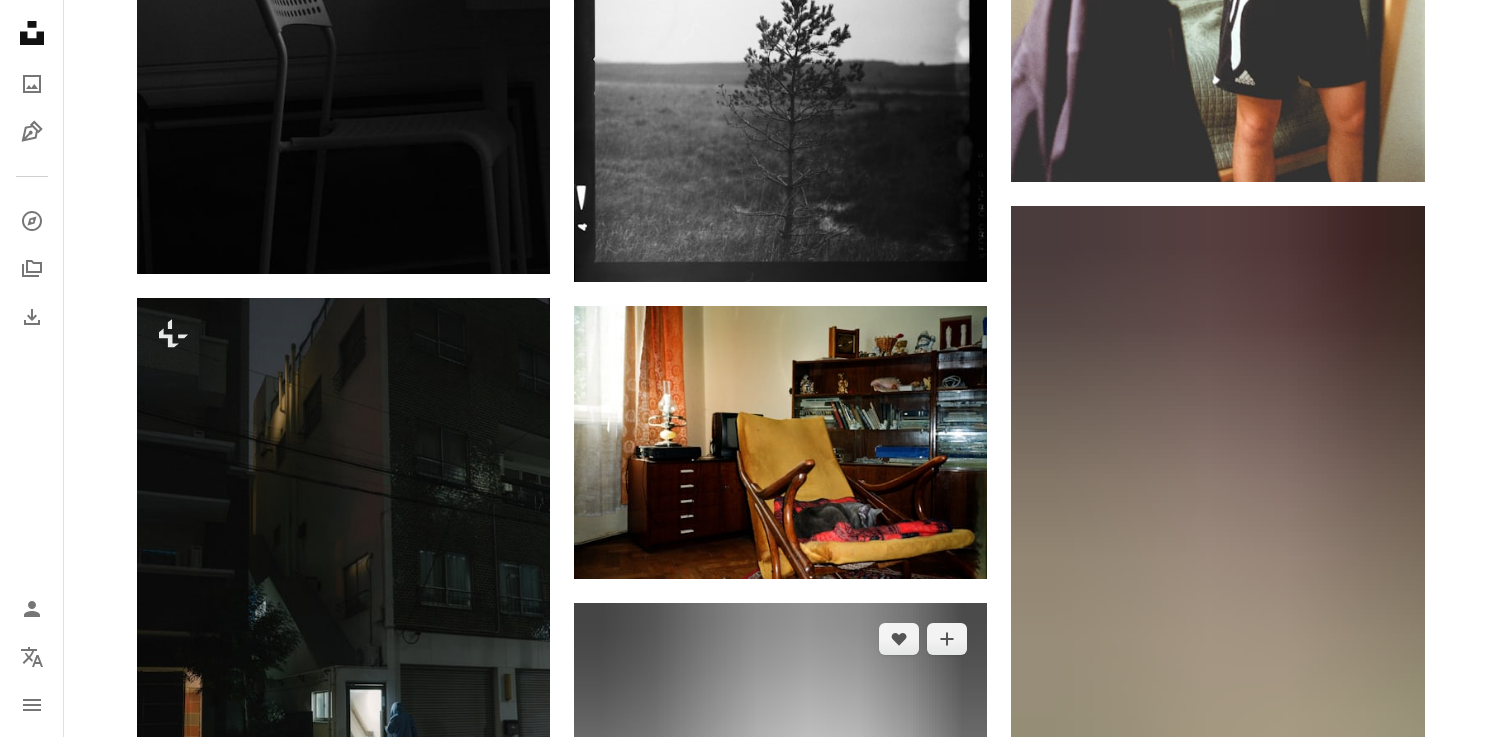 scroll, scrollTop: 20715, scrollLeft: 0, axis: vertical 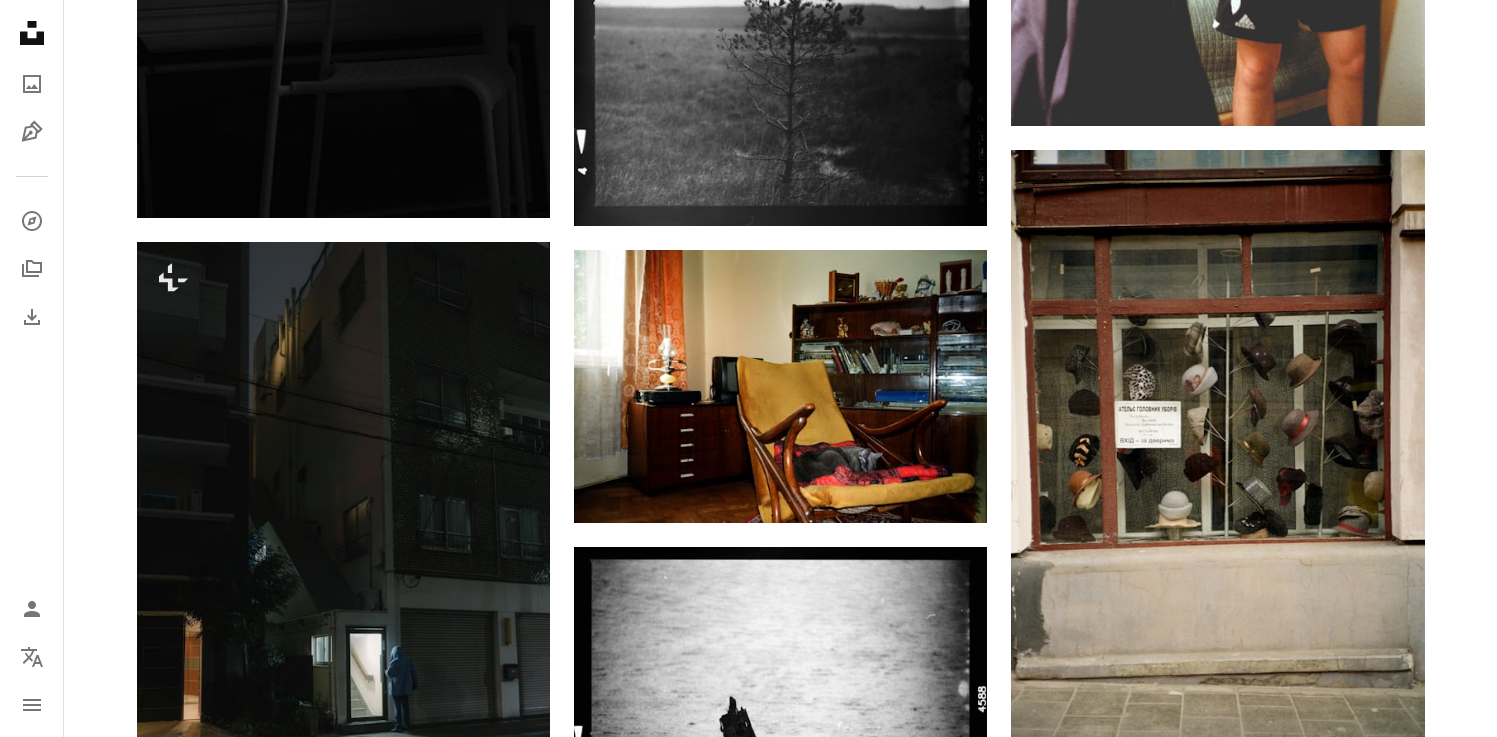 click on "Plus sign for Unsplash+ A heart A plus sign [FIRST] [LAST] For  Unsplash+ A lock Download A heart A plus sign [FIRST] [LAST] Available for hire A checkmark inside of a circle Arrow pointing down A heart A plus sign [FIRST] [LAST] Arrow pointing down A heart A plus sign [FIRST] [LAST] Available for hire A checkmark inside of a circle Arrow pointing down A heart A plus sign [FIRST] [LAST] Arrow pointing down A heart A plus sign [FIRST] [LAST] Arrow pointing down Plus sign for Unsplash+ A heart A plus sign [FIRST] [LAST] For  Unsplash+ A lock Download A heart A plus sign [FIRST] [LAST] Arrow pointing down A heart A plus sign [FIRST] [LAST] Arrow pointing down A heart A plus sign [FIRST] [LAST] Available for hire A checkmark inside of a circle Arrow pointing down A heart A plus sign –– ––– –––  –– ––– –  ––– –––  ––––  –   – –– –––  – – ––– –– –– –––– –– The best in on-brand content creation Learn More Plus sign for Unsplash+ A heart A plus sign [FIRST] [LAST]" at bounding box center [781, -7698] 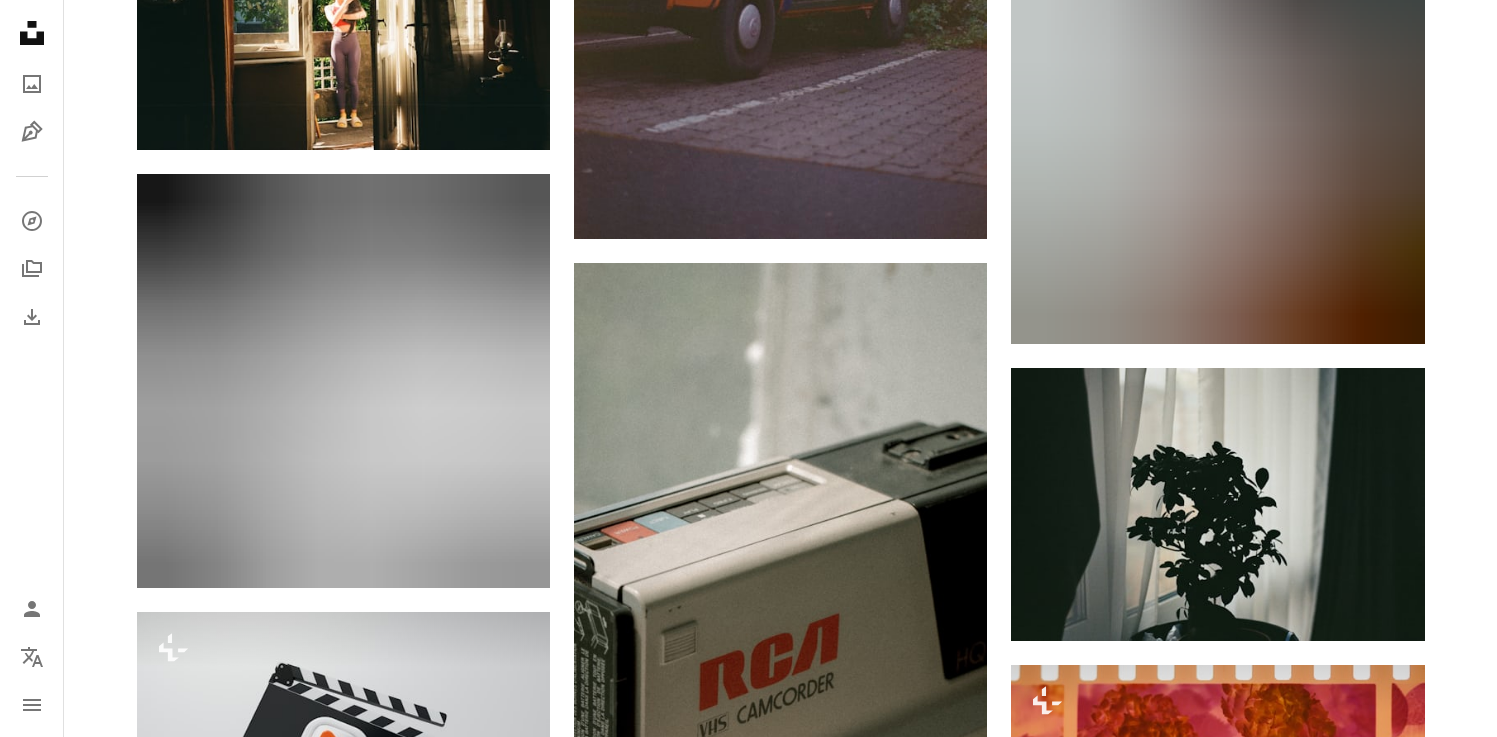scroll, scrollTop: 23907, scrollLeft: 0, axis: vertical 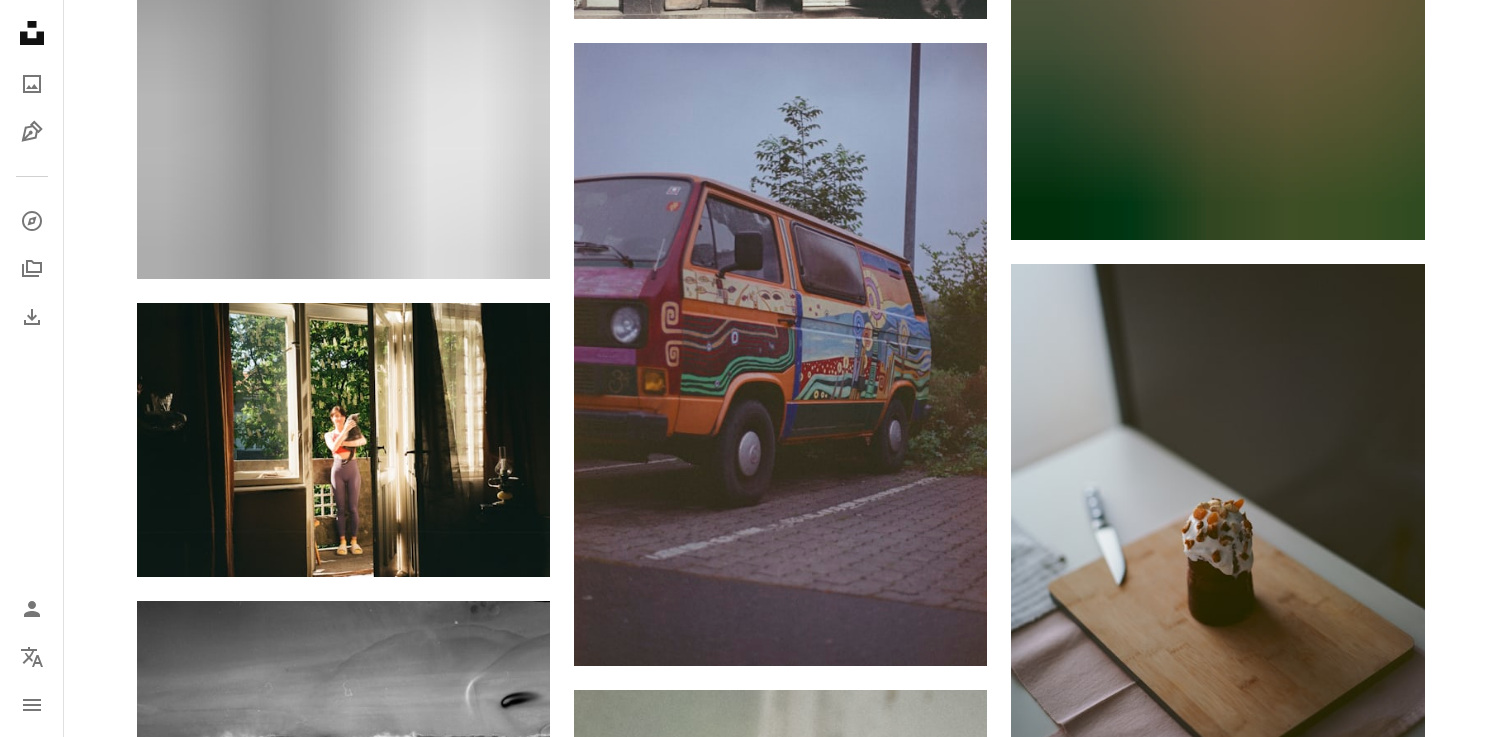 click on "Plus sign for Unsplash+ A heart A plus sign [FIRST] [LAST] For  Unsplash+ A lock Download A heart A plus sign [FIRST] [LAST] Available for hire A checkmark inside of a circle Arrow pointing down A heart A plus sign [FIRST] [LAST] Arrow pointing down A heart A plus sign [FIRST] [LAST] Available for hire A checkmark inside of a circle Arrow pointing down A heart A plus sign [FIRST] [LAST] Arrow pointing down A heart A plus sign [FIRST] [LAST] Arrow pointing down Plus sign for Unsplash+ A heart A plus sign [FIRST] [LAST] For  Unsplash+ A lock Download A heart A plus sign [FIRST] [LAST] Arrow pointing down A heart A plus sign [FIRST] [LAST] Arrow pointing down A heart A plus sign [FIRST] [LAST] Available for hire A checkmark inside of a circle Arrow pointing down A heart A plus sign –– ––– –––  –– ––– –  ––– –––  ––––  –   – –– –––  – – ––– –– –– –––– –– The best in on-brand content creation Learn More Plus sign for Unsplash+ A heart A plus sign [FIRST] [LAST]" at bounding box center [781, -9272] 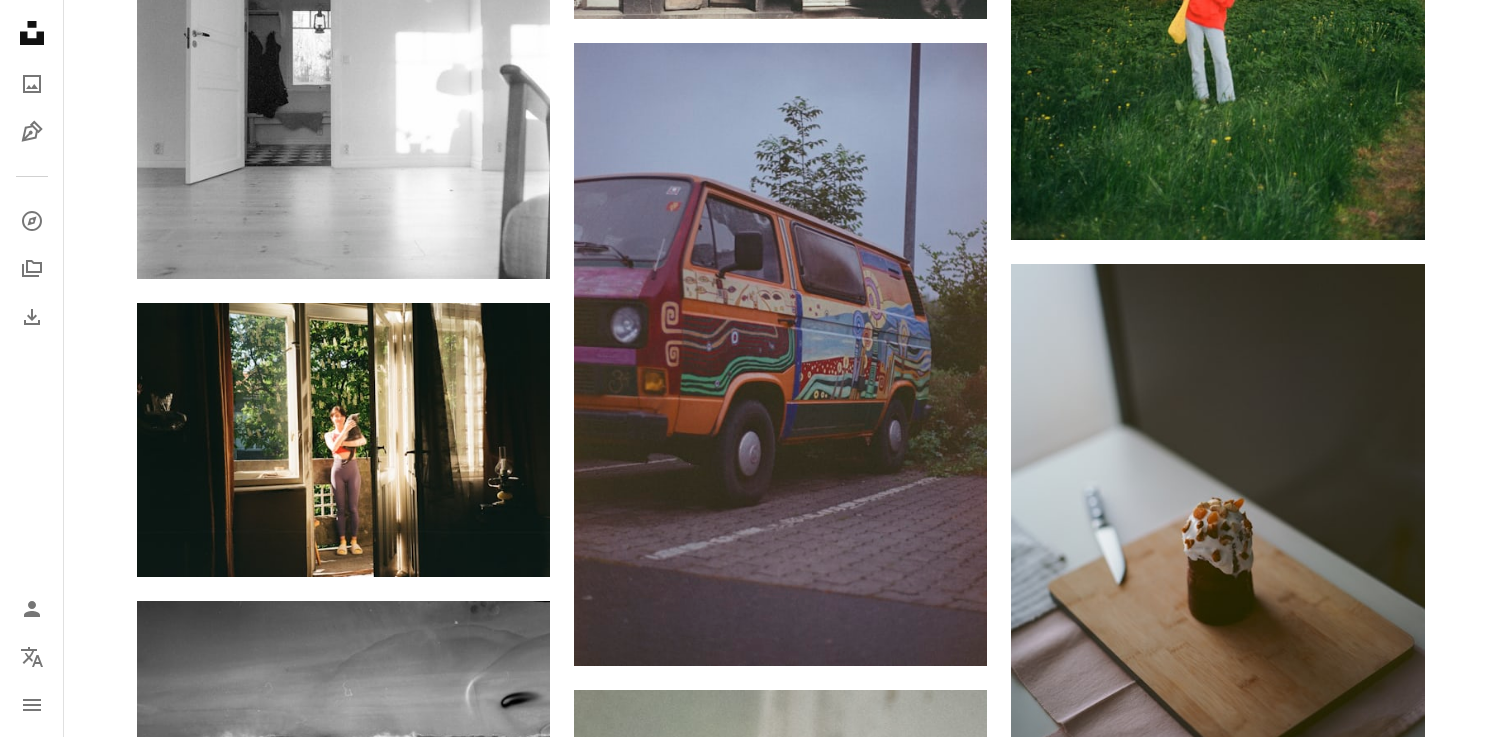 click on "Plus sign for Unsplash+ A heart A plus sign [FIRST] [LAST] For  Unsplash+ A lock Download A heart A plus sign [FIRST] [LAST] Available for hire A checkmark inside of a circle Arrow pointing down A heart A plus sign [FIRST] [LAST] Arrow pointing down A heart A plus sign [FIRST] [LAST] Available for hire A checkmark inside of a circle Arrow pointing down A heart A plus sign [FIRST] [LAST] Arrow pointing down A heart A plus sign [FIRST] [LAST] Arrow pointing down Plus sign for Unsplash+ A heart A plus sign [FIRST] [LAST] For  Unsplash+ A lock Download A heart A plus sign [FIRST] [LAST] Arrow pointing down A heart A plus sign [FIRST] [LAST] Arrow pointing down A heart A plus sign [FIRST] [LAST] Available for hire A checkmark inside of a circle Arrow pointing down A heart A plus sign –– ––– –––  –– ––– –  ––– –––  ––––  –   – –– –––  – – ––– –– –– –––– –– The best in on-brand content creation Learn More Plus sign for Unsplash+ A heart A plus sign [FIRST] [LAST]" at bounding box center [781, -9272] 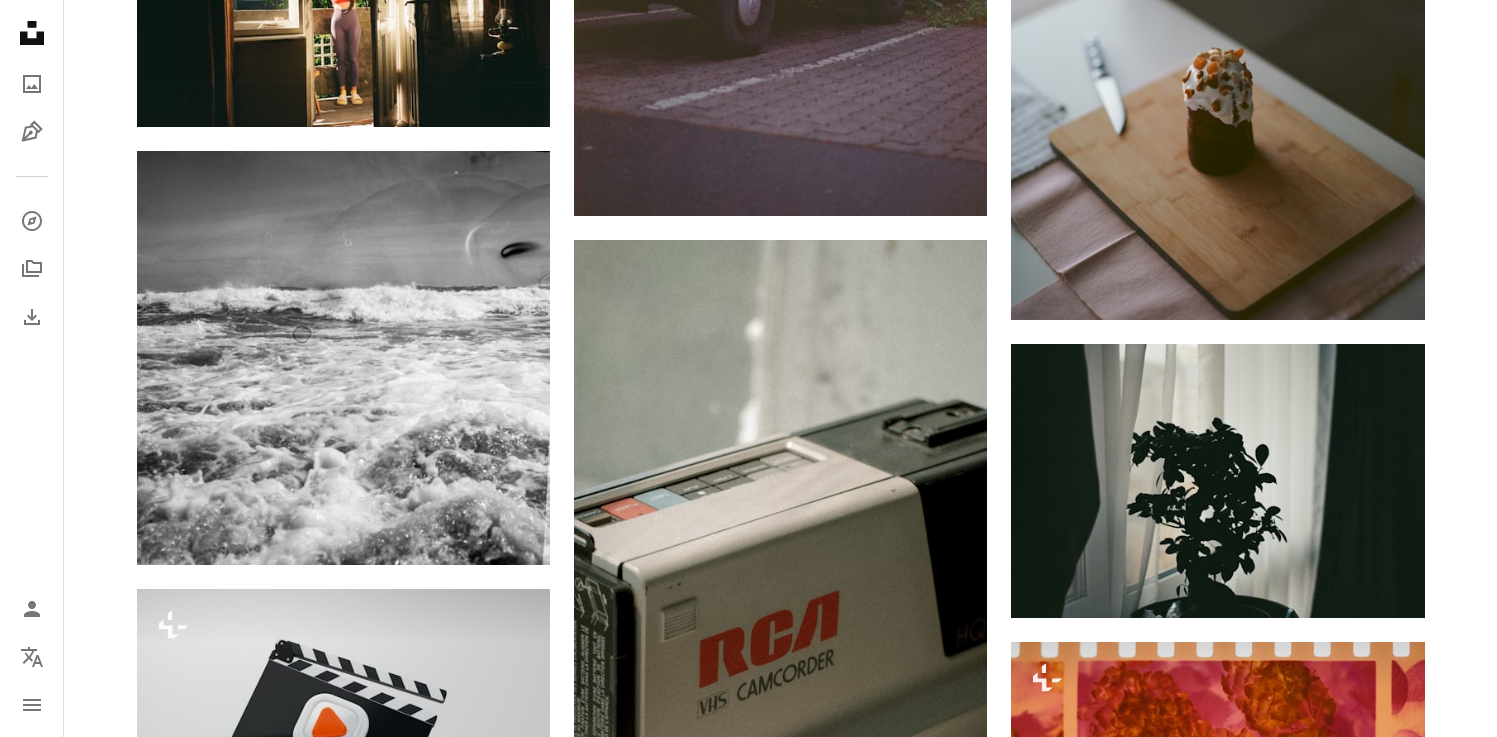 scroll, scrollTop: 24546, scrollLeft: 0, axis: vertical 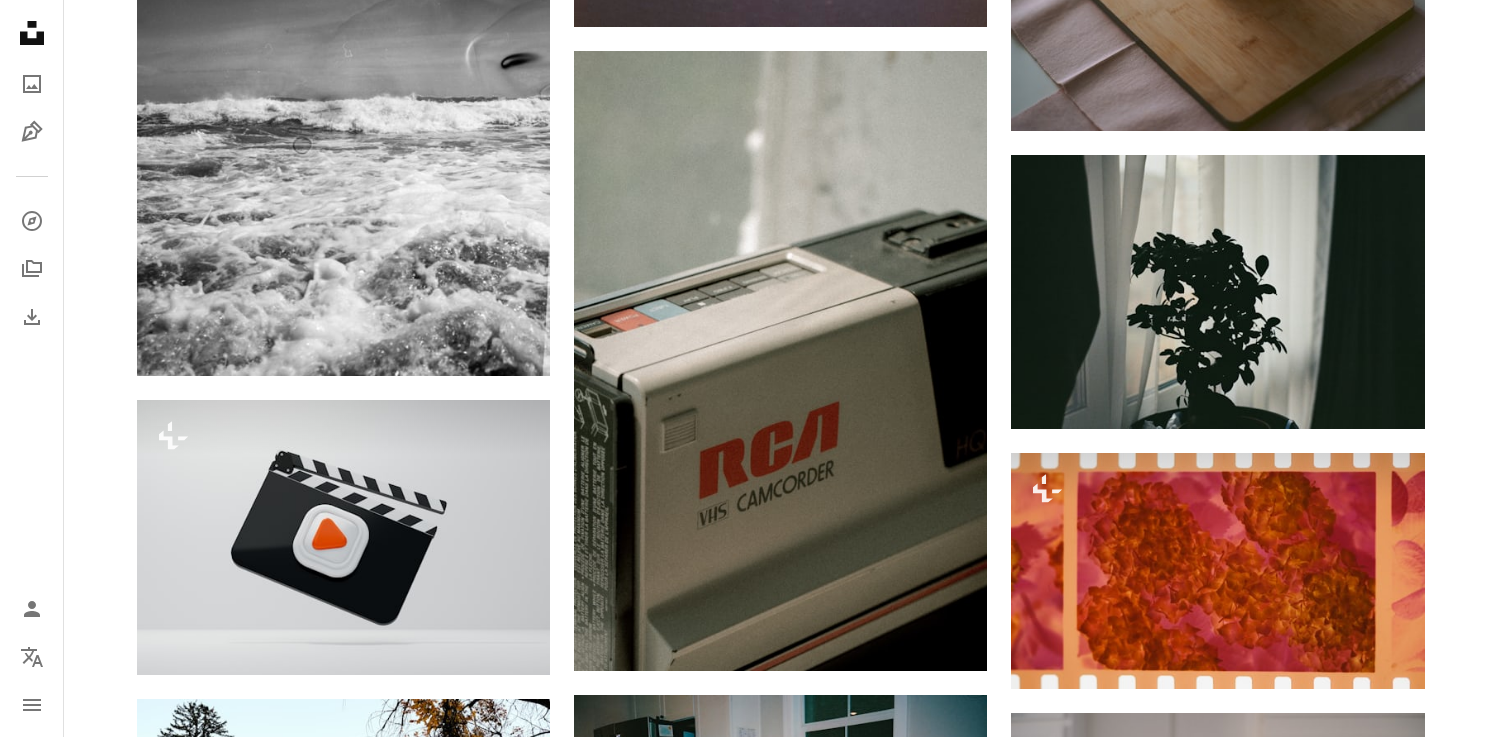 click on "Plus sign for Unsplash+ A heart A plus sign [FIRST] [LAST] For  Unsplash+ A lock Download A heart A plus sign [FIRST] [LAST] Available for hire A checkmark inside of a circle Arrow pointing down A heart A plus sign [FIRST] [LAST] Arrow pointing down A heart A plus sign [FIRST] [LAST] Available for hire A checkmark inside of a circle Arrow pointing down A heart A plus sign [FIRST] [LAST] Arrow pointing down A heart A plus sign [FIRST] [LAST] Arrow pointing down Plus sign for Unsplash+ A heart A plus sign [FIRST] [LAST] For  Unsplash+ A lock Download A heart A plus sign [FIRST] [LAST] Arrow pointing down A heart A plus sign [FIRST] [LAST] Arrow pointing down A heart A plus sign [FIRST] [LAST] Available for hire A checkmark inside of a circle Arrow pointing down A heart A plus sign –– ––– –––  –– ––– –  ––– –––  ––––  –   – –– –––  – – ––– –– –– –––– –– The best in on-brand content creation Learn More Plus sign for Unsplash+ A heart A plus sign [FIRST] [LAST]" at bounding box center [781, -9911] 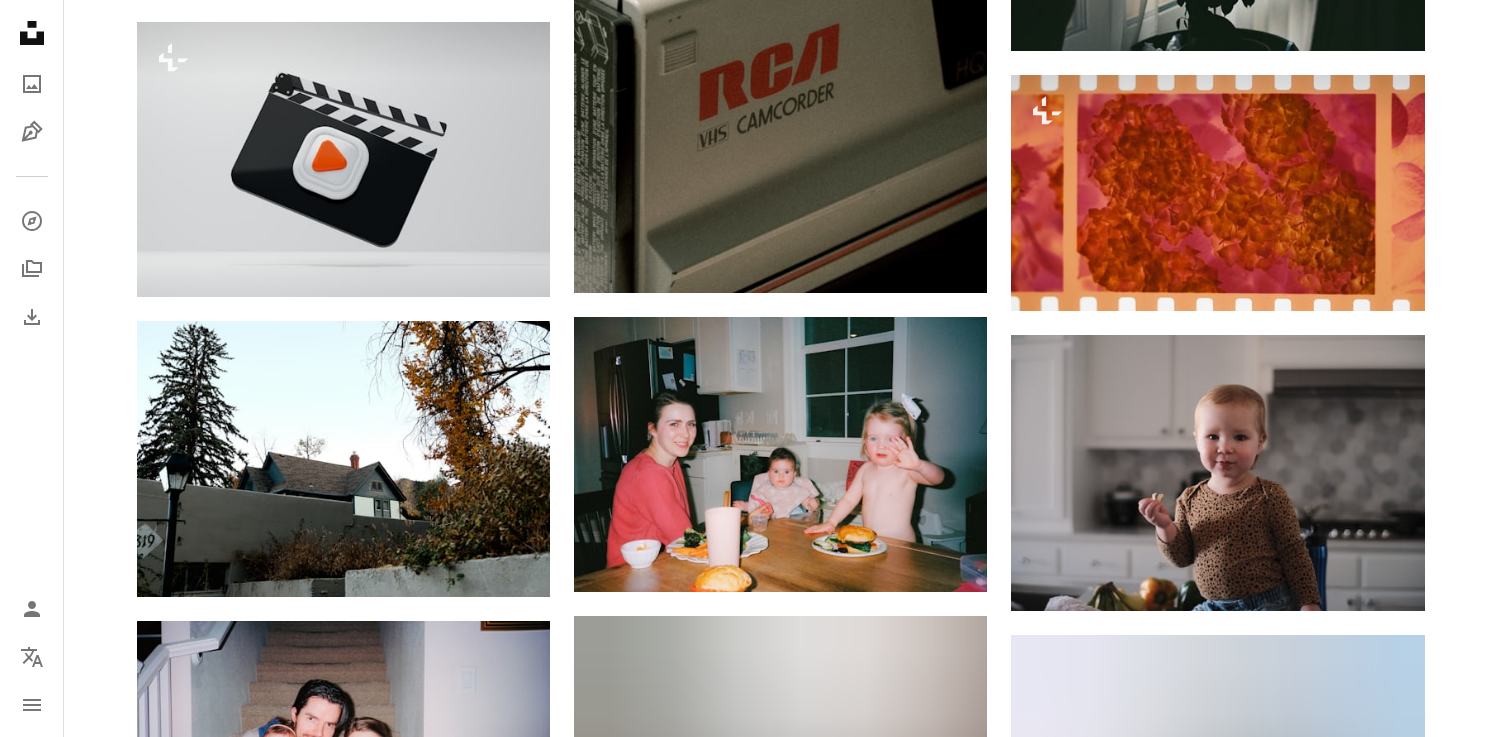 scroll, scrollTop: 25331, scrollLeft: 0, axis: vertical 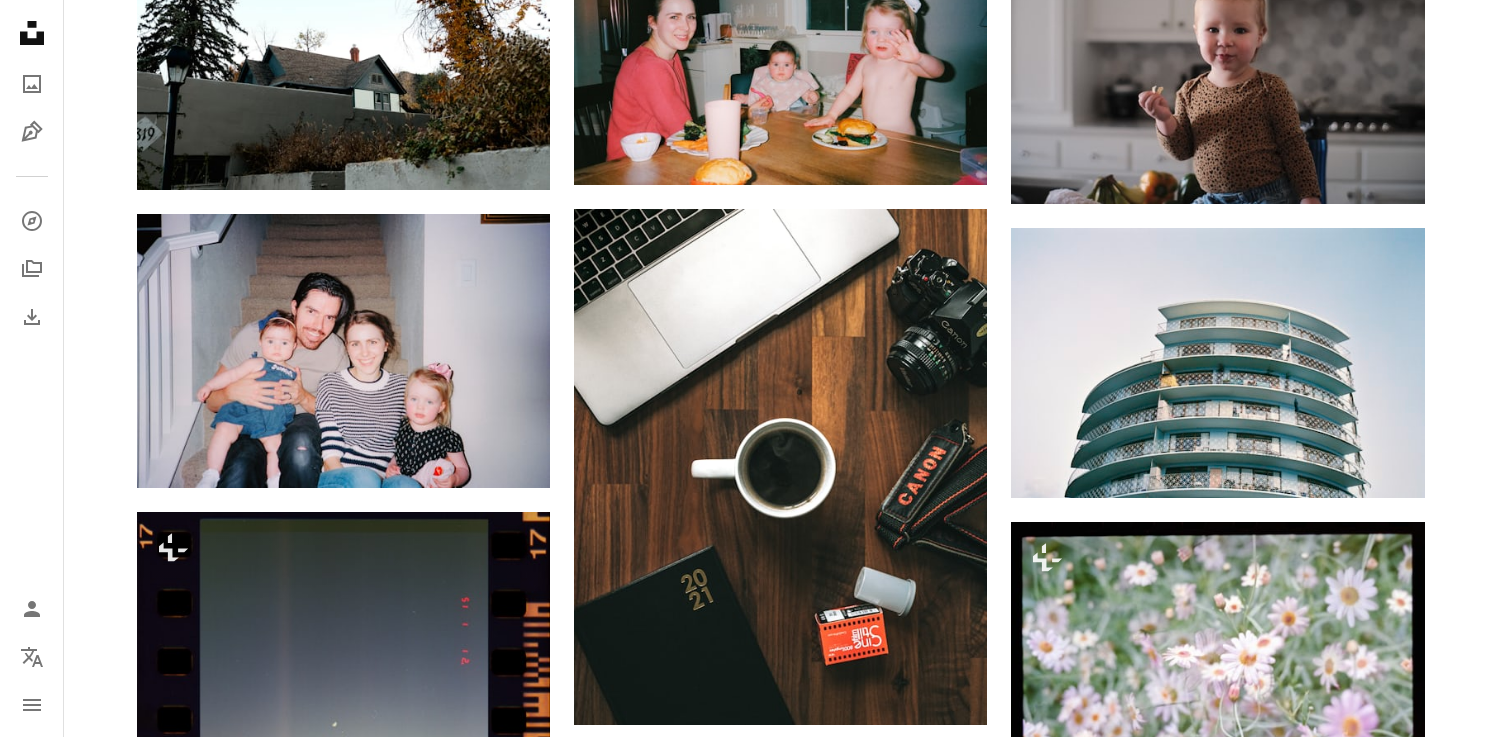 click on "Plus sign for Unsplash+ A heart A plus sign [FIRST] [LAST] For  Unsplash+ A lock Download A heart A plus sign [FIRST] [LAST] Available for hire A checkmark inside of a circle Arrow pointing down A heart A plus sign [FIRST] [LAST] Arrow pointing down A heart A plus sign [FIRST] [LAST] Available for hire A checkmark inside of a circle Arrow pointing down A heart A plus sign [FIRST] [LAST] Arrow pointing down A heart A plus sign [FIRST] [LAST] Arrow pointing down Plus sign for Unsplash+ A heart A plus sign [FIRST] [LAST] For  Unsplash+ A lock Download A heart A plus sign [FIRST] [LAST] Arrow pointing down A heart A plus sign [FIRST] [LAST] Arrow pointing down A heart A plus sign [FIRST] [LAST] Available for hire A checkmark inside of a circle Arrow pointing down A heart A plus sign –– ––– –––  –– ––– –  ––– –––  ––––  –   – –– –––  – – ––– –– –– –––– –– The best in on-brand content creation Learn More Plus sign for Unsplash+ A heart A plus sign [FIRST] [LAST]" at bounding box center (781, -10696) 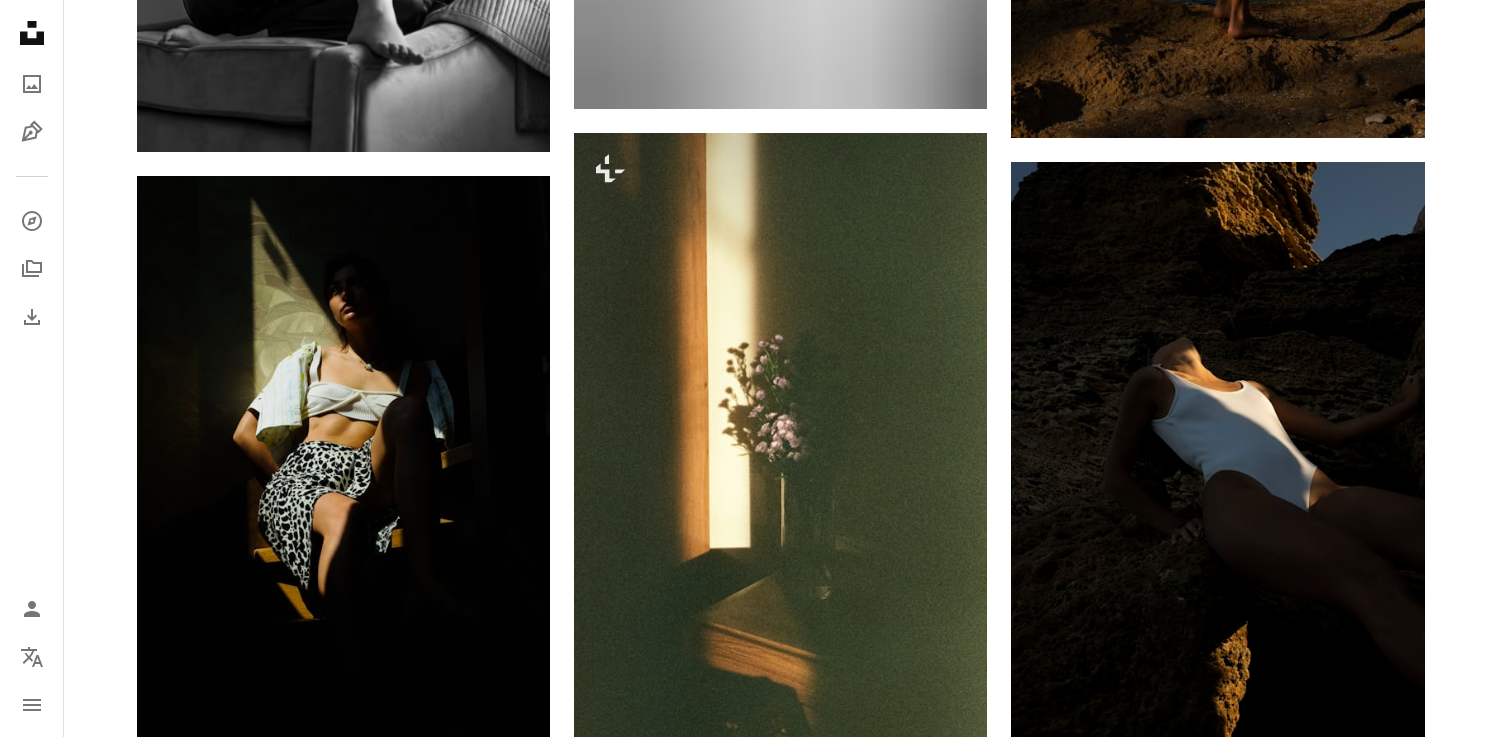 scroll, scrollTop: 26797, scrollLeft: 0, axis: vertical 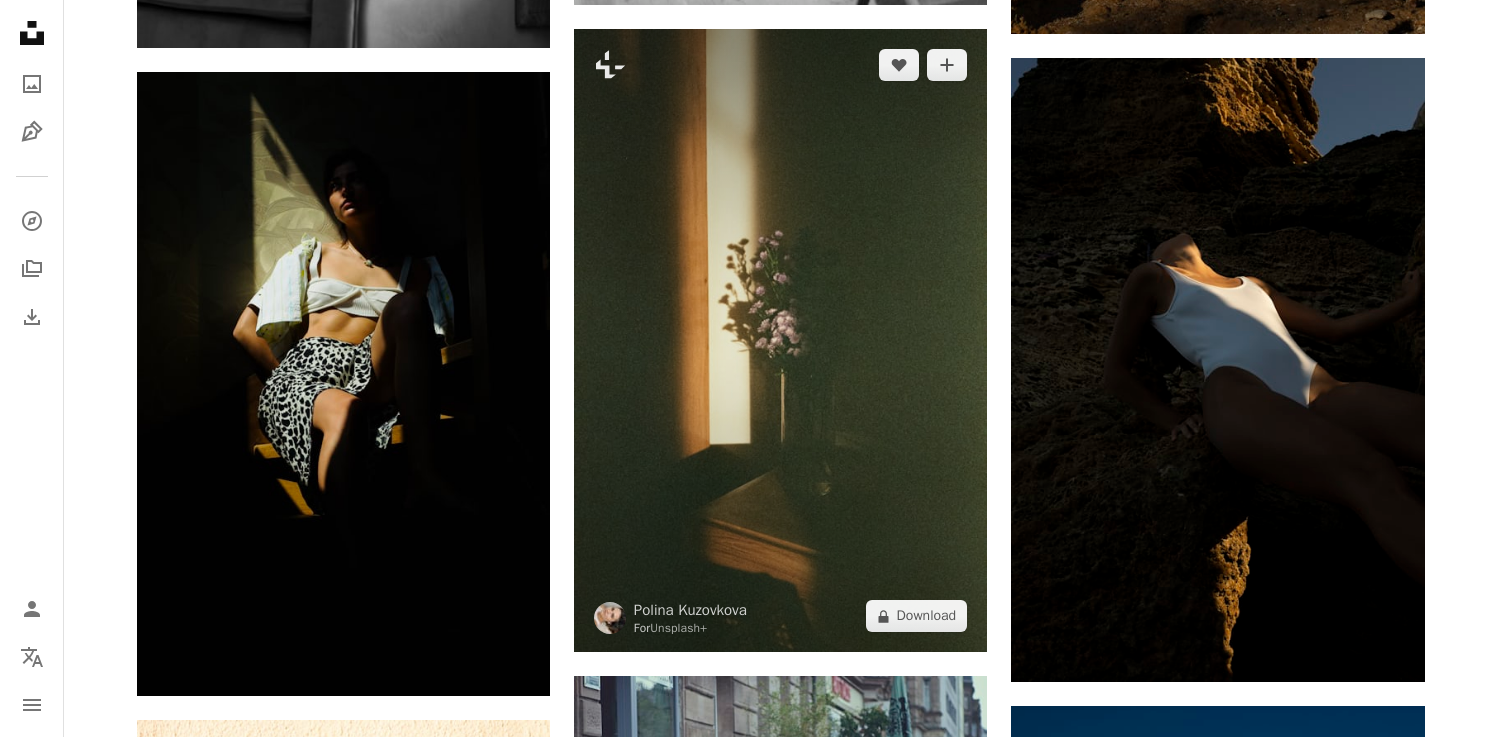 click at bounding box center [780, 340] 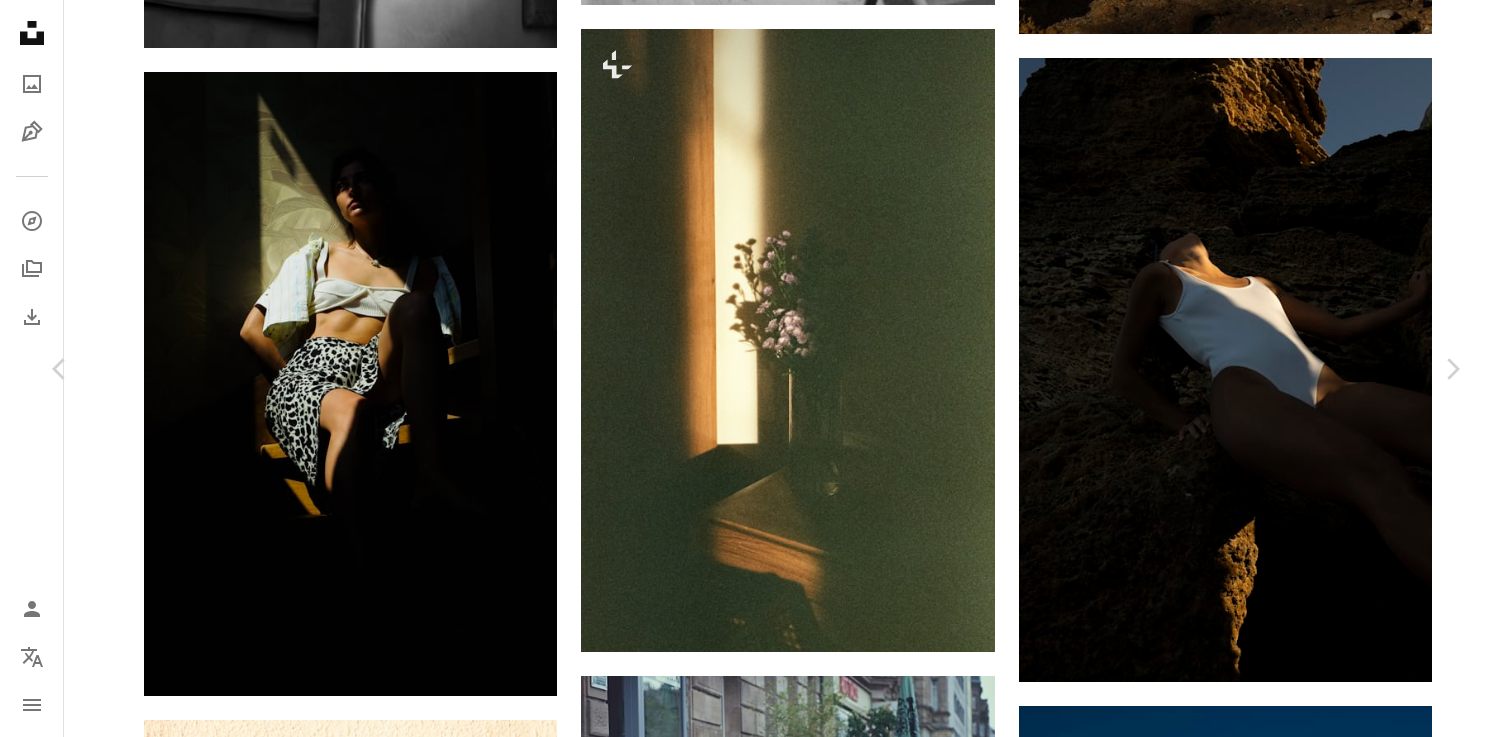 click on "An X shape" at bounding box center (20, 20) 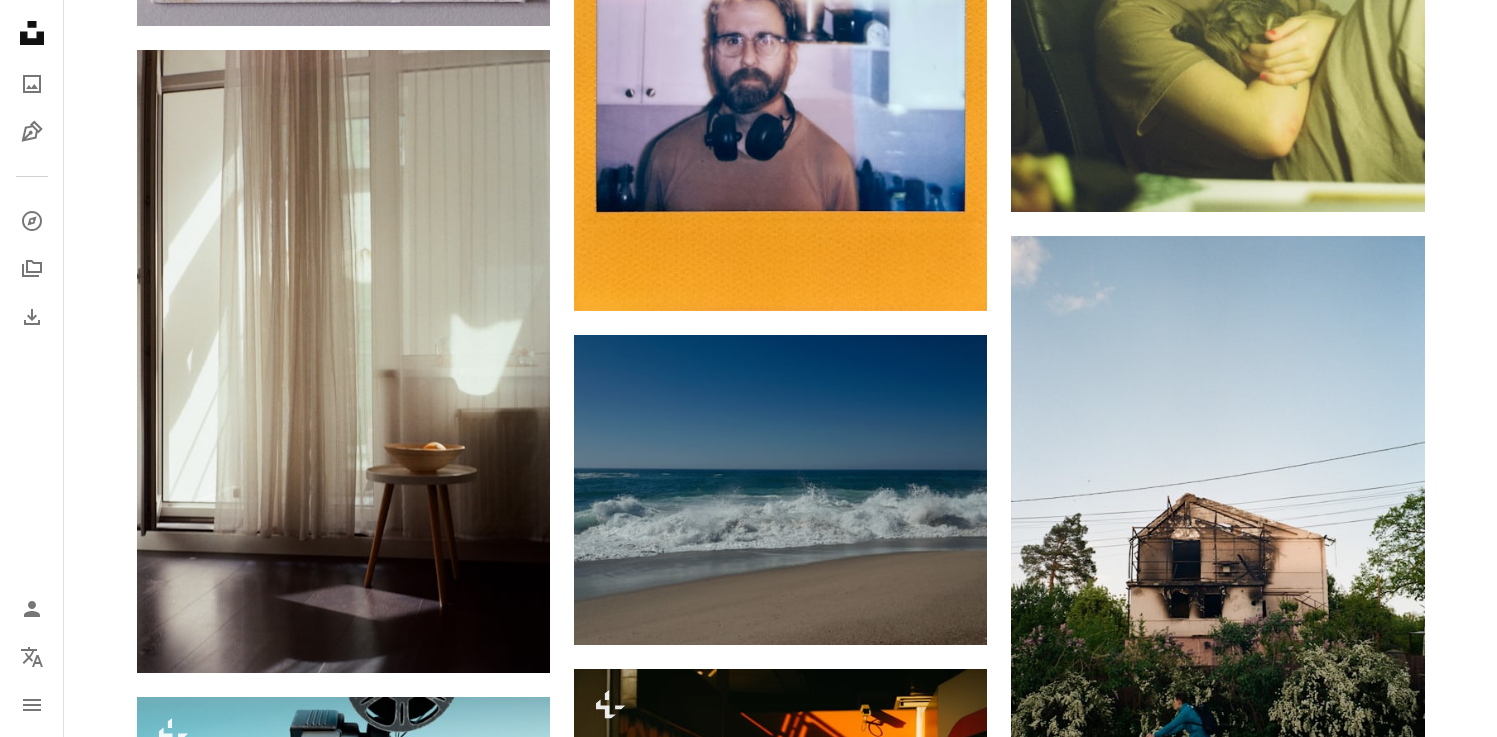 scroll, scrollTop: 29462, scrollLeft: 0, axis: vertical 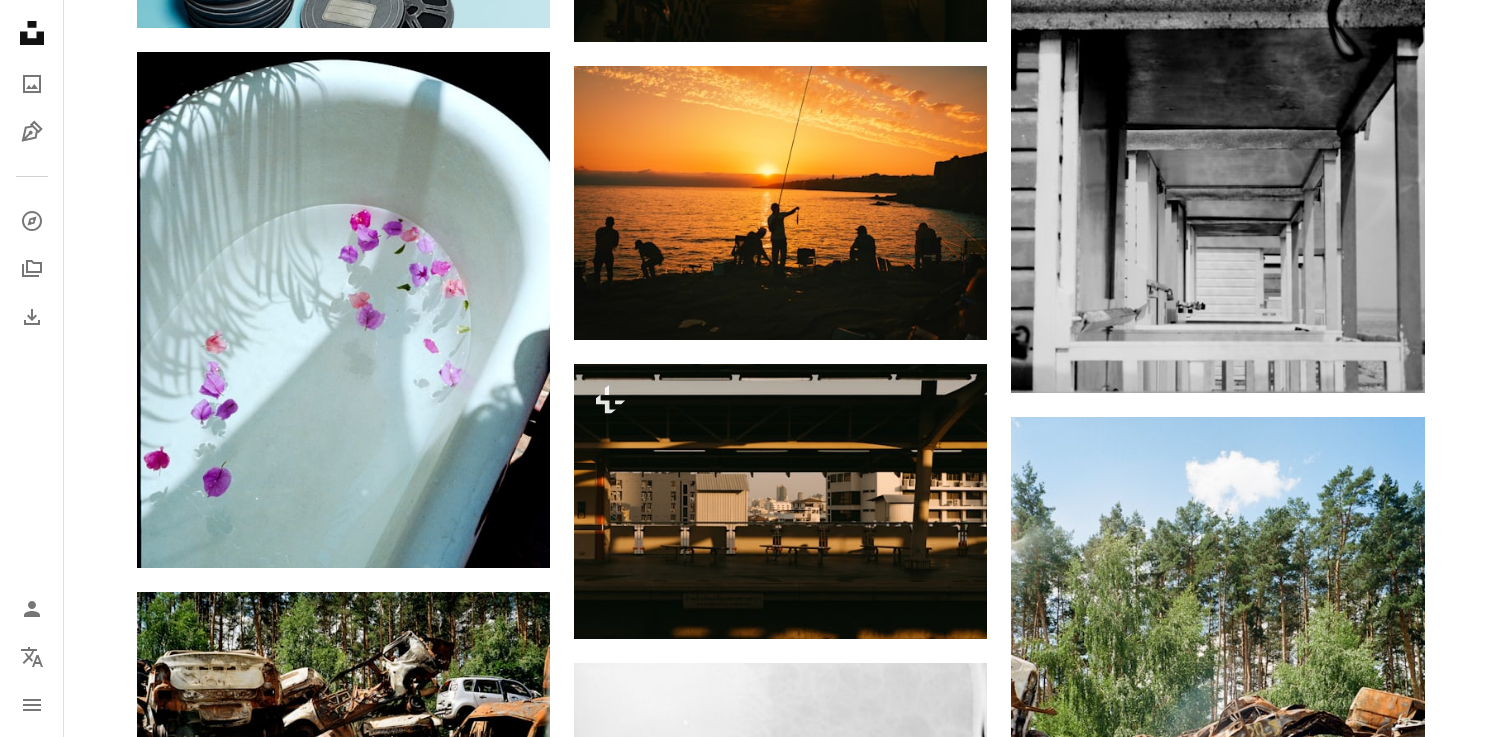 click on "Plus sign for Unsplash+ A heart A plus sign [FIRST] [LAST] For  Unsplash+ A lock Download A heart A plus sign [FIRST] [LAST] Available for hire A checkmark inside of a circle Arrow pointing down A heart A plus sign [FIRST] [LAST] Arrow pointing down A heart A plus sign [FIRST] [LAST] Available for hire A checkmark inside of a circle Arrow pointing down A heart A plus sign [FIRST] [LAST] Arrow pointing down A heart A plus sign [FIRST] [LAST] Arrow pointing down Plus sign for Unsplash+ A heart A plus sign [FIRST] [LAST] For  Unsplash+ A lock Download A heart A plus sign [FIRST] [LAST] Arrow pointing down A heart A plus sign [FIRST] [LAST] Arrow pointing down A heart A plus sign [FIRST] [LAST] Available for hire A checkmark inside of a circle Arrow pointing down A heart A plus sign –– ––– –––  –– ––– –  ––– –––  ––––  –   – –– –––  – – ––– –– –– –––– –– The best in on-brand content creation Learn More Plus sign for Unsplash+ A heart A plus sign [FIRST] [LAST]" at bounding box center [781, -12091] 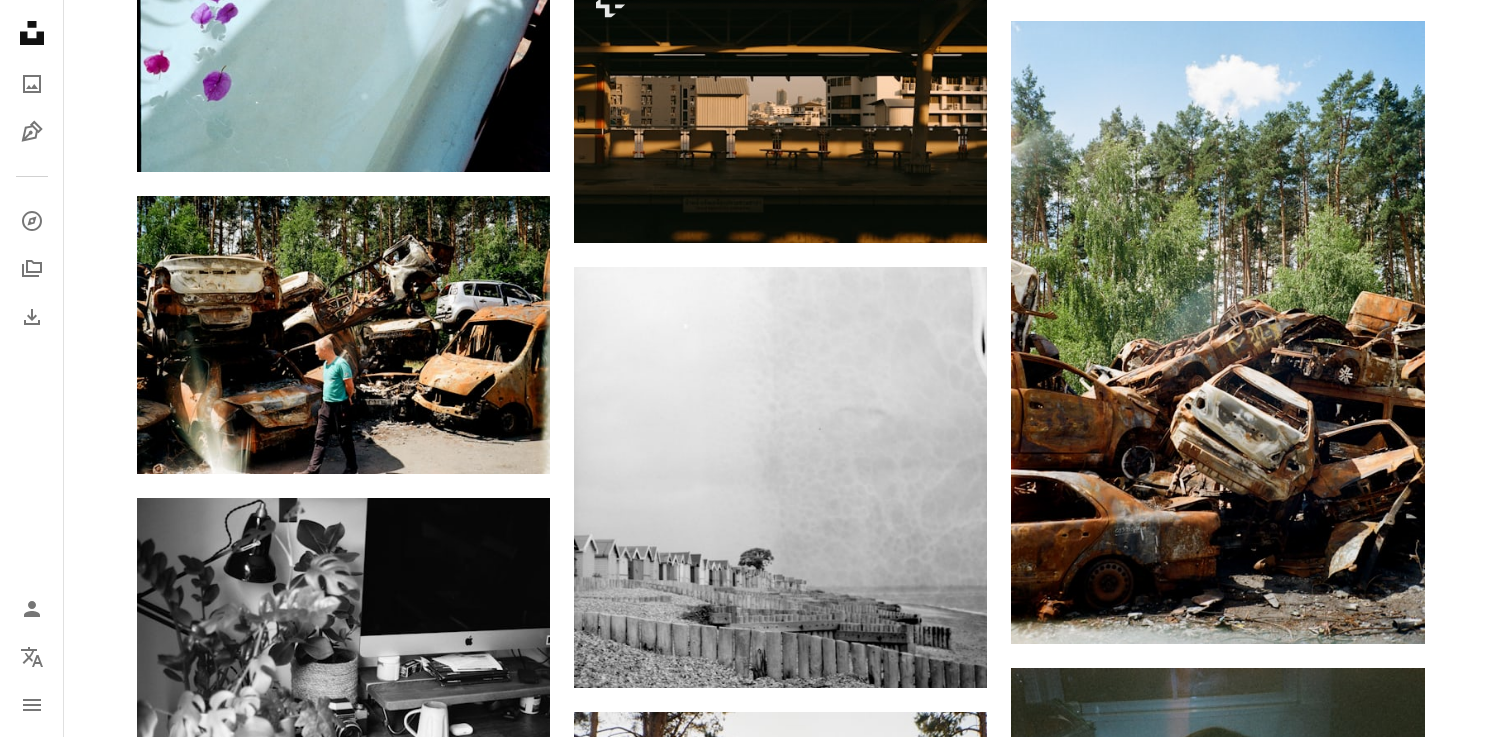 click on "Plus sign for Unsplash+ A heart A plus sign [FIRST] [LAST] For  Unsplash+ A lock Download A heart A plus sign [FIRST] [LAST] Available for hire A checkmark inside of a circle Arrow pointing down A heart A plus sign [FIRST] [LAST] Arrow pointing down A heart A plus sign [FIRST] [LAST] Available for hire A checkmark inside of a circle Arrow pointing down A heart A plus sign [FIRST] [LAST] Arrow pointing down A heart A plus sign [FIRST] [LAST] Arrow pointing down Plus sign for Unsplash+ A heart A plus sign [FIRST] [LAST] For  Unsplash+ A lock Download A heart A plus sign [FIRST] [LAST] Arrow pointing down A heart A plus sign [FIRST] [LAST] Arrow pointing down A heart A plus sign [FIRST] [LAST] Available for hire A checkmark inside of a circle Arrow pointing down A heart A plus sign –– ––– –––  –– ––– –  ––– –––  ––––  –   – –– –––  – – ––– –– –– –––– –– The best in on-brand content creation Learn More Plus sign for Unsplash+ A heart A plus sign [FIRST] [LAST]" at bounding box center (781, -12487) 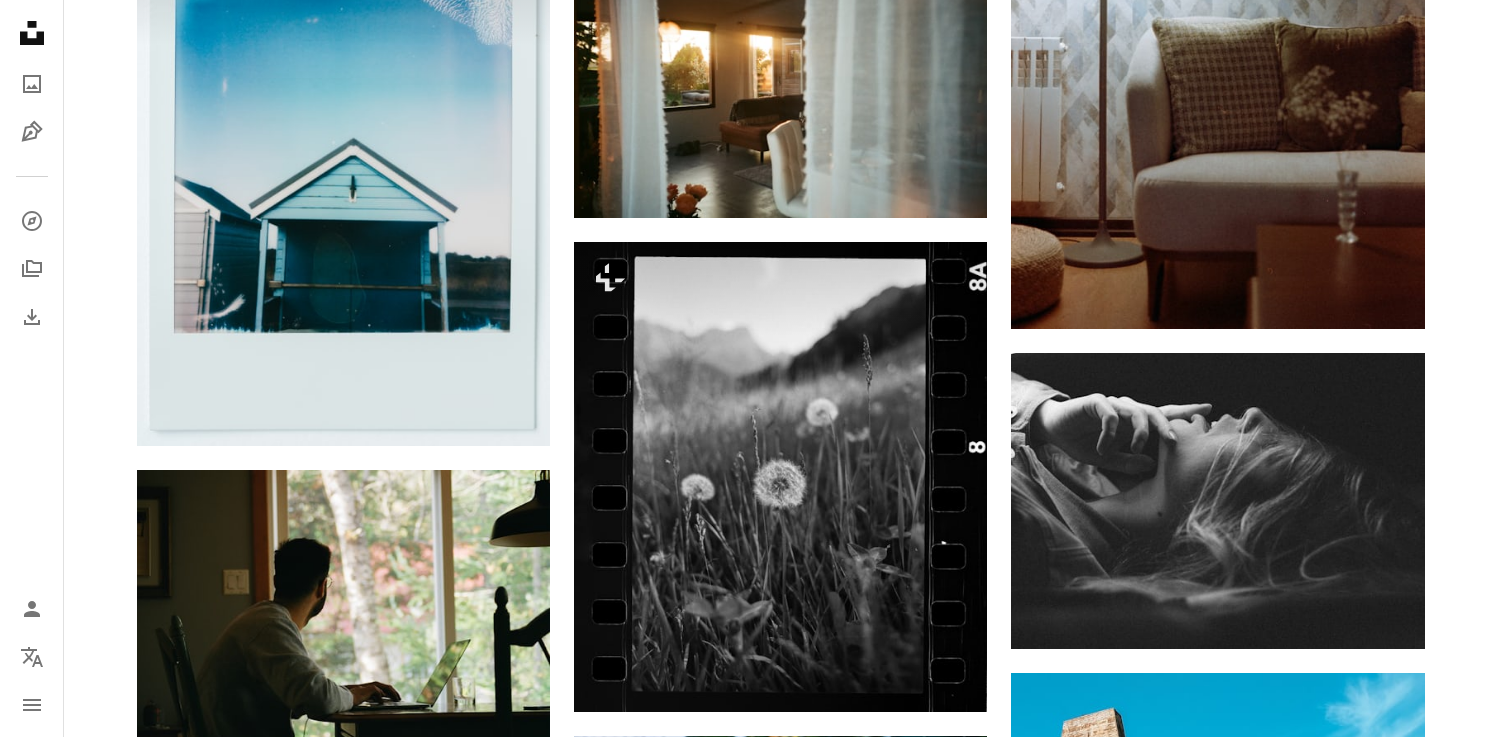 scroll, scrollTop: 35690, scrollLeft: 0, axis: vertical 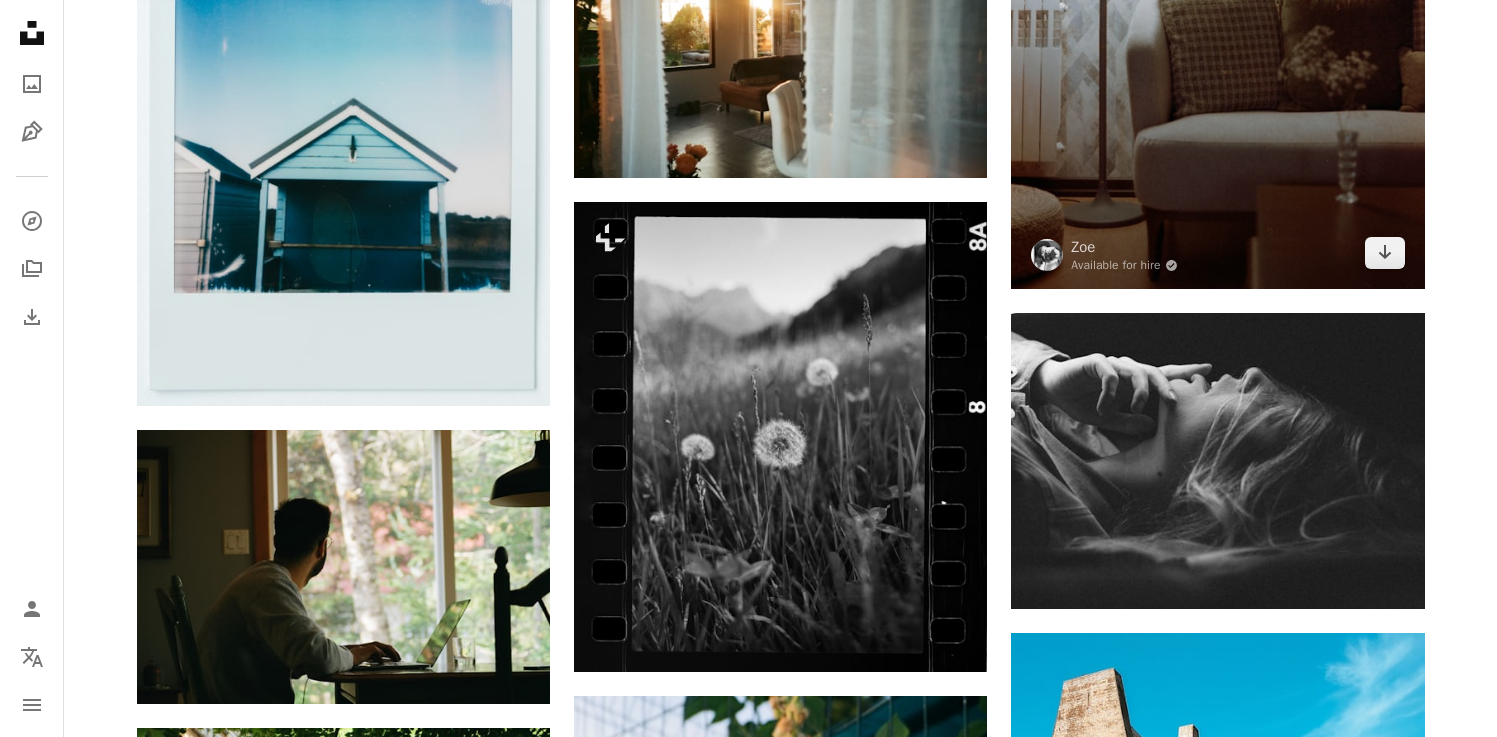 click at bounding box center [1217, -26] 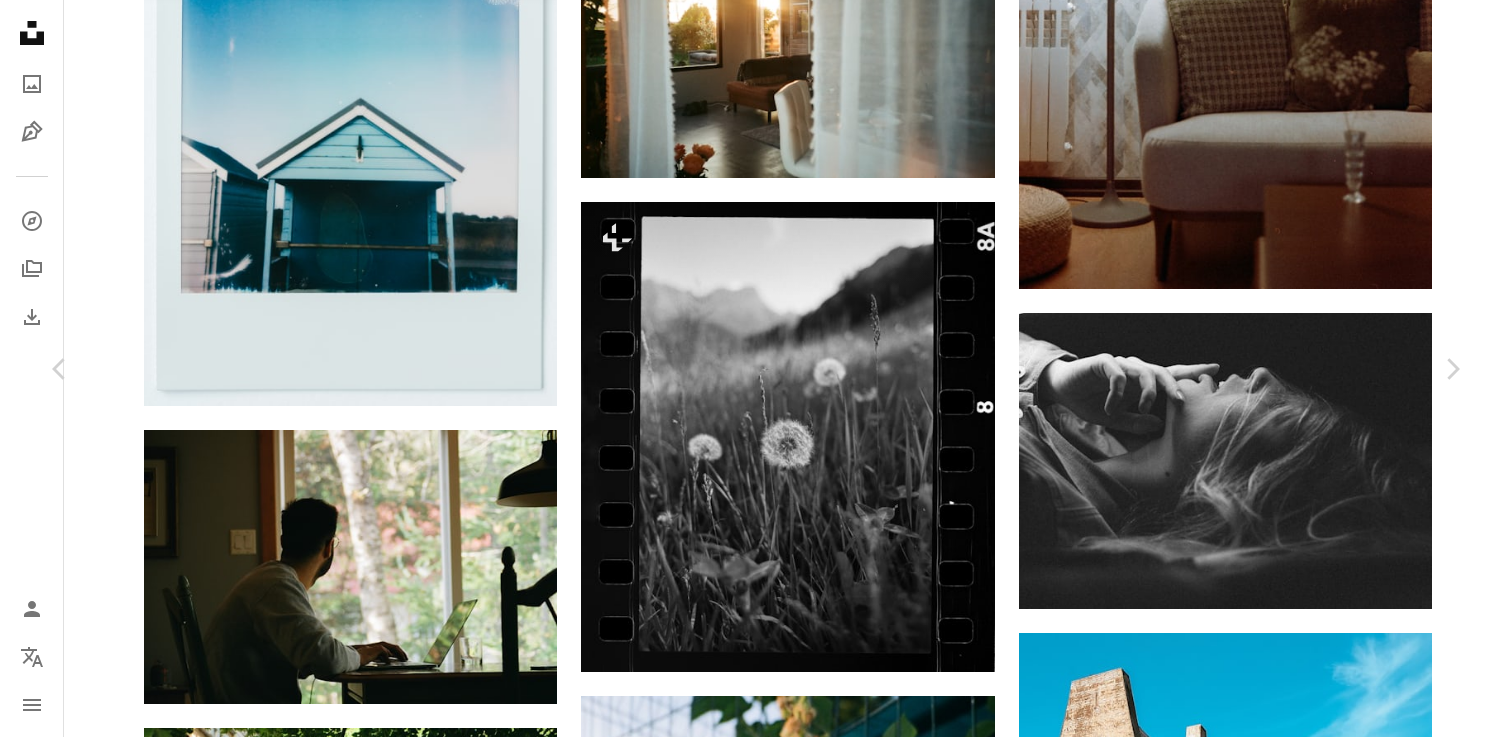 click on "Download free" at bounding box center [1263, 5248] 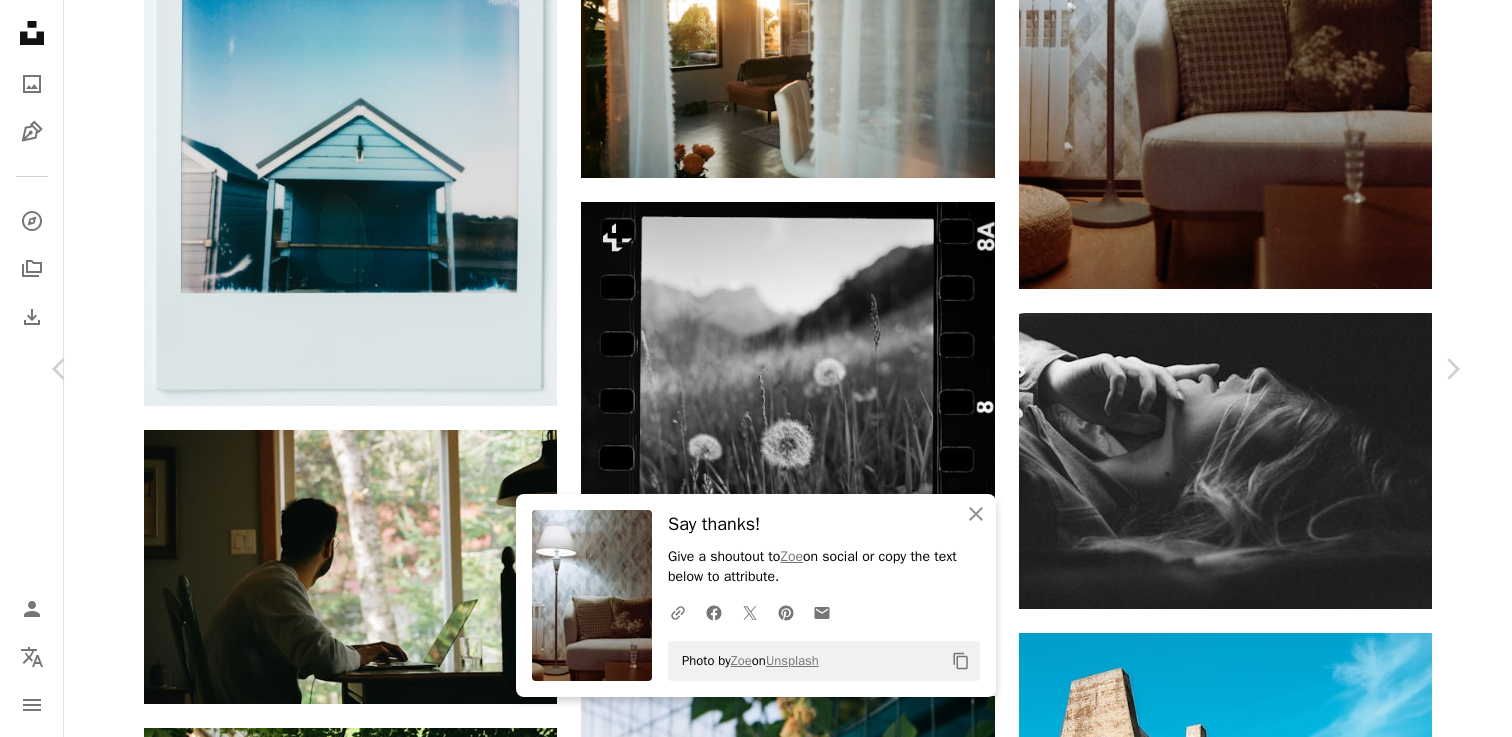 click on "An X shape" at bounding box center [20, 20] 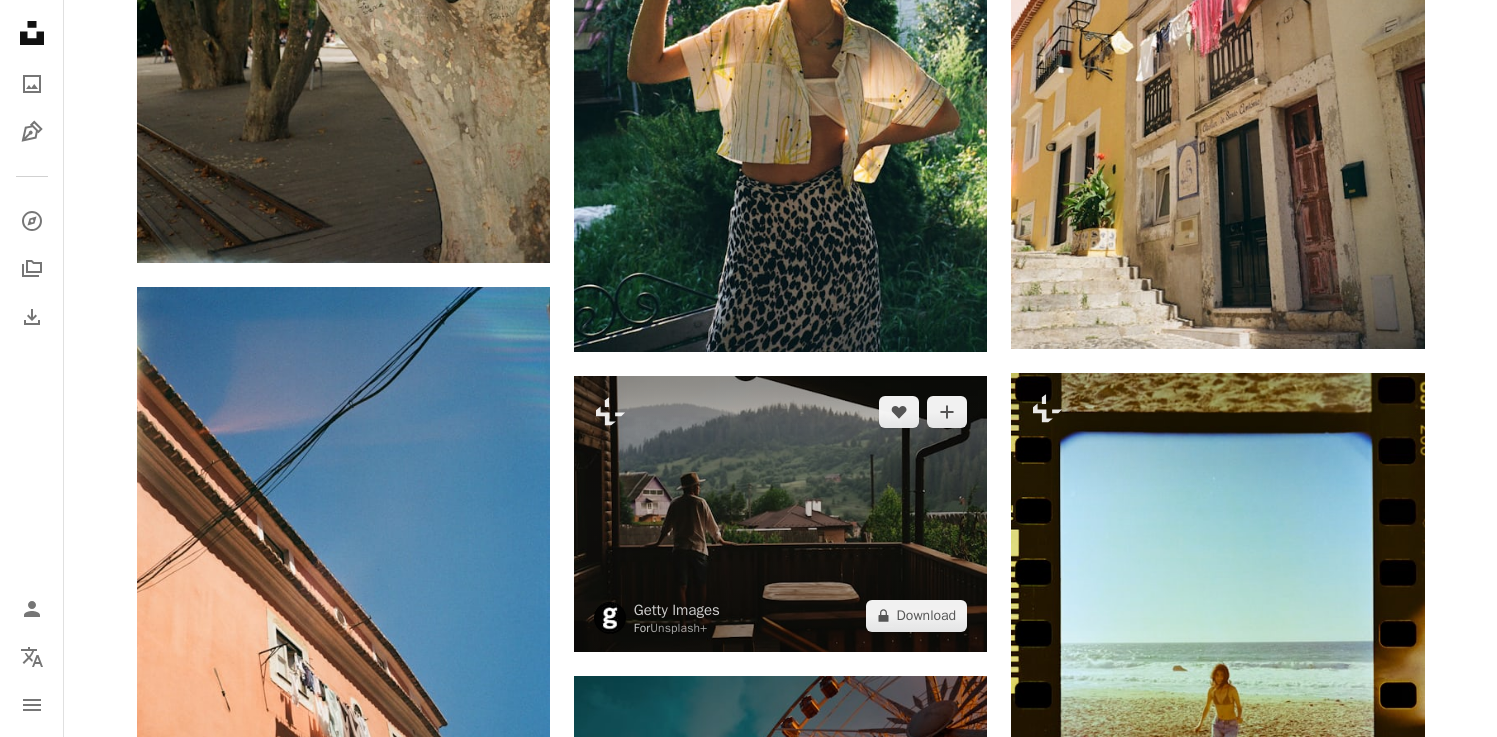 scroll, scrollTop: 40548, scrollLeft: 0, axis: vertical 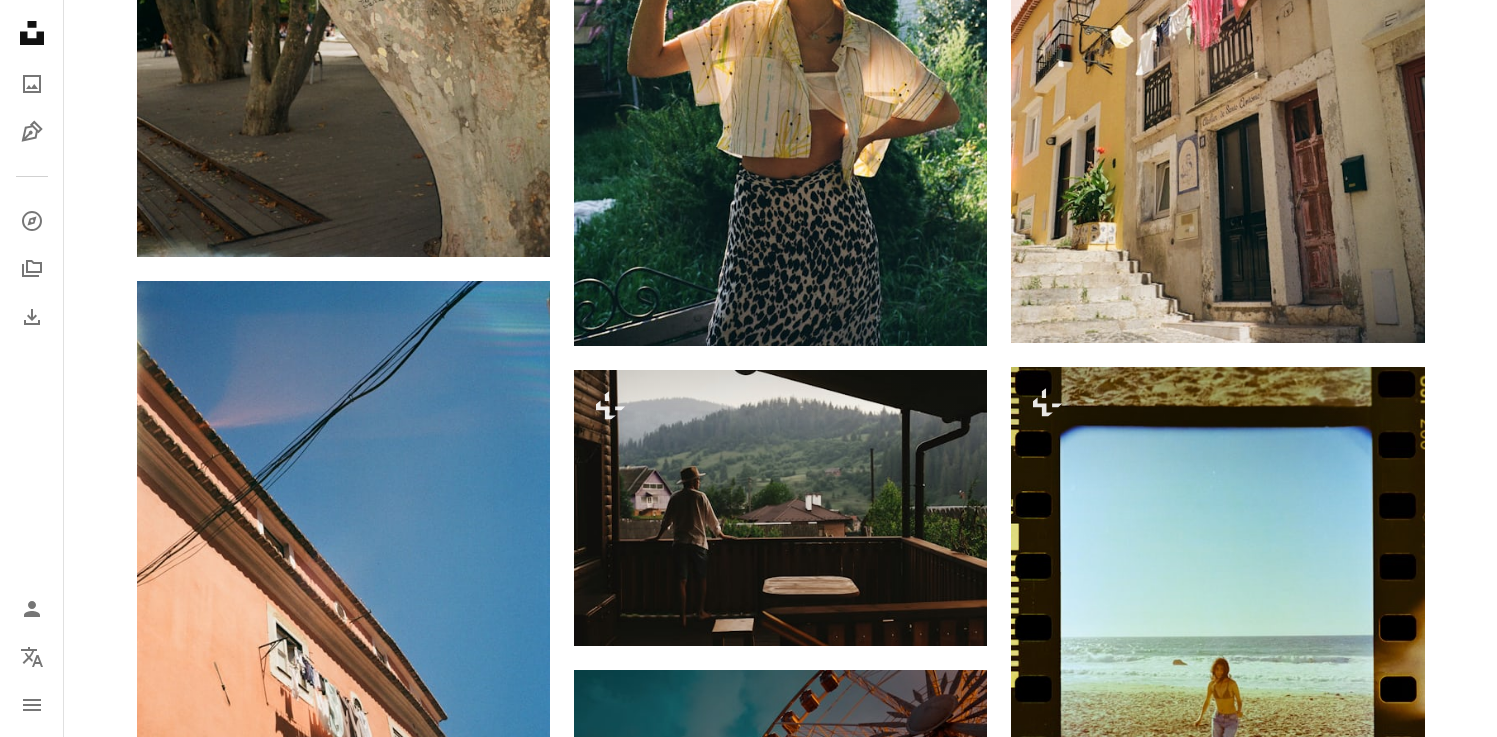 click on "Plus sign for Unsplash+ A heart A plus sign [FIRST] [LAST] For  Unsplash+ A lock Download A heart A plus sign [FIRST] [LAST] Available for hire A checkmark inside of a circle Arrow pointing down A heart A plus sign [FIRST] [LAST] Arrow pointing down A heart A plus sign [FIRST] [LAST] Available for hire A checkmark inside of a circle Arrow pointing down A heart A plus sign [FIRST] [LAST] Arrow pointing down A heart A plus sign [FIRST] [LAST] Arrow pointing down Plus sign for Unsplash+ A heart A plus sign [FIRST] [LAST] For  Unsplash+ A lock Download A heart A plus sign [FIRST] [LAST] Arrow pointing down A heart A plus sign [FIRST] [LAST] Arrow pointing down A heart A plus sign [FIRST] [LAST] Available for hire A checkmark inside of a circle Arrow pointing down A heart A plus sign –– ––– –––  –– ––– –  ––– –––  ––––  –   – –– –––  – – ––– –– –– –––– –– The best in on-brand content creation Learn More Plus sign for Unsplash+ A heart A plus sign [FIRST] [LAST]" at bounding box center [781, -18087] 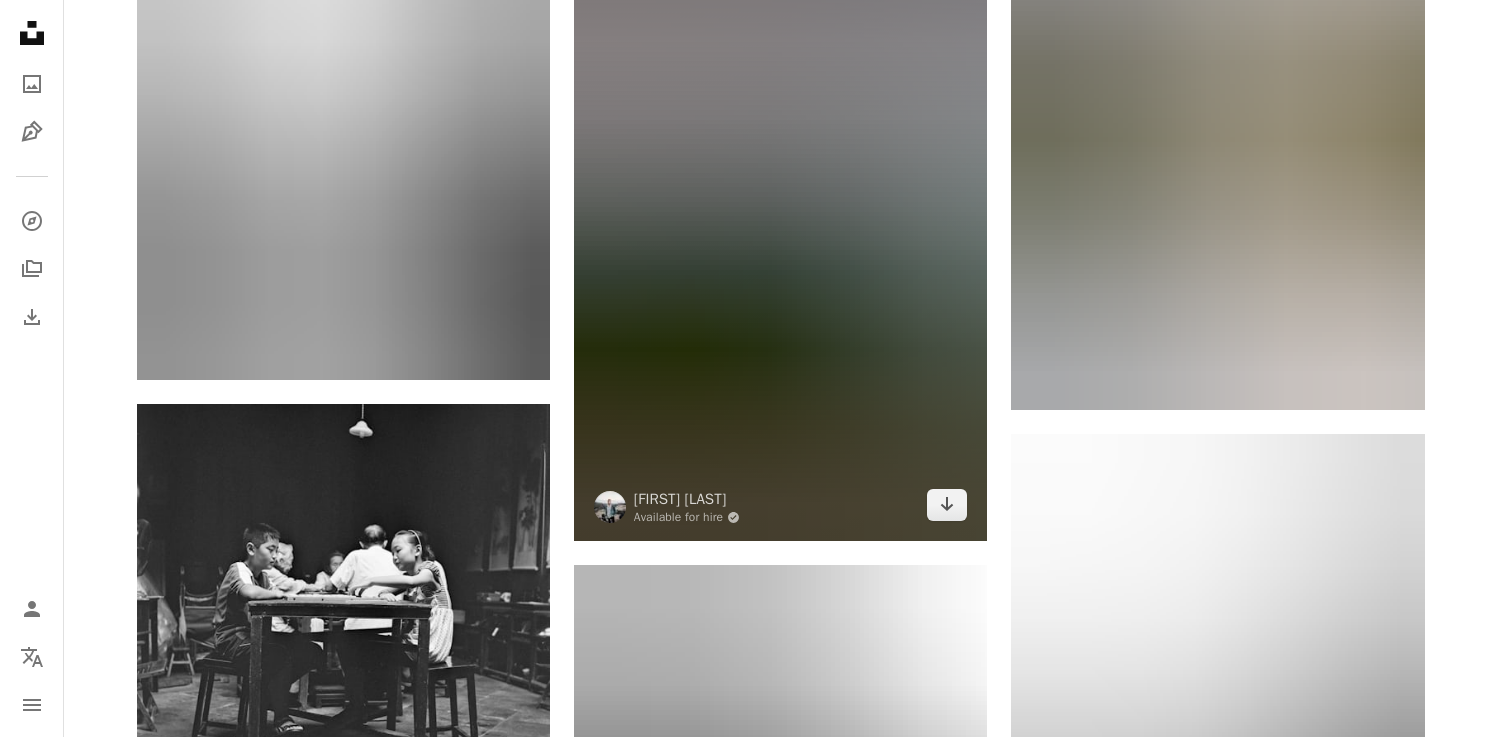 scroll, scrollTop: 45889, scrollLeft: 0, axis: vertical 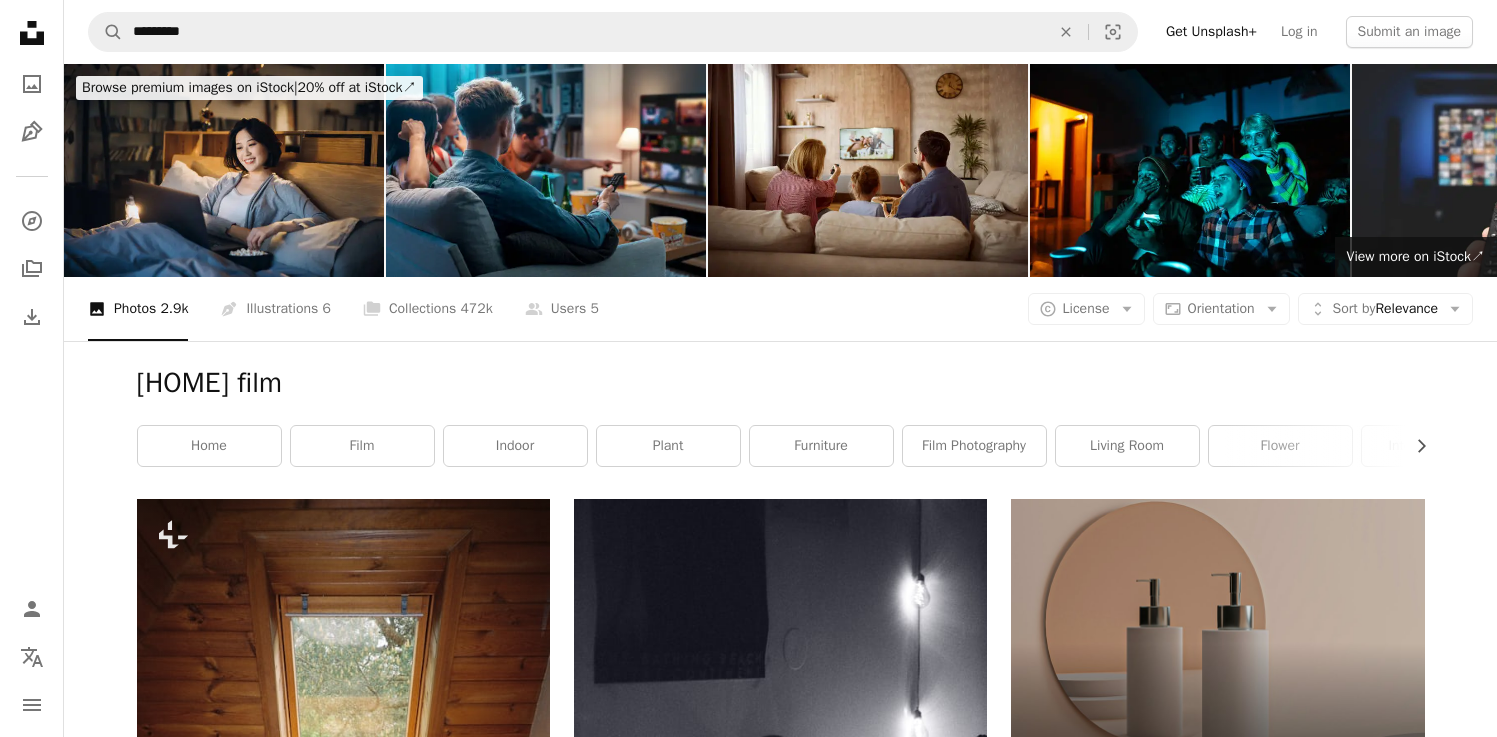 click on "A magnifying glass ********* An X shape Visual search Get Unsplash+ Log in Submit an image" at bounding box center (780, 32) 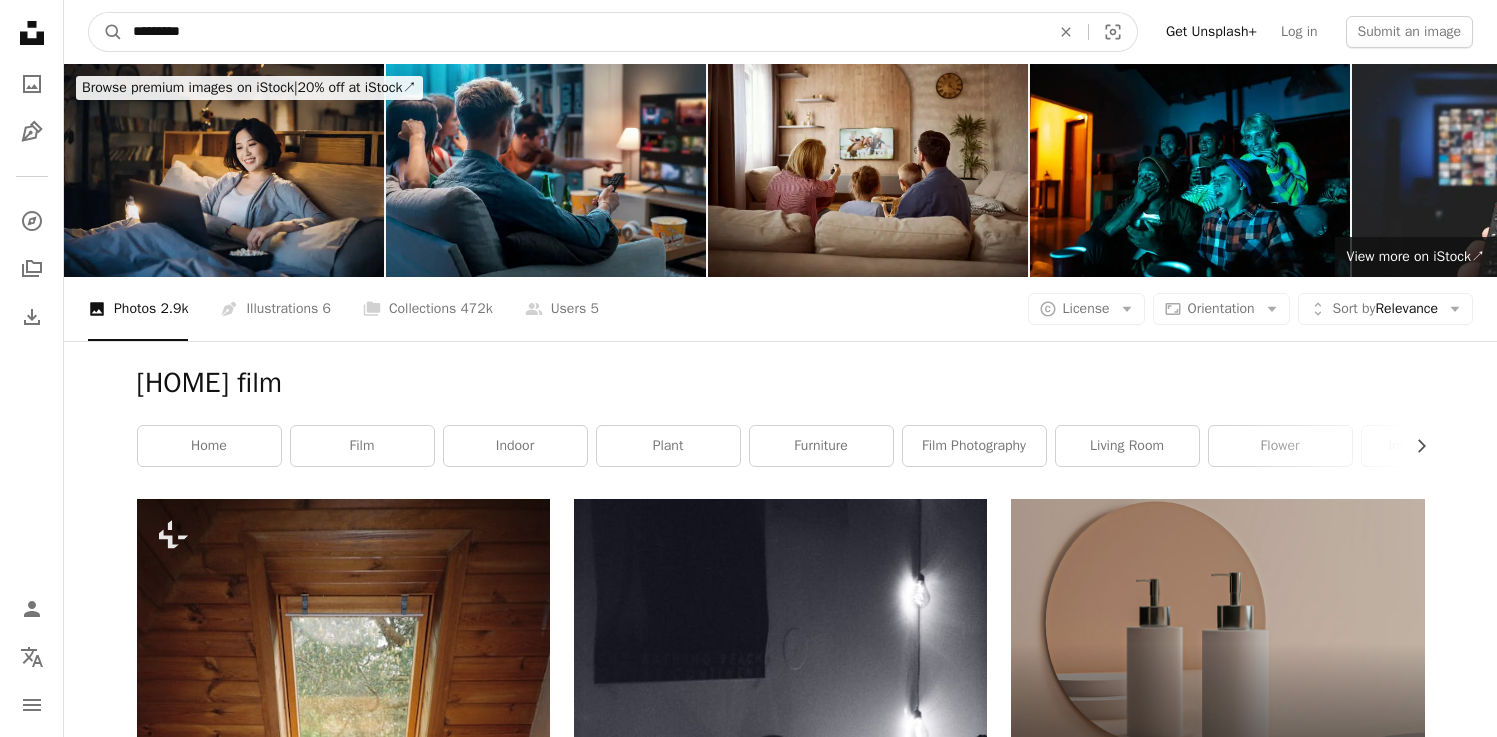 drag, startPoint x: 236, startPoint y: 39, endPoint x: 57, endPoint y: 46, distance: 179.13683 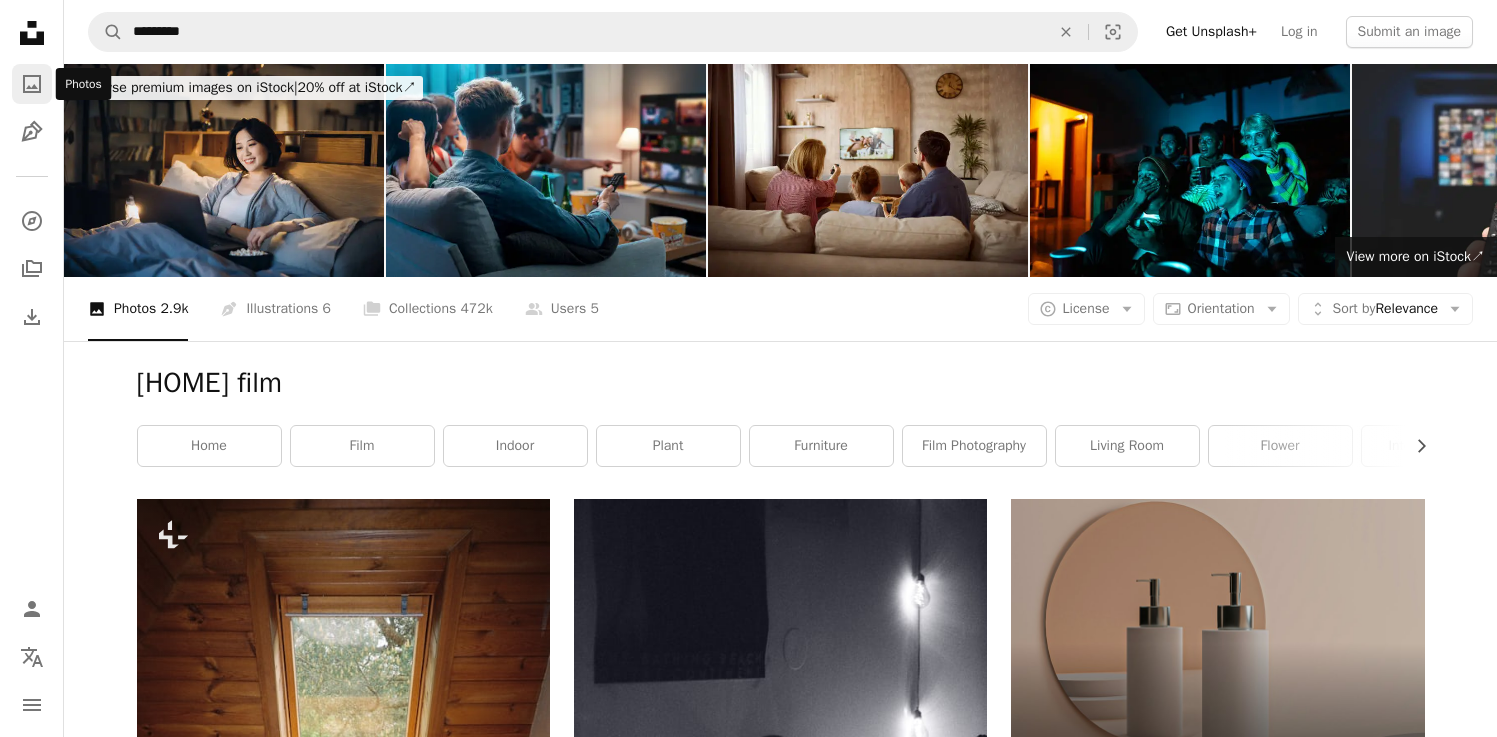 click on "A photo" 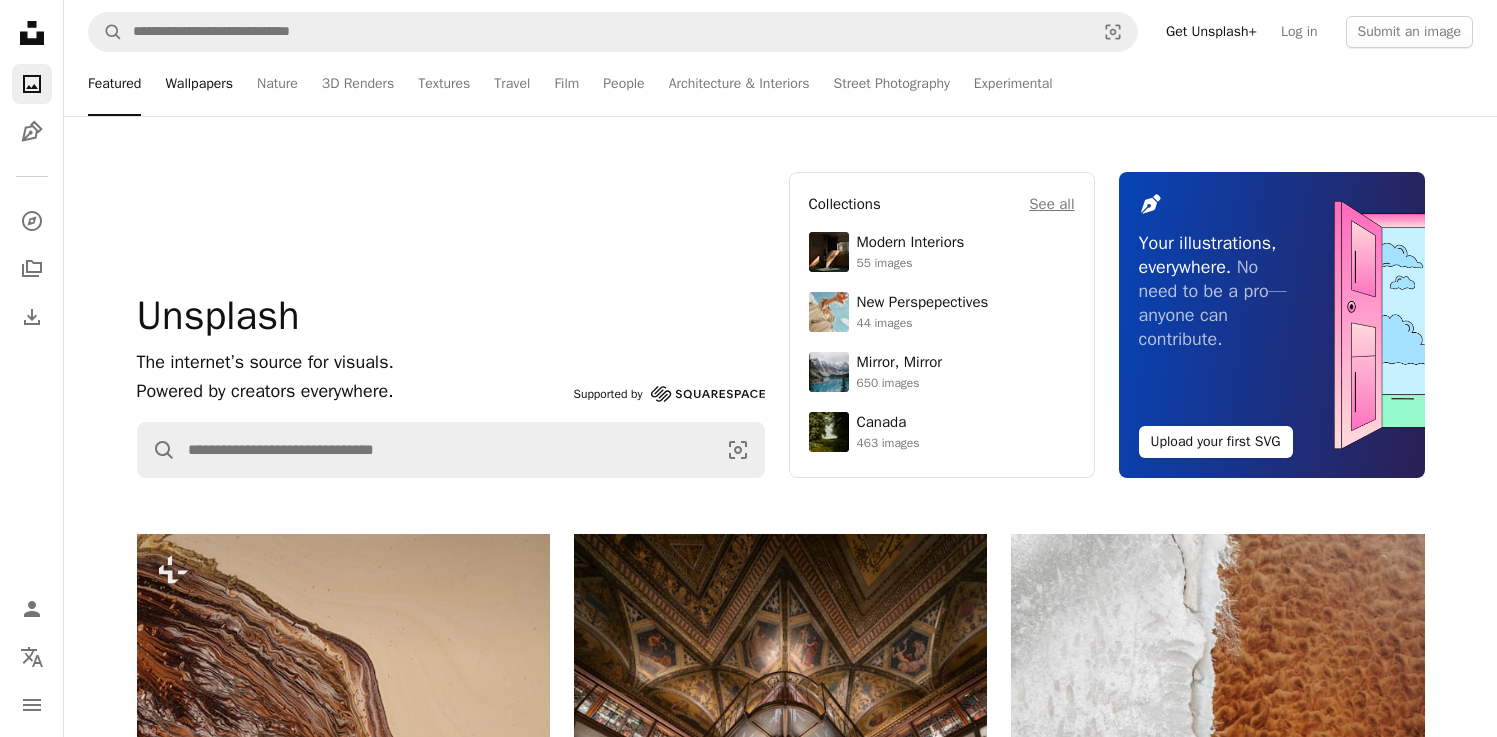 click on "Wallpapers" at bounding box center (199, 84) 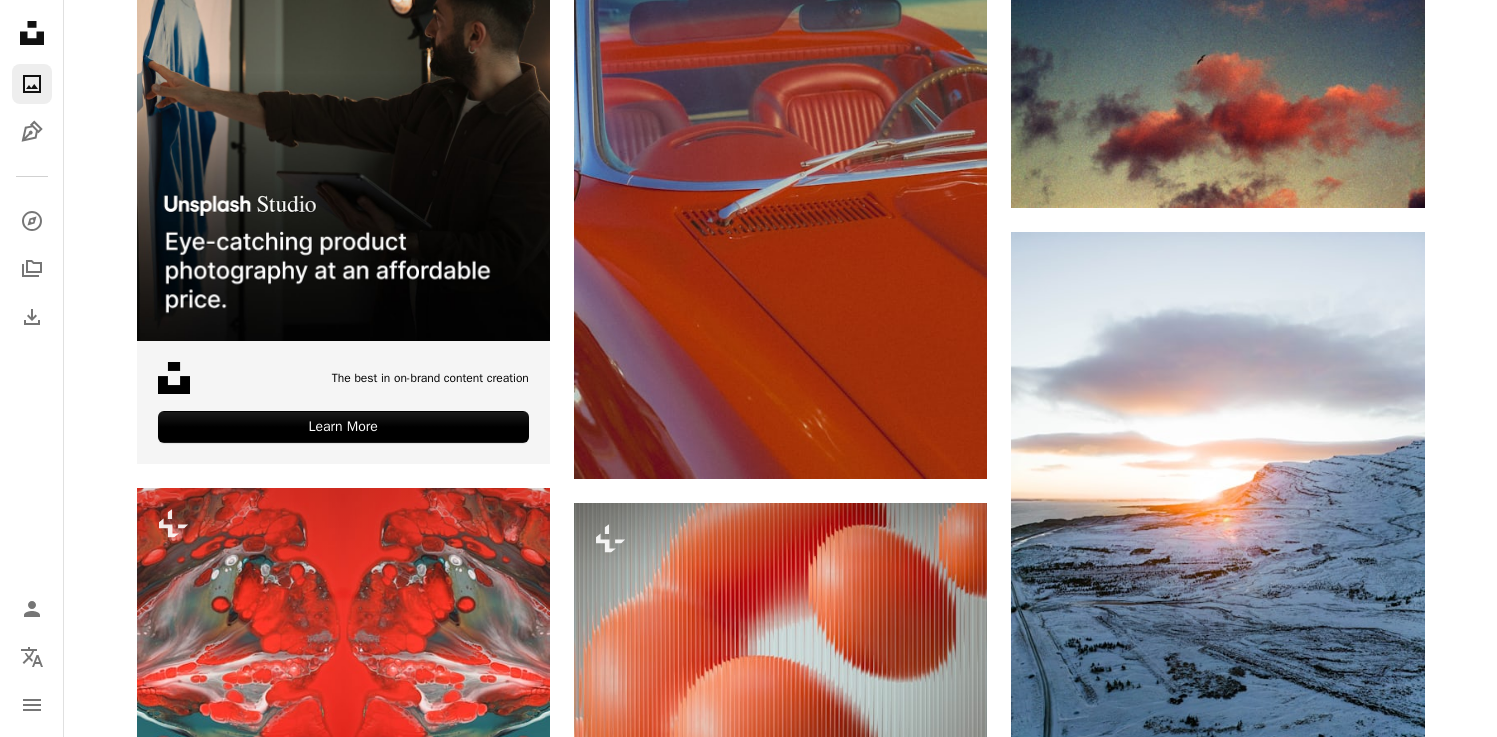 scroll, scrollTop: 0, scrollLeft: 0, axis: both 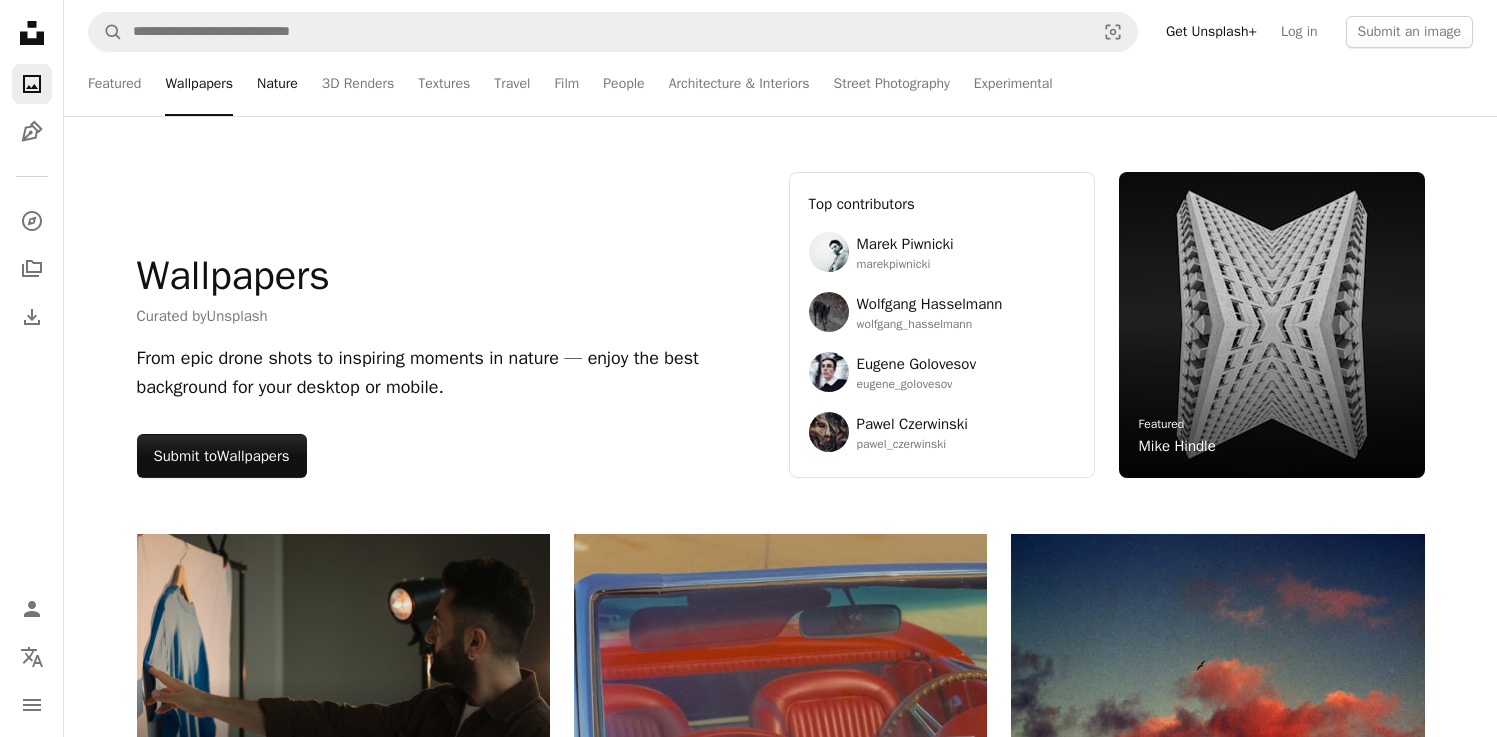 click on "Nature" at bounding box center (277, 84) 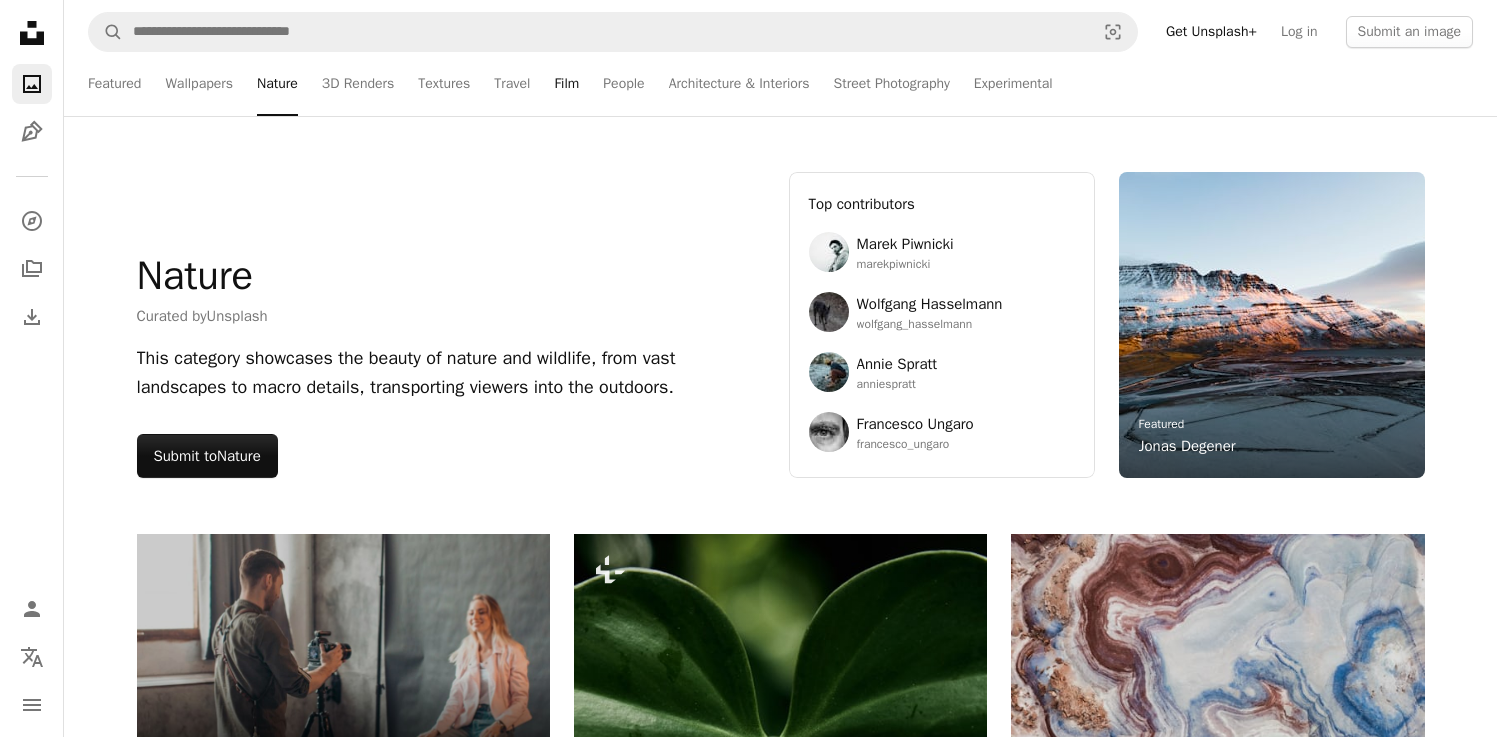 click on "Film" at bounding box center (566, 84) 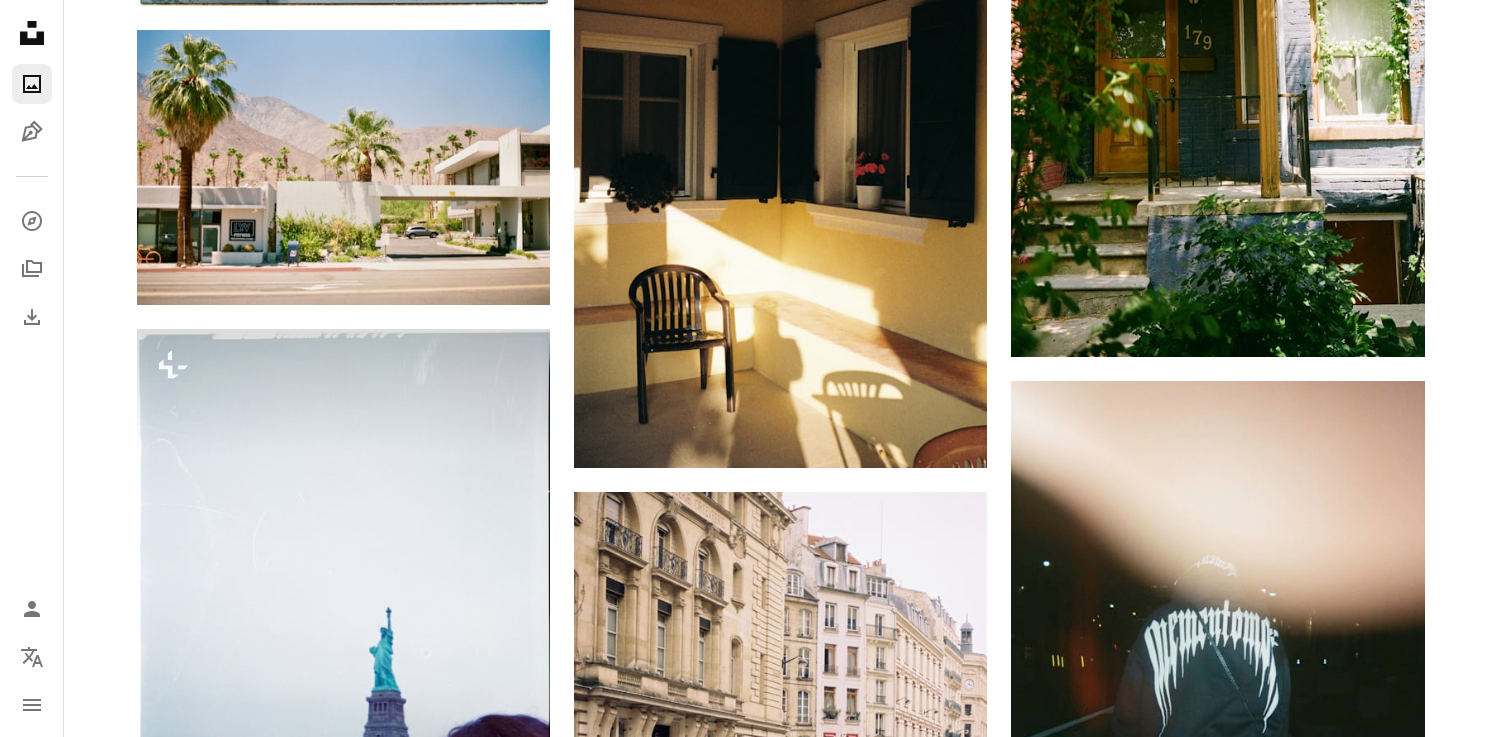 scroll, scrollTop: 10261, scrollLeft: 0, axis: vertical 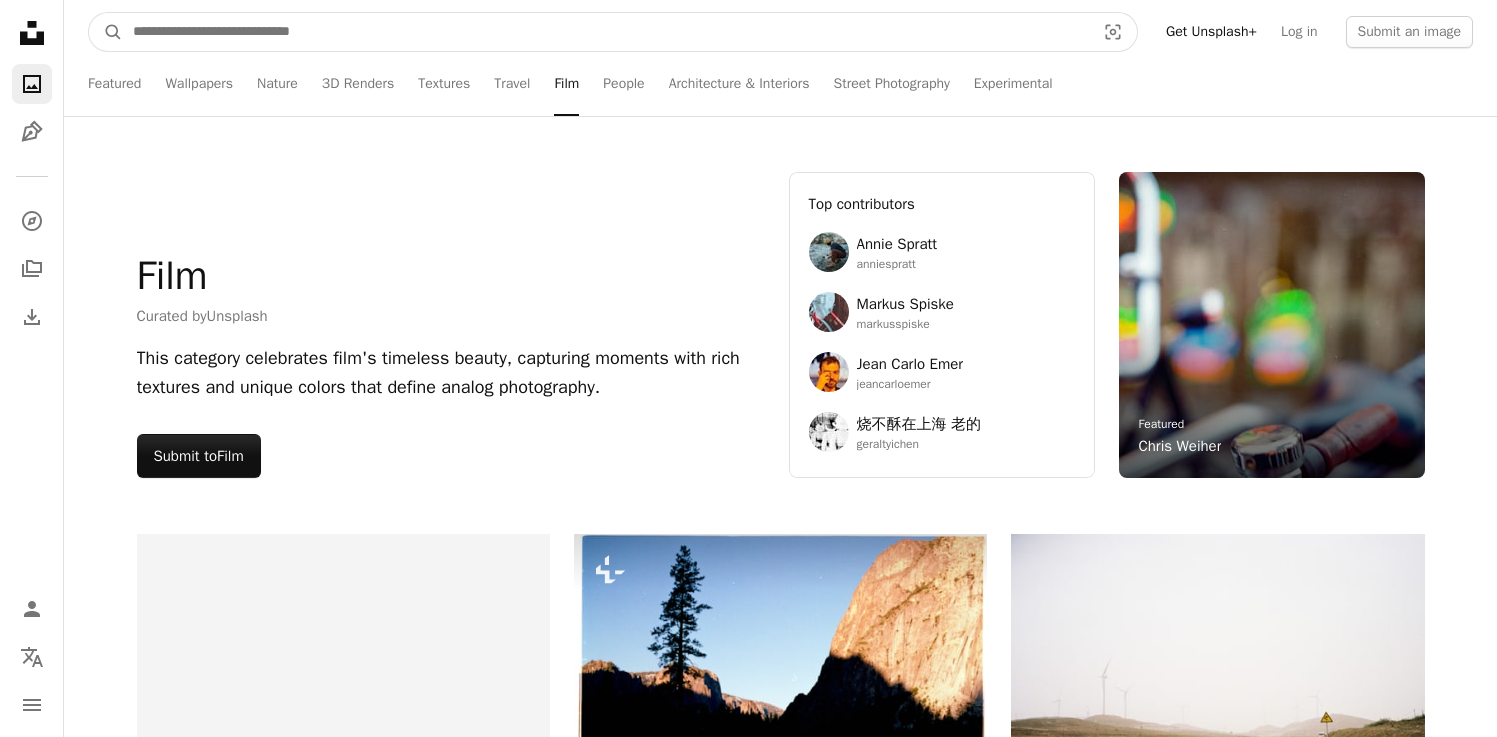 click on "A magnifying glass Visual search" at bounding box center (613, 32) 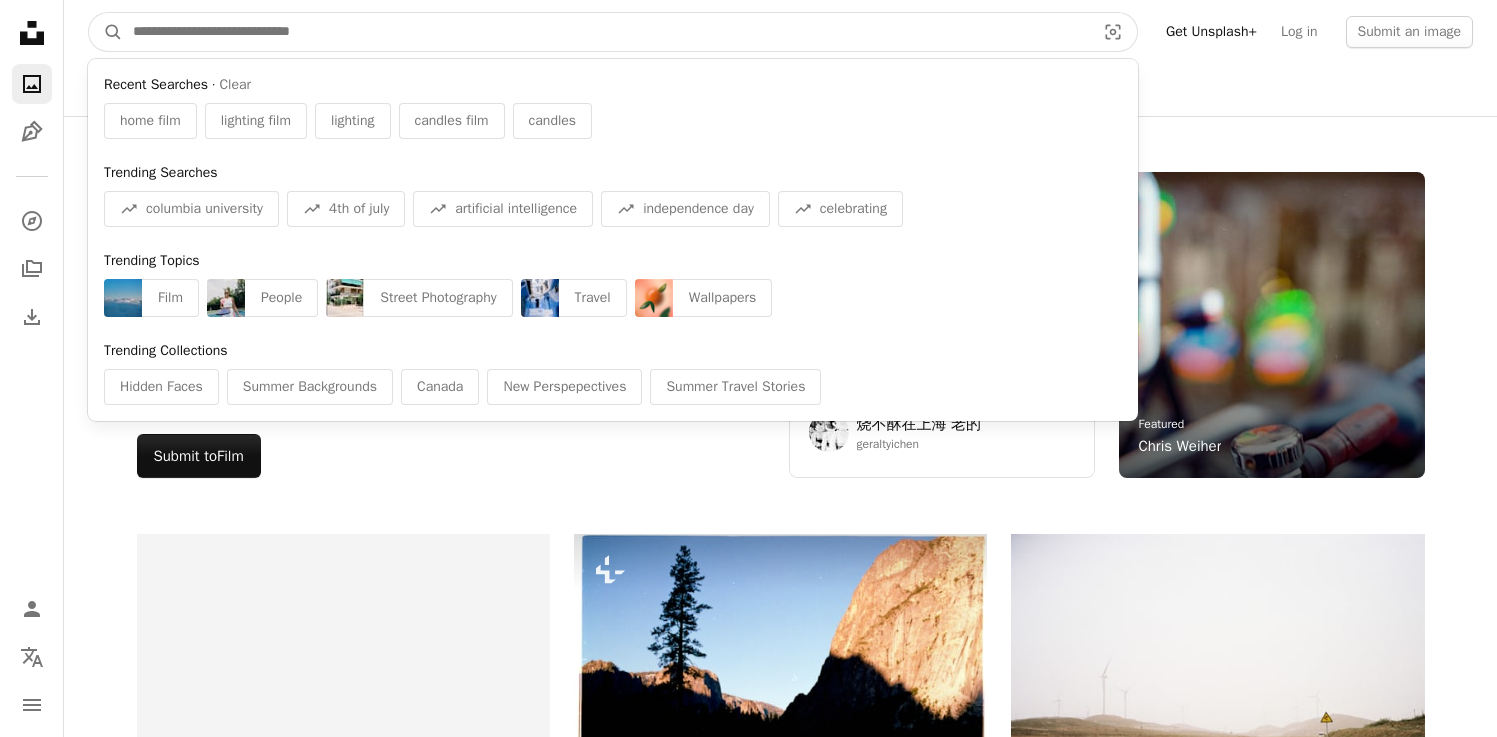 click at bounding box center (606, 32) 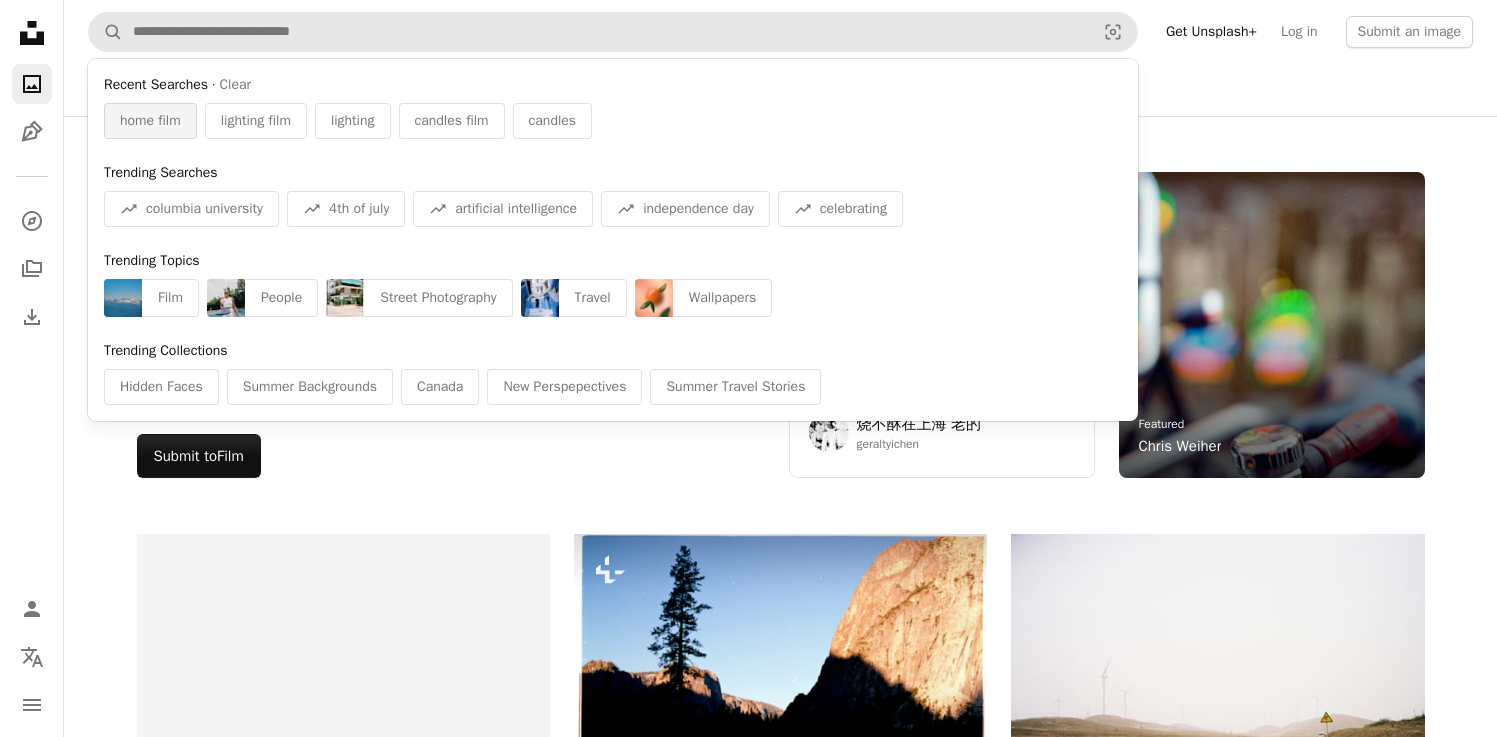 click on "home film" at bounding box center [150, 121] 